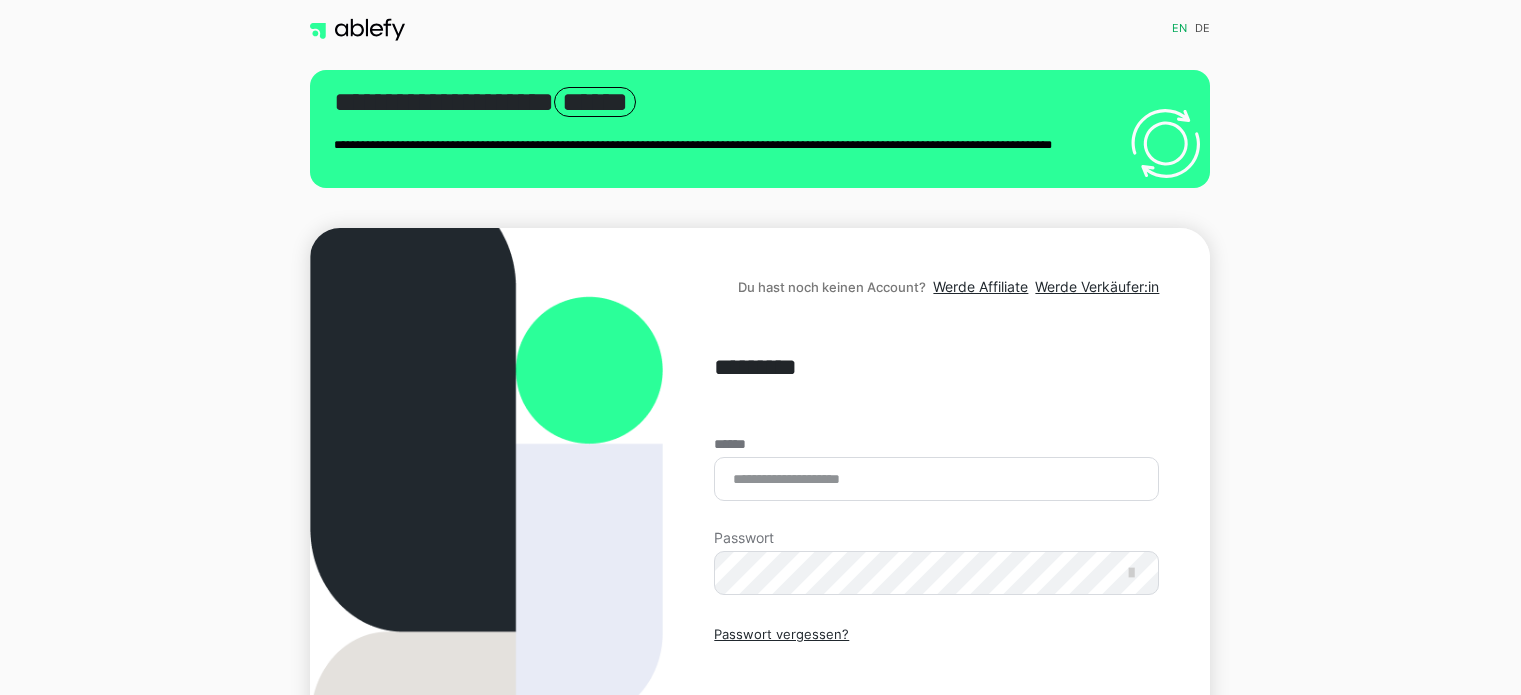 scroll, scrollTop: 0, scrollLeft: 0, axis: both 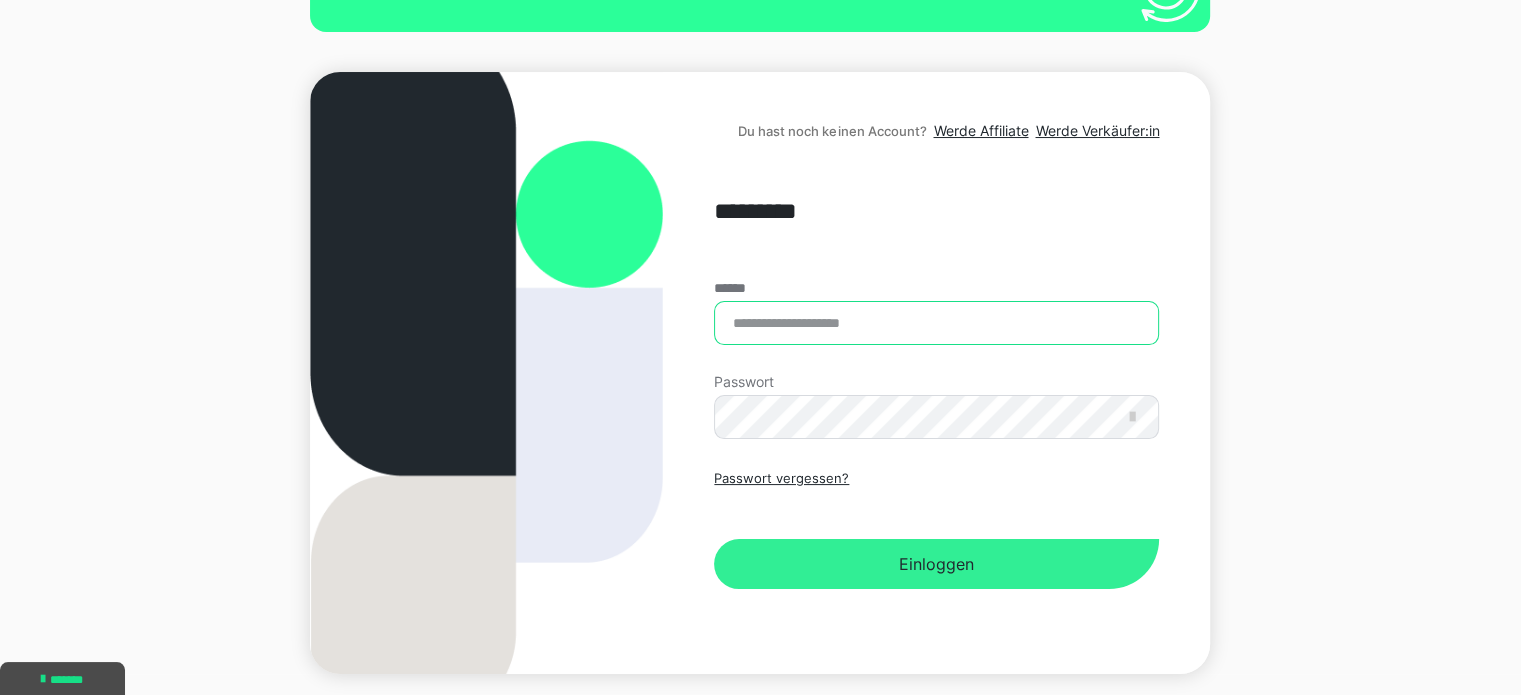 type on "**********" 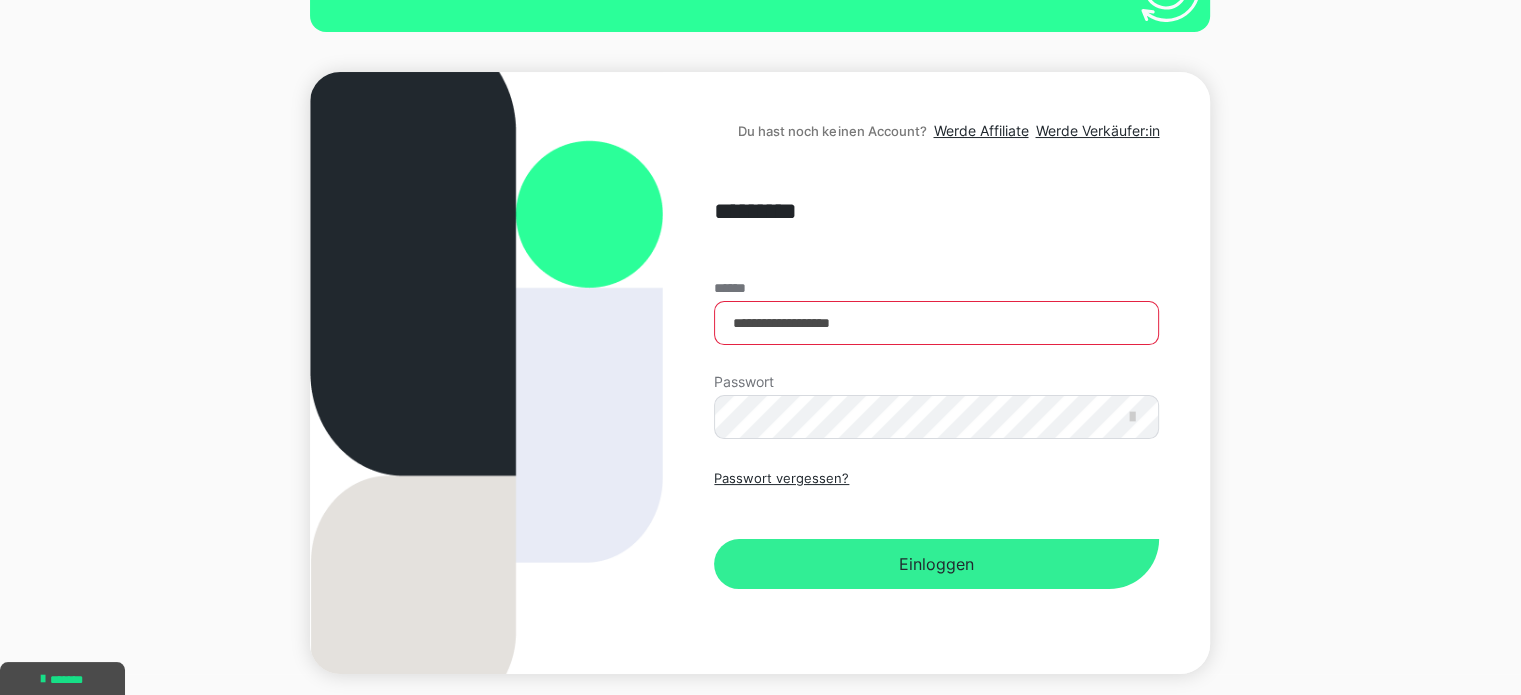 click on "Einloggen" at bounding box center (936, 564) 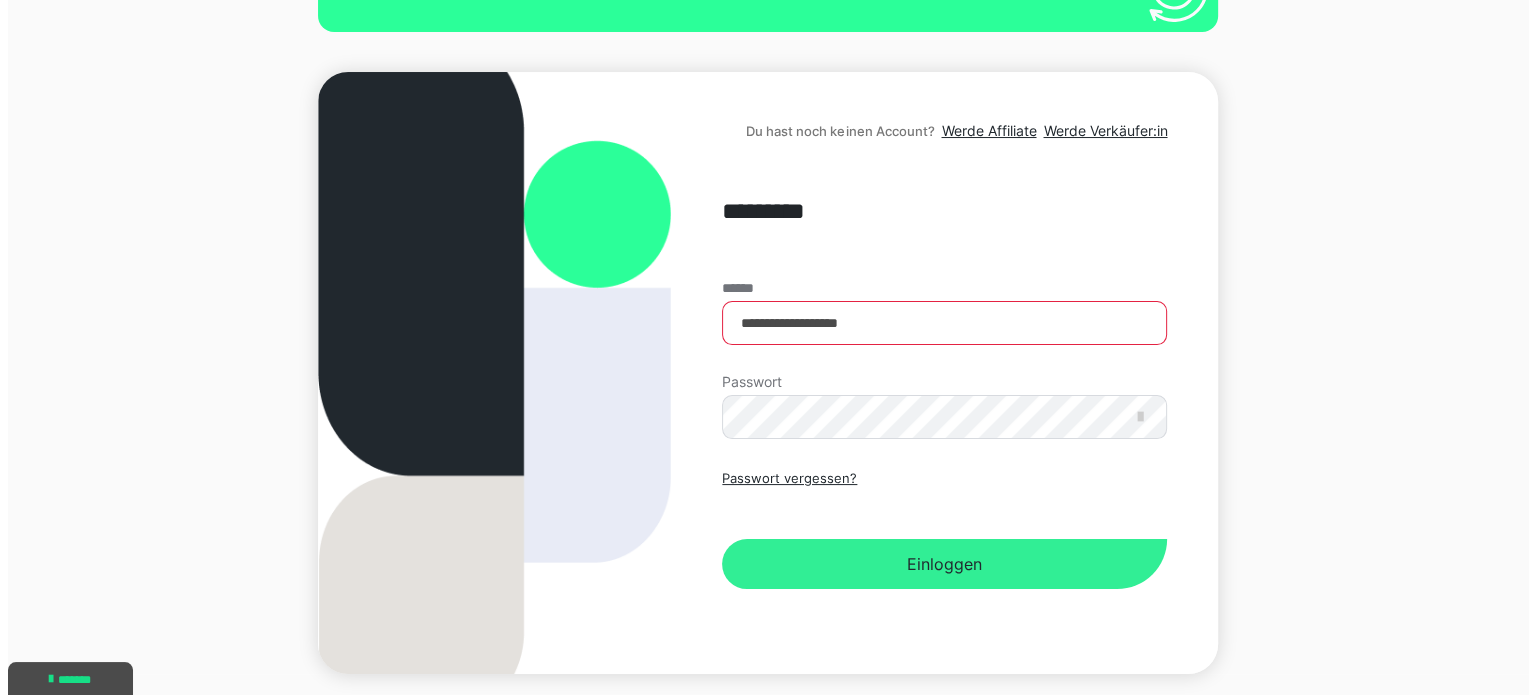 scroll, scrollTop: 0, scrollLeft: 0, axis: both 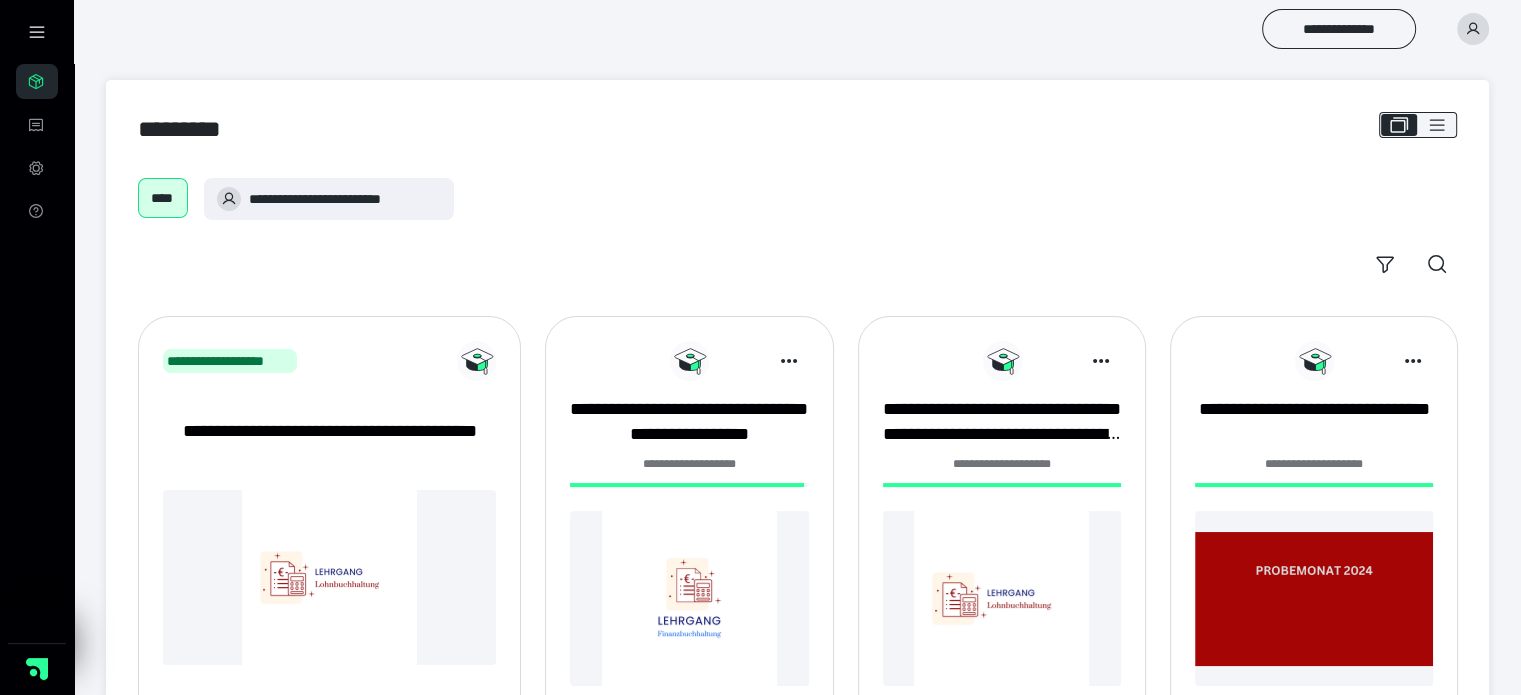 click at bounding box center [689, 598] 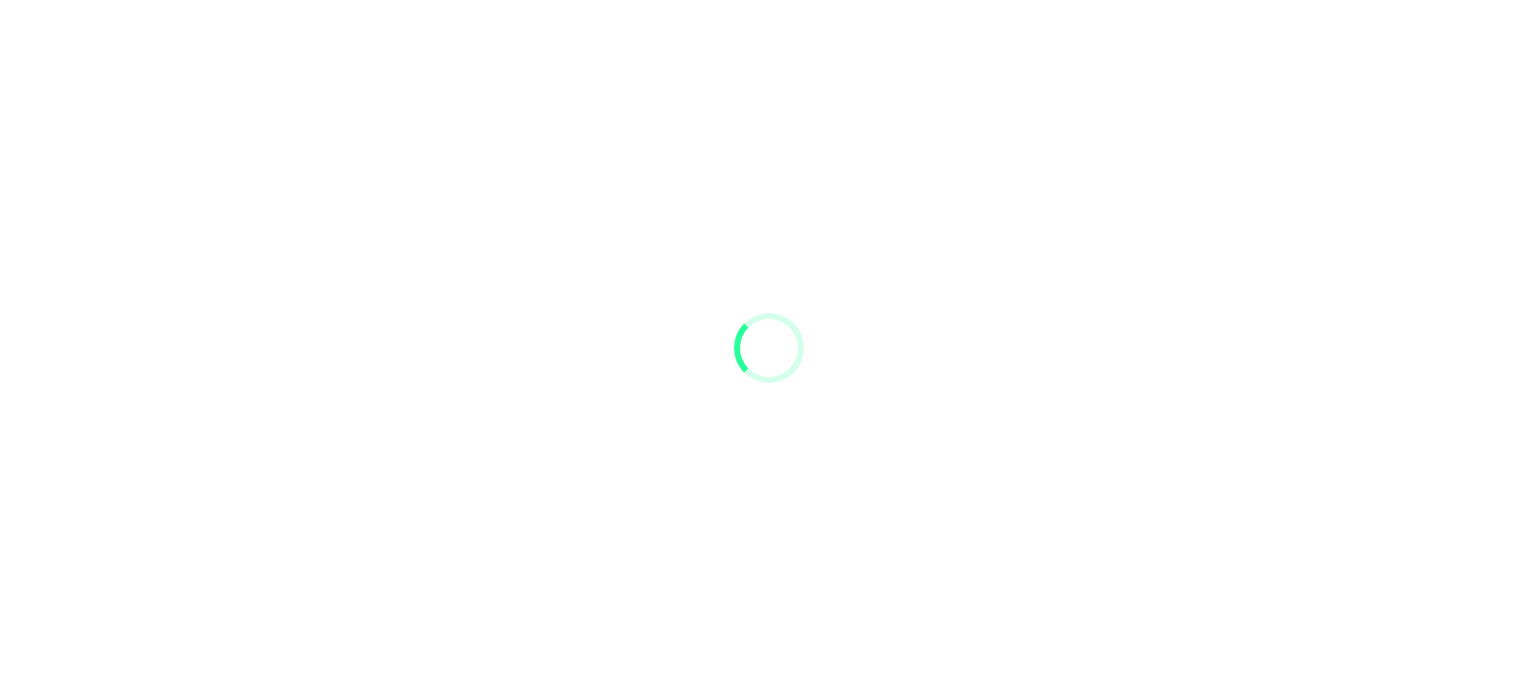 scroll, scrollTop: 0, scrollLeft: 0, axis: both 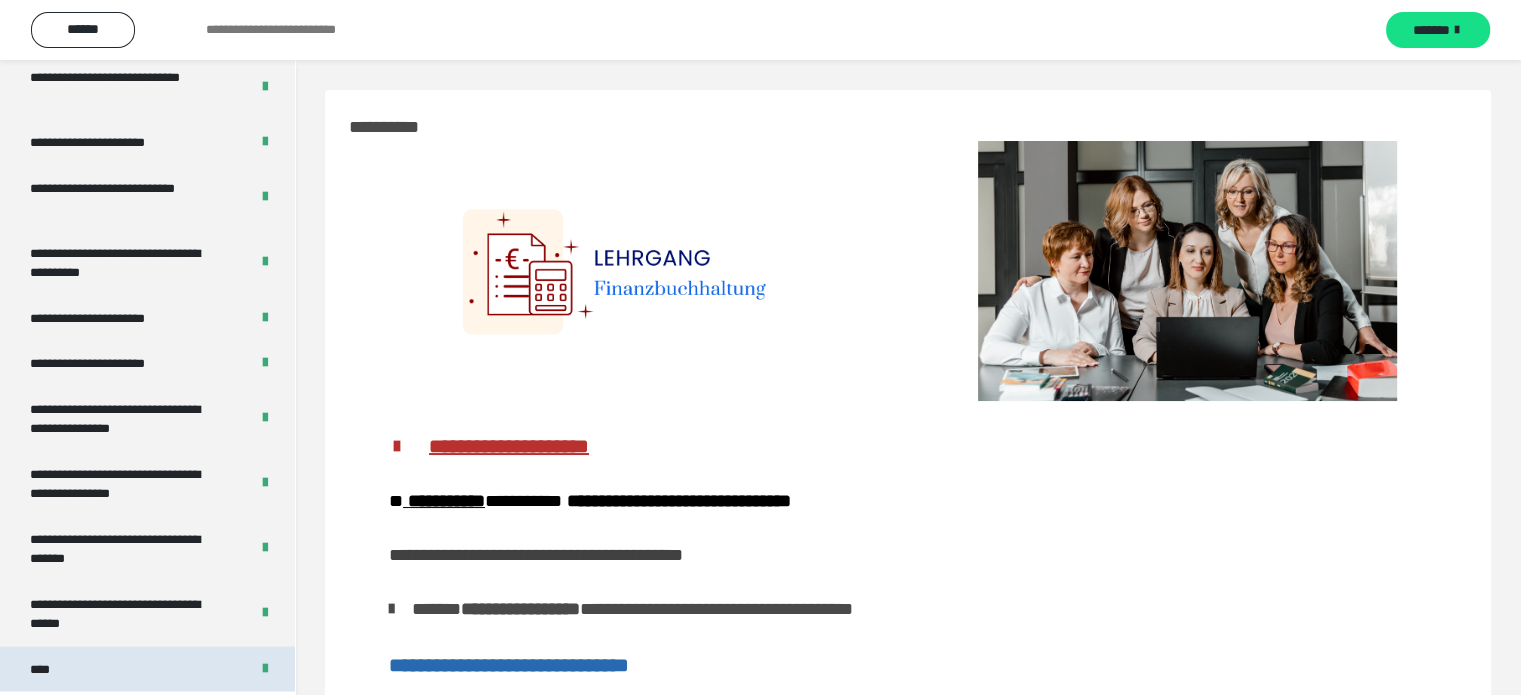 click on "****" at bounding box center (147, 670) 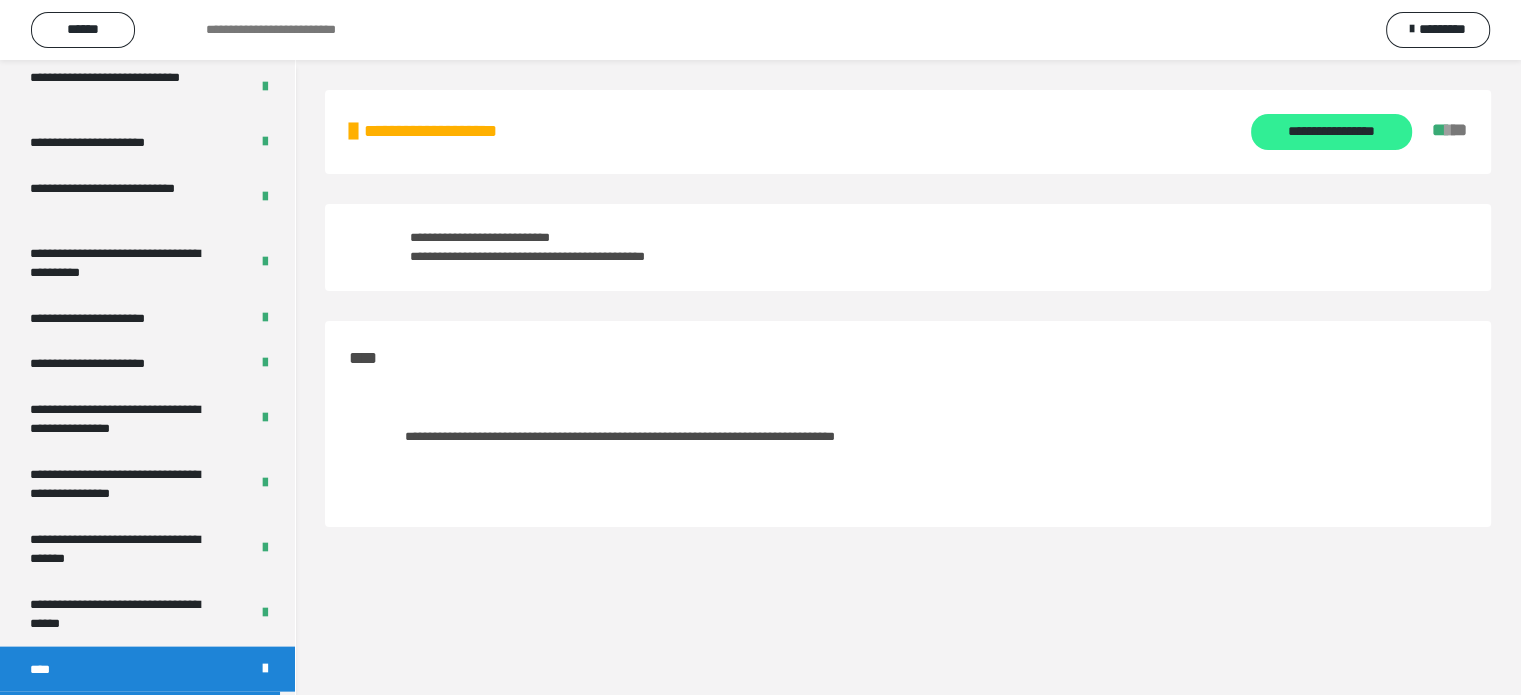 click on "**********" at bounding box center (1331, 132) 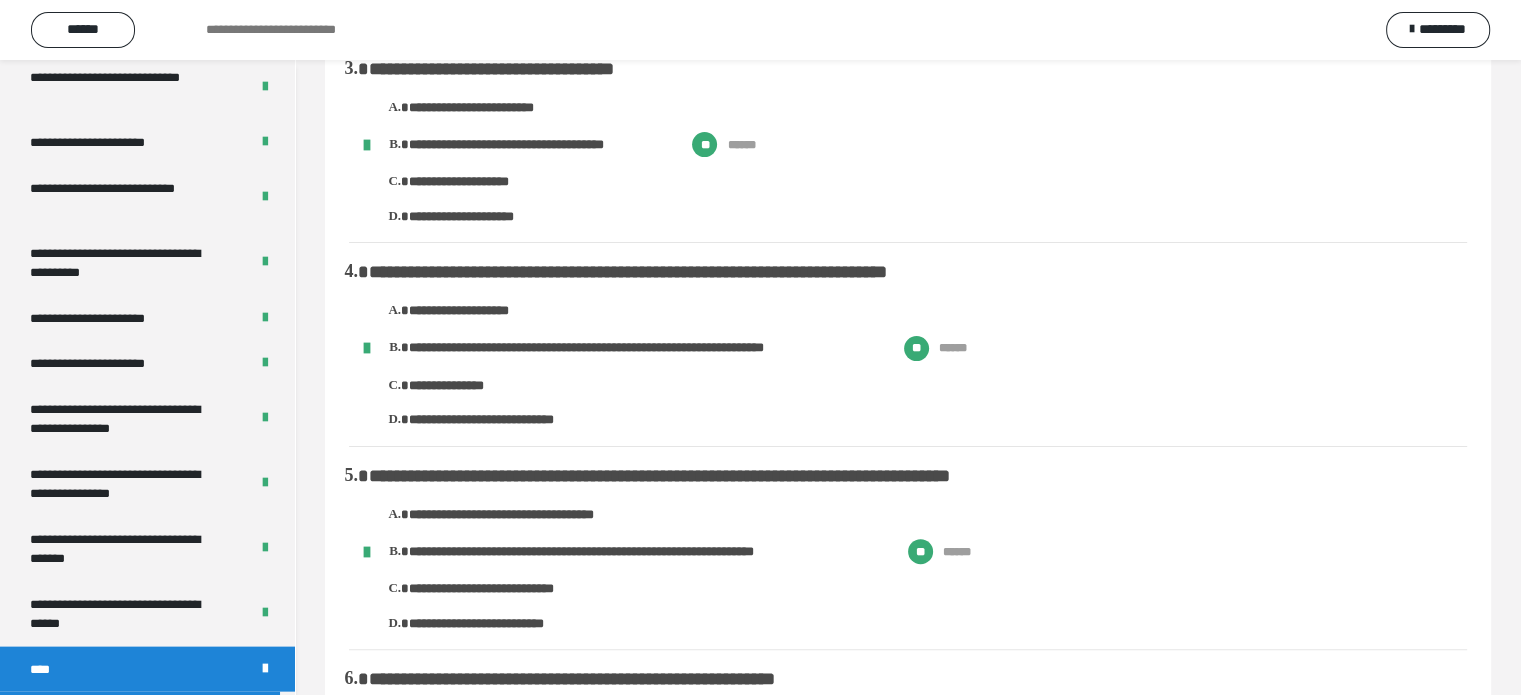 scroll, scrollTop: 498, scrollLeft: 0, axis: vertical 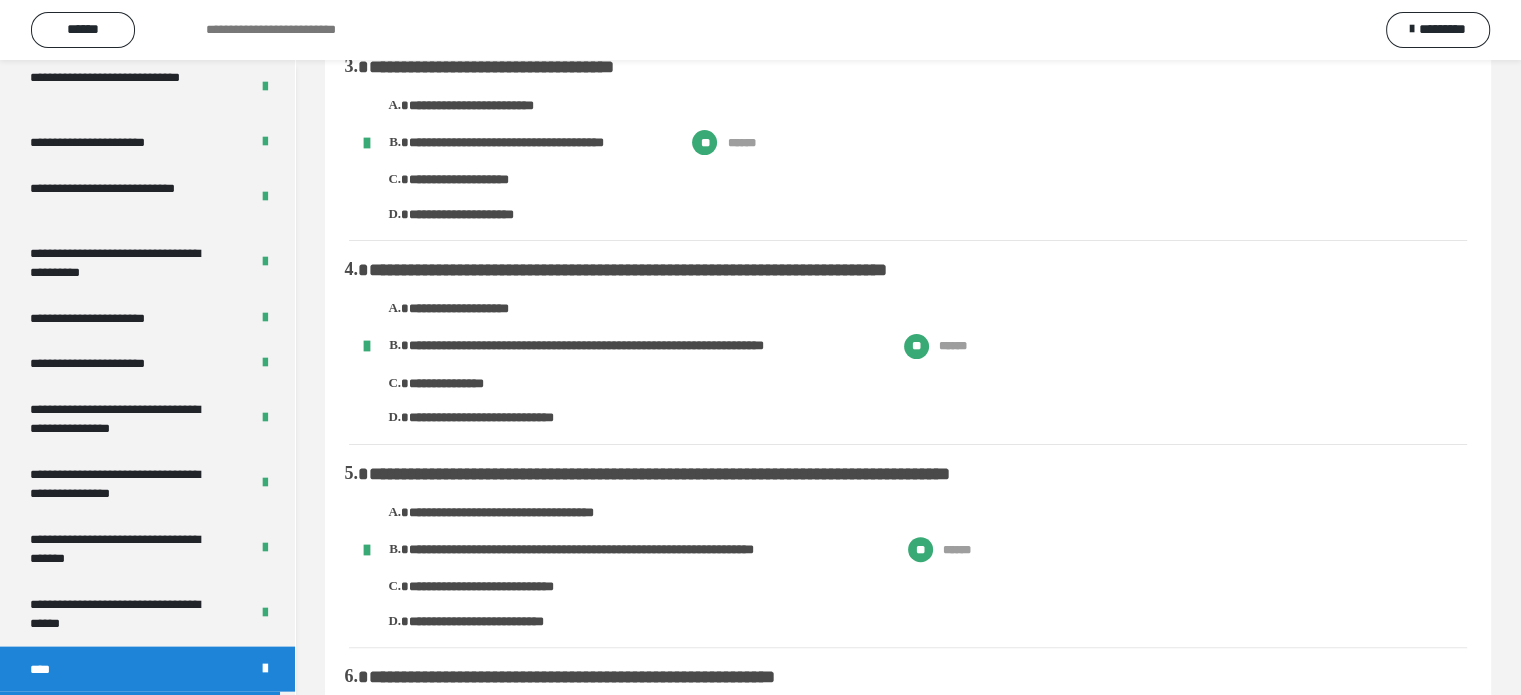 click on "**********" at bounding box center [938, 346] 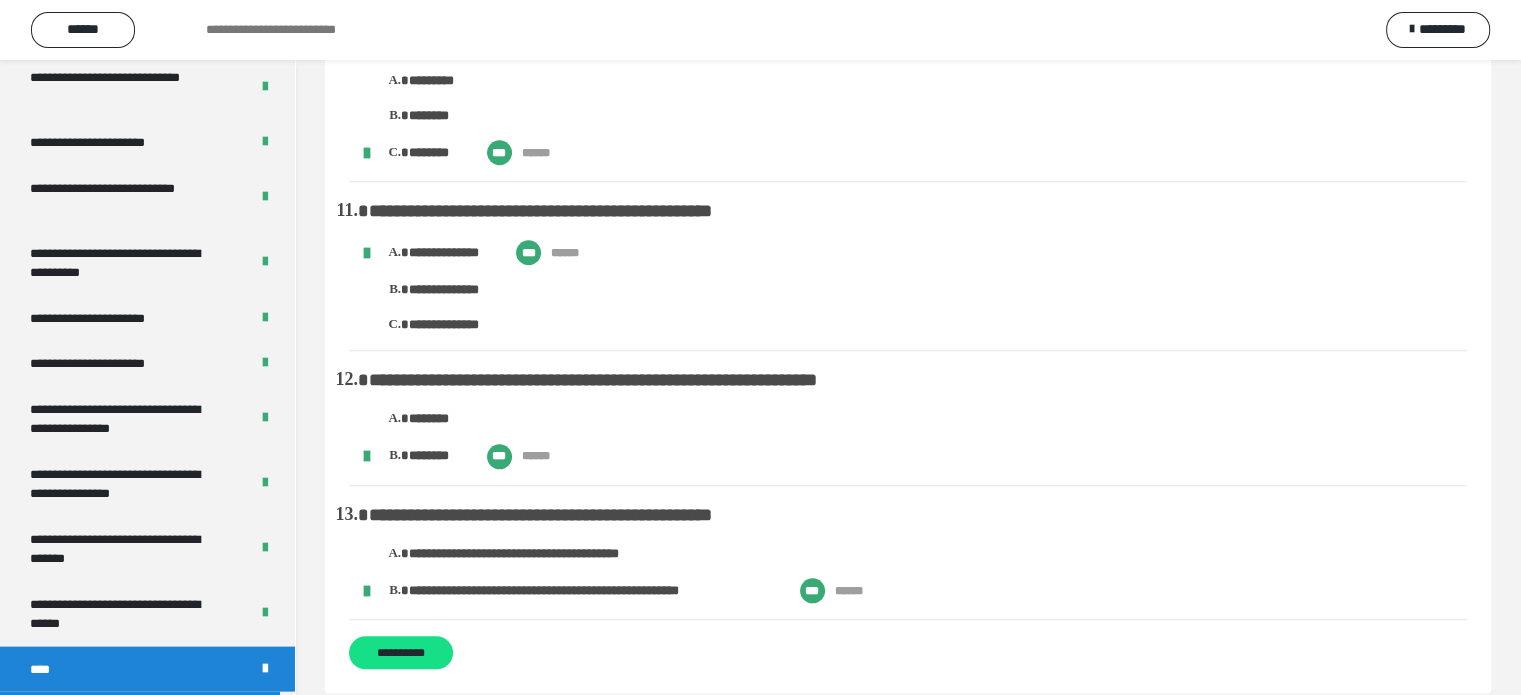 scroll, scrollTop: 1879, scrollLeft: 0, axis: vertical 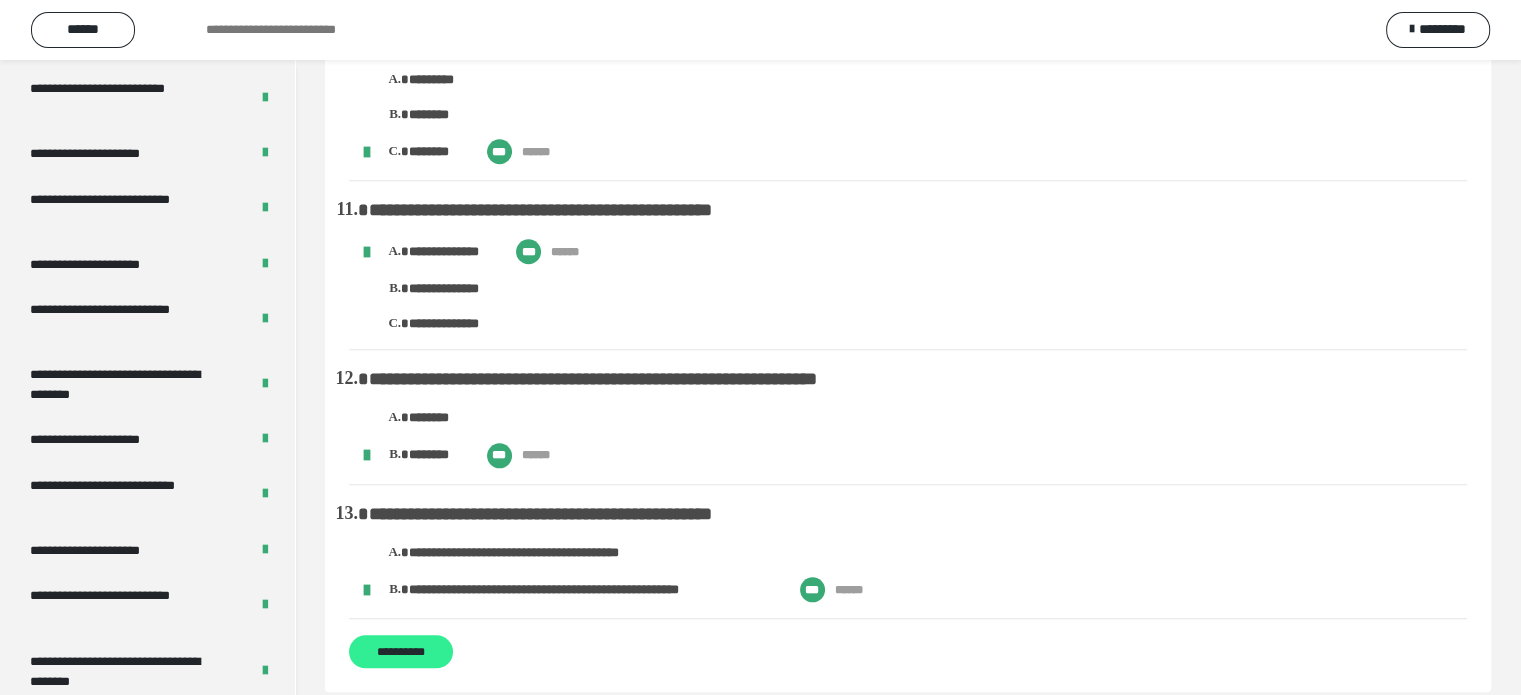 click on "**********" at bounding box center [401, 651] 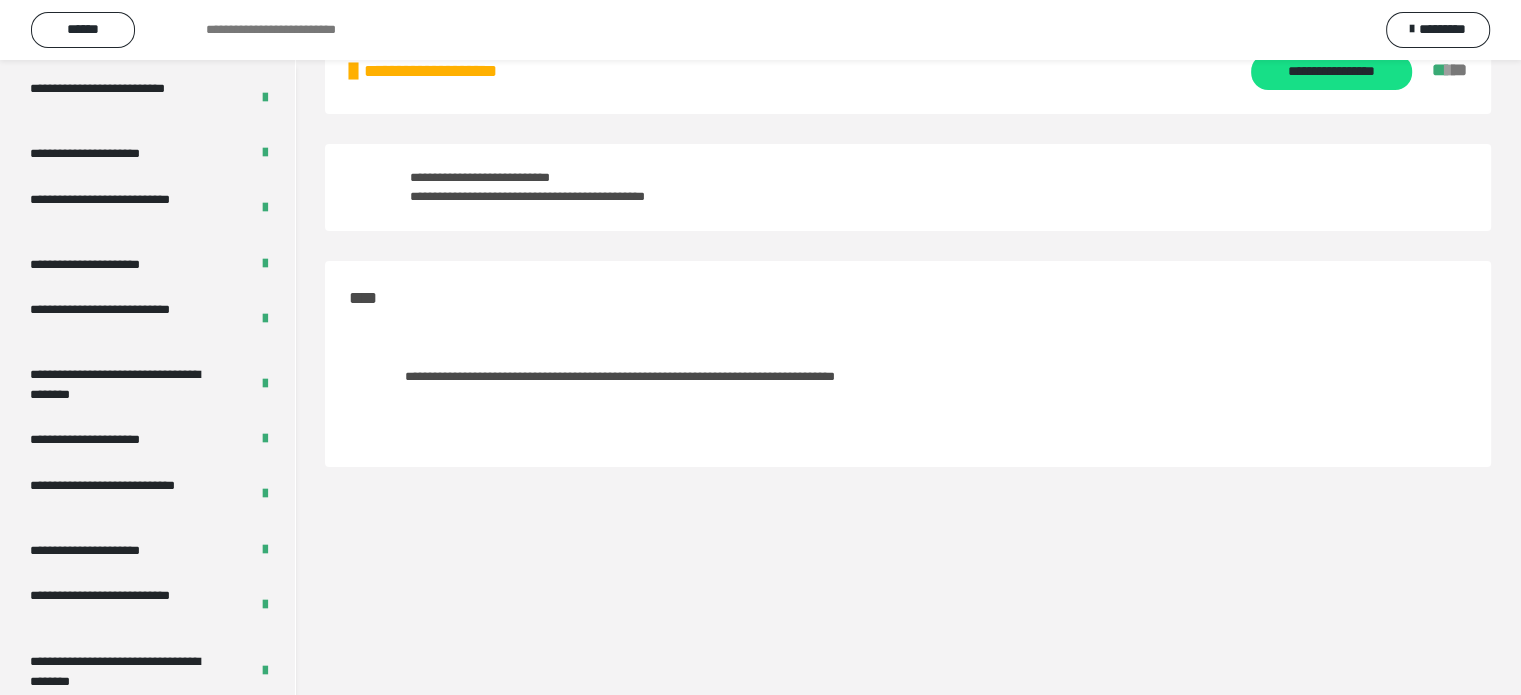 scroll, scrollTop: 60, scrollLeft: 0, axis: vertical 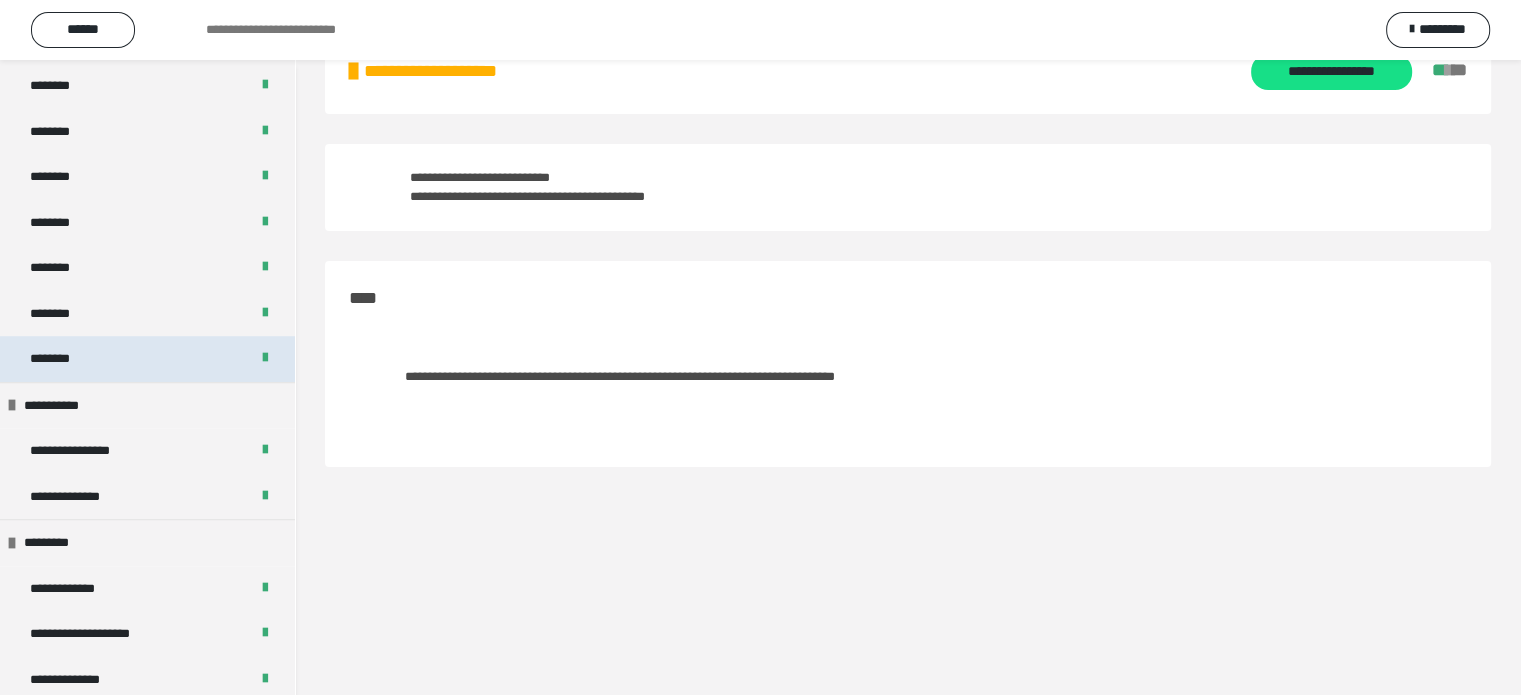 click on "********" at bounding box center (147, 359) 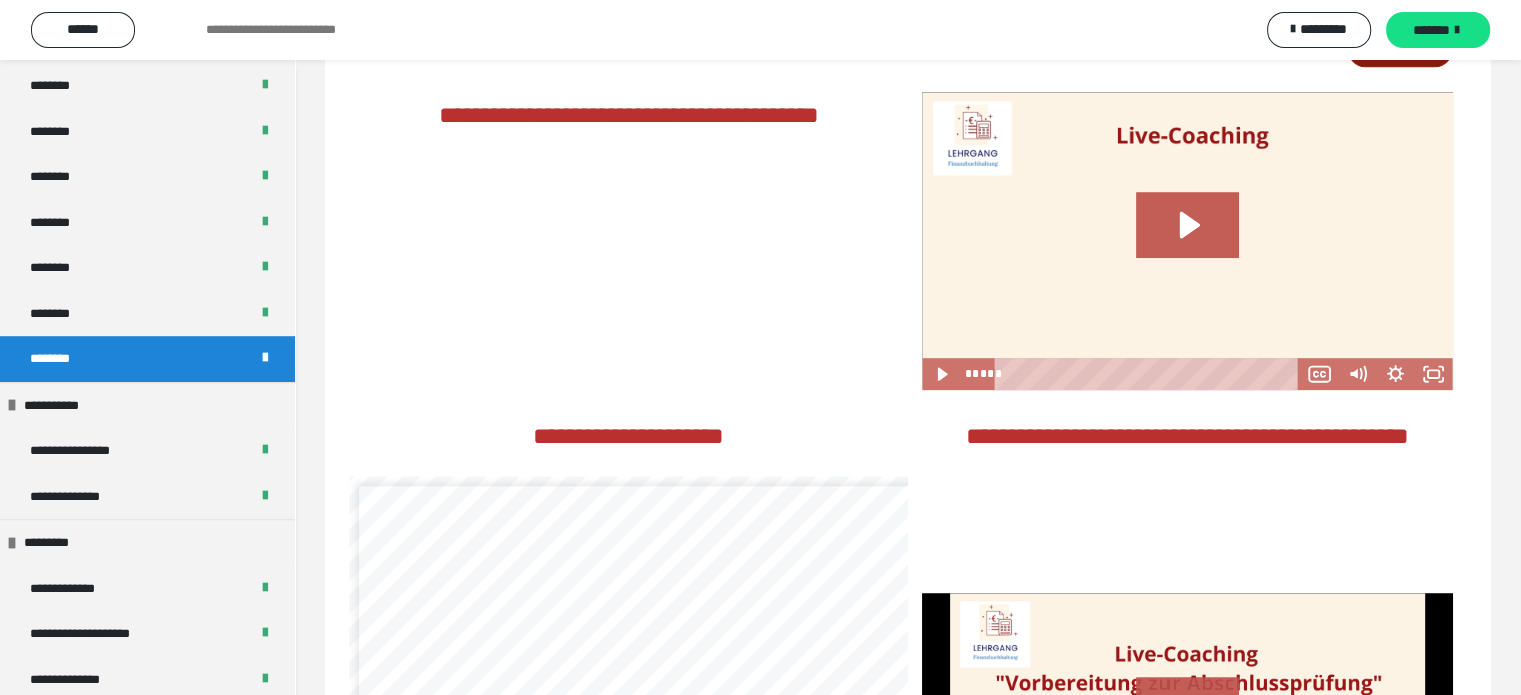scroll, scrollTop: 1081, scrollLeft: 0, axis: vertical 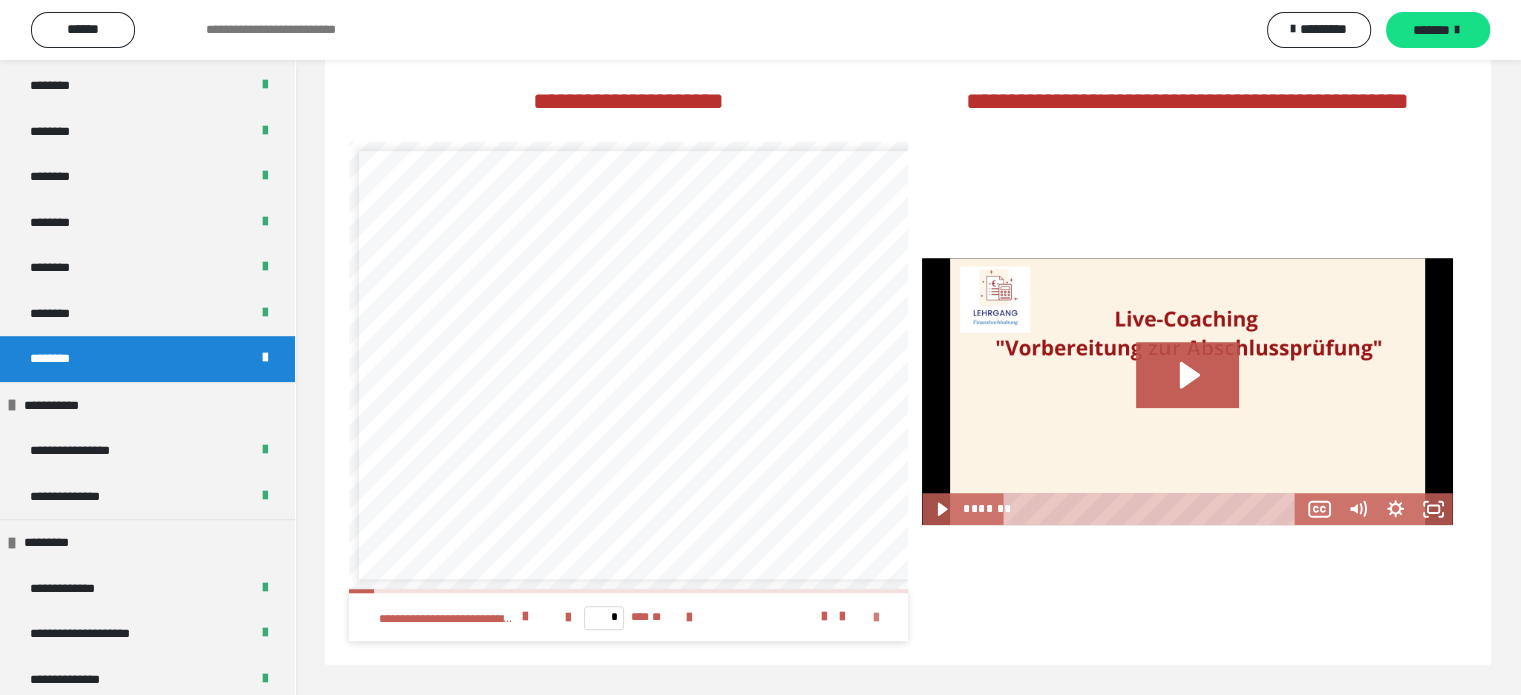 click at bounding box center (876, 618) 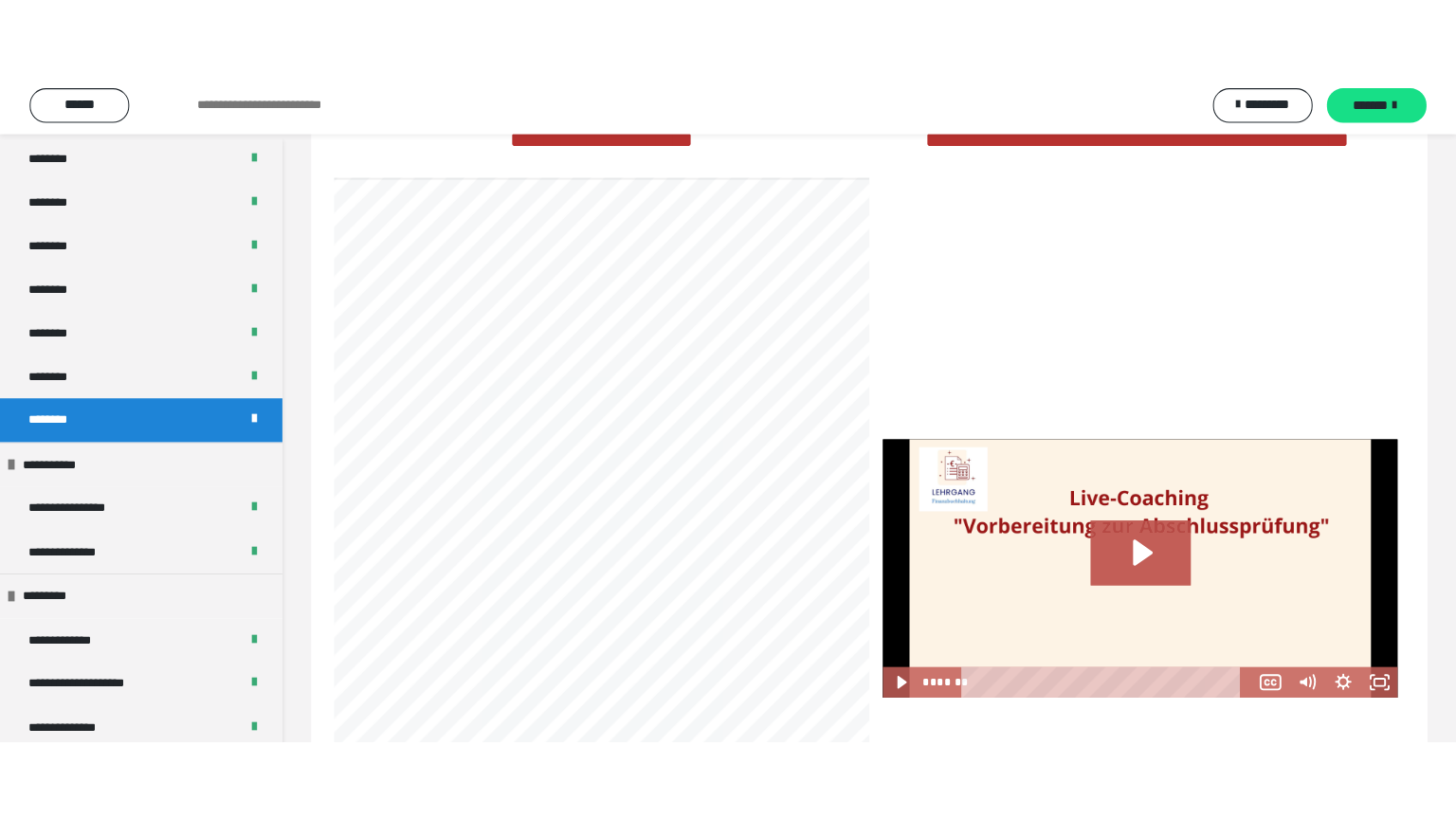 scroll, scrollTop: 1217, scrollLeft: 0, axis: vertical 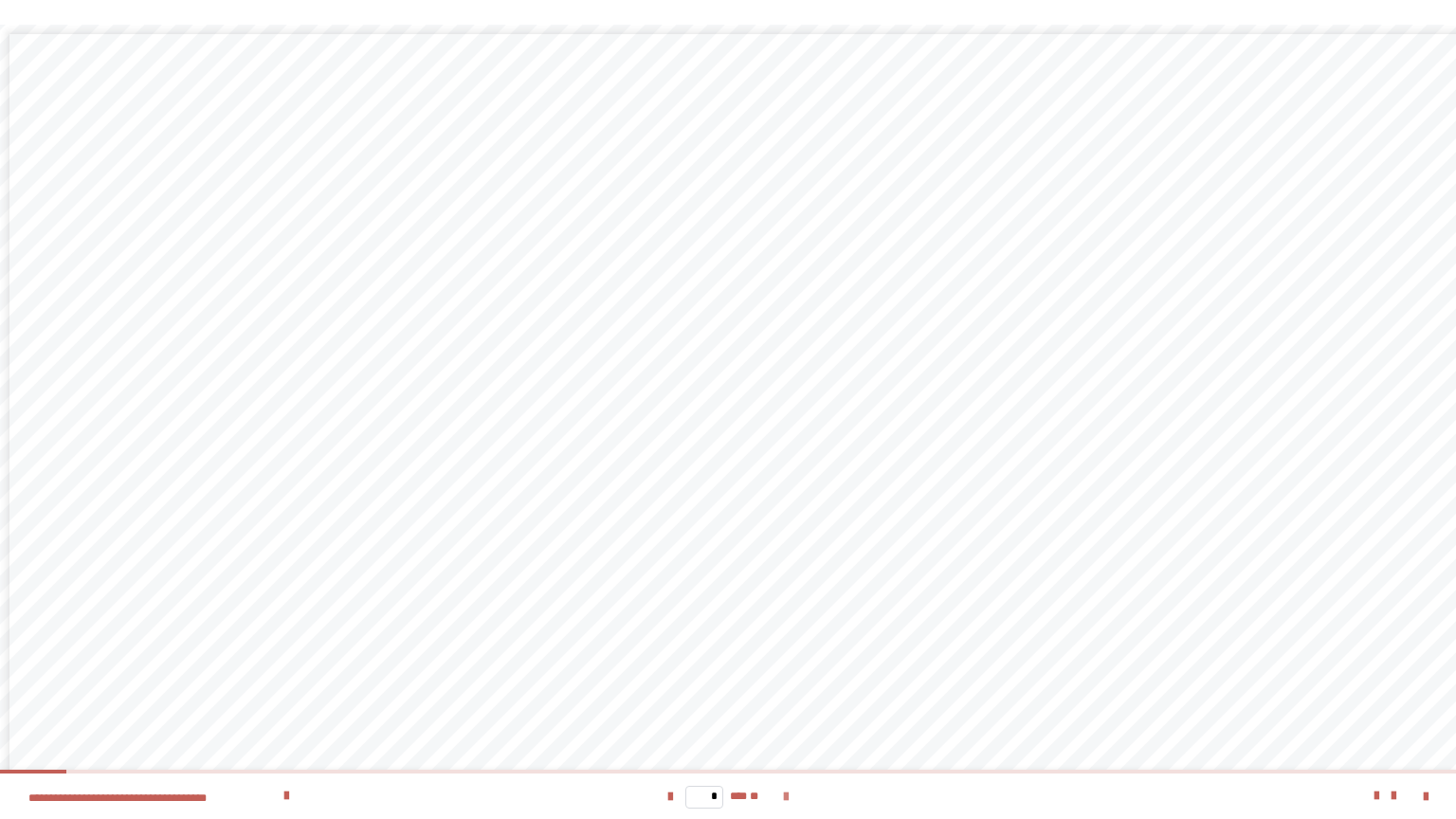 click at bounding box center (786, 797) 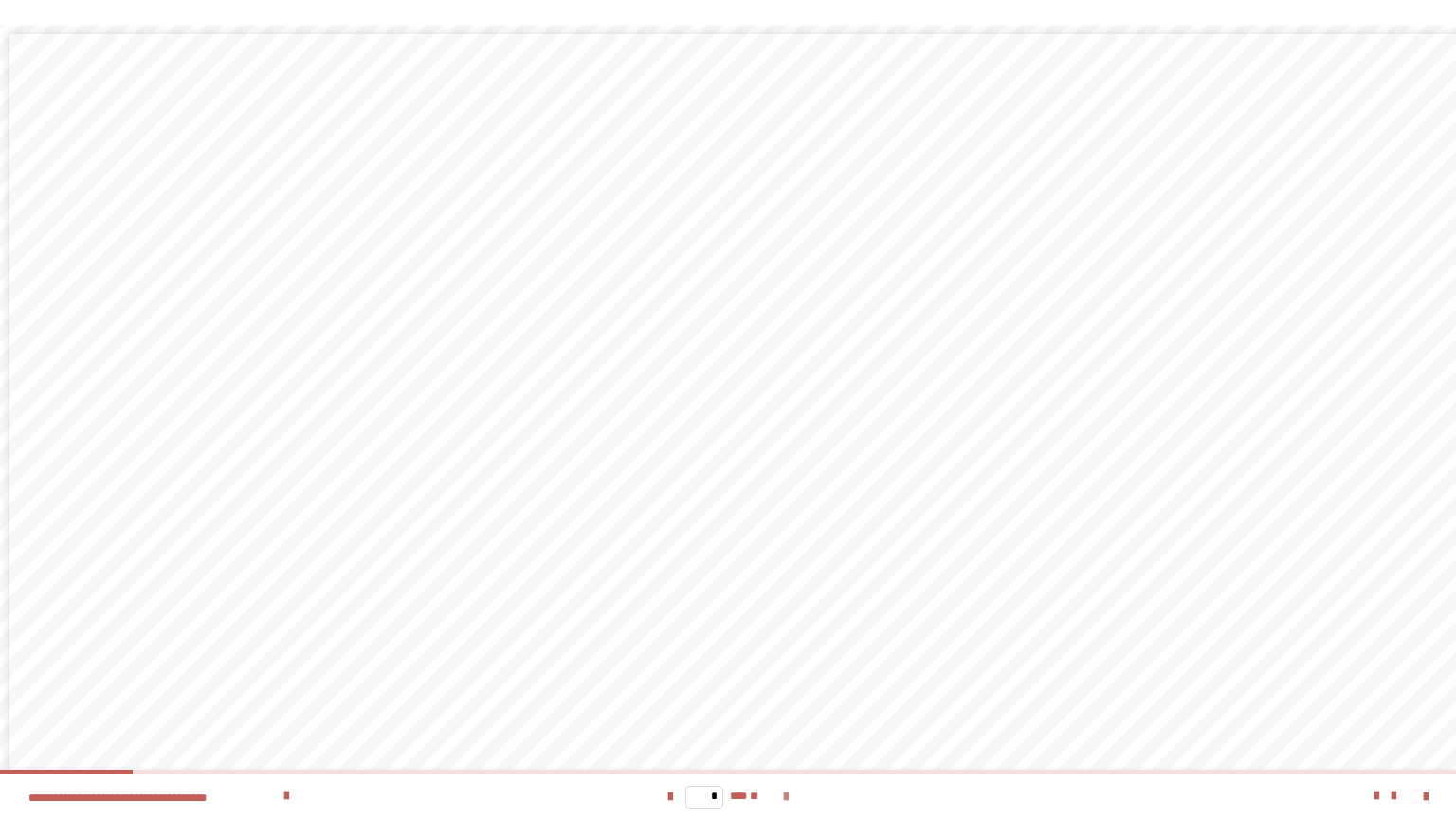 click at bounding box center [786, 797] 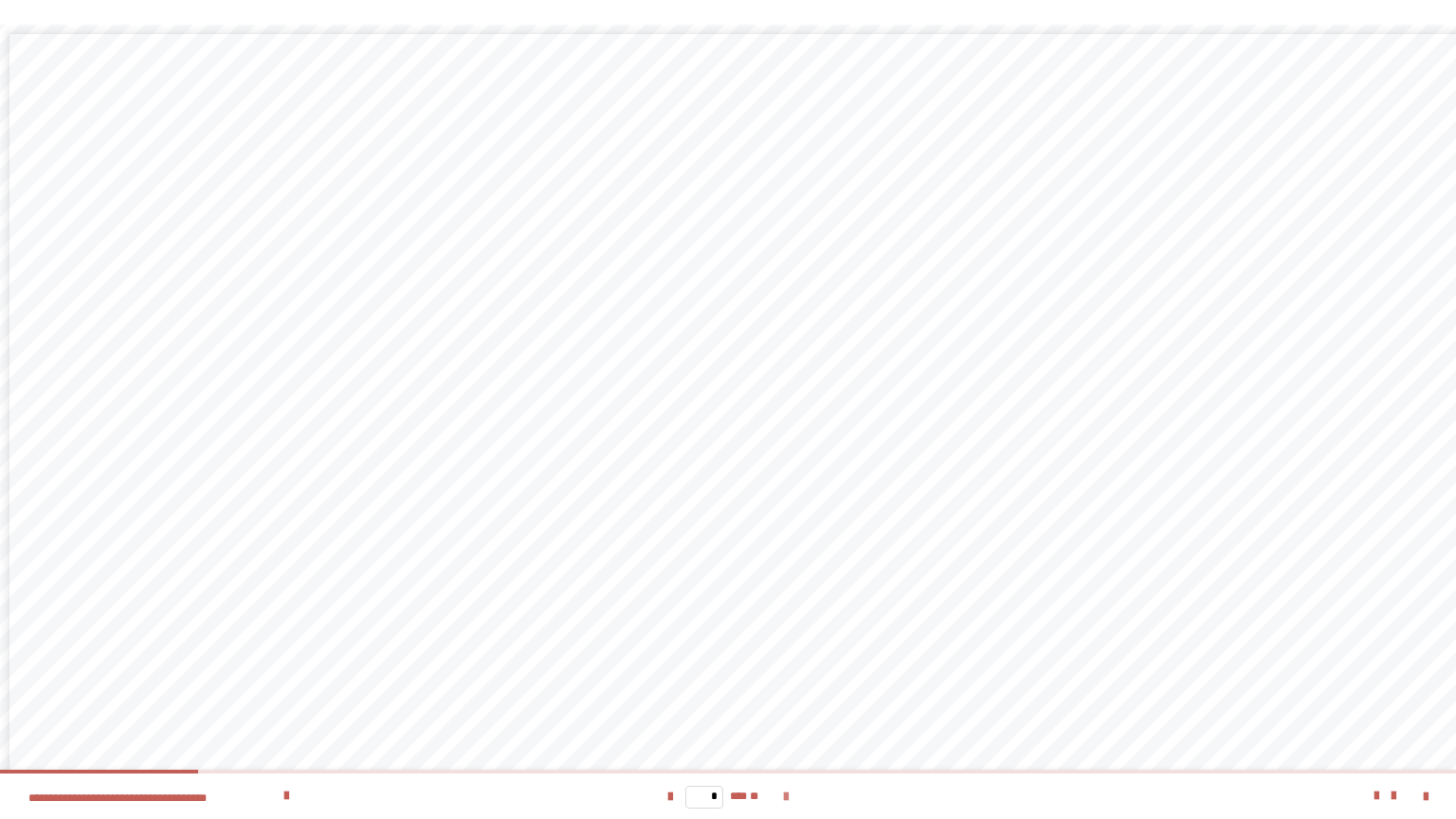 click at bounding box center [786, 797] 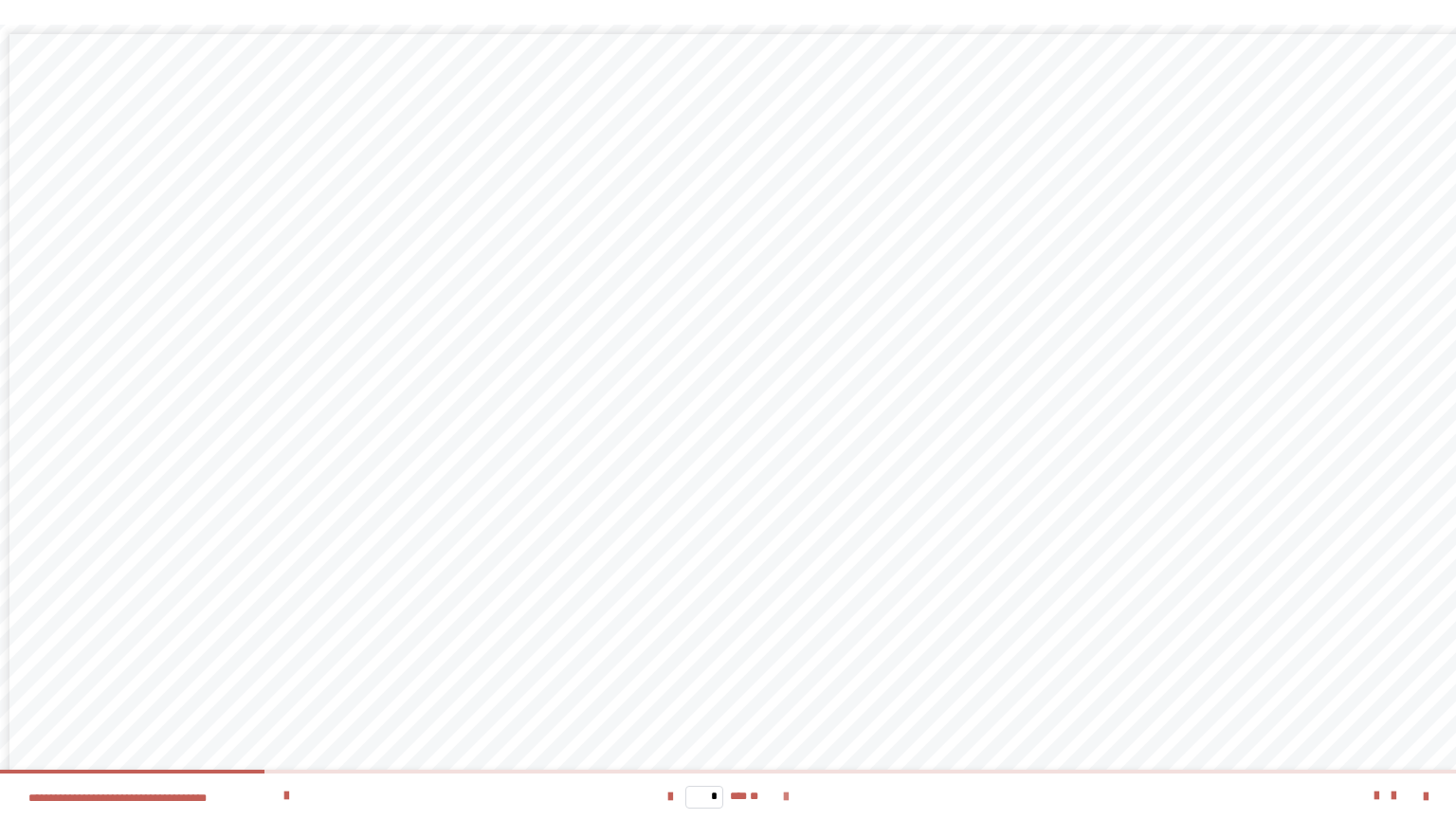 click at bounding box center [786, 797] 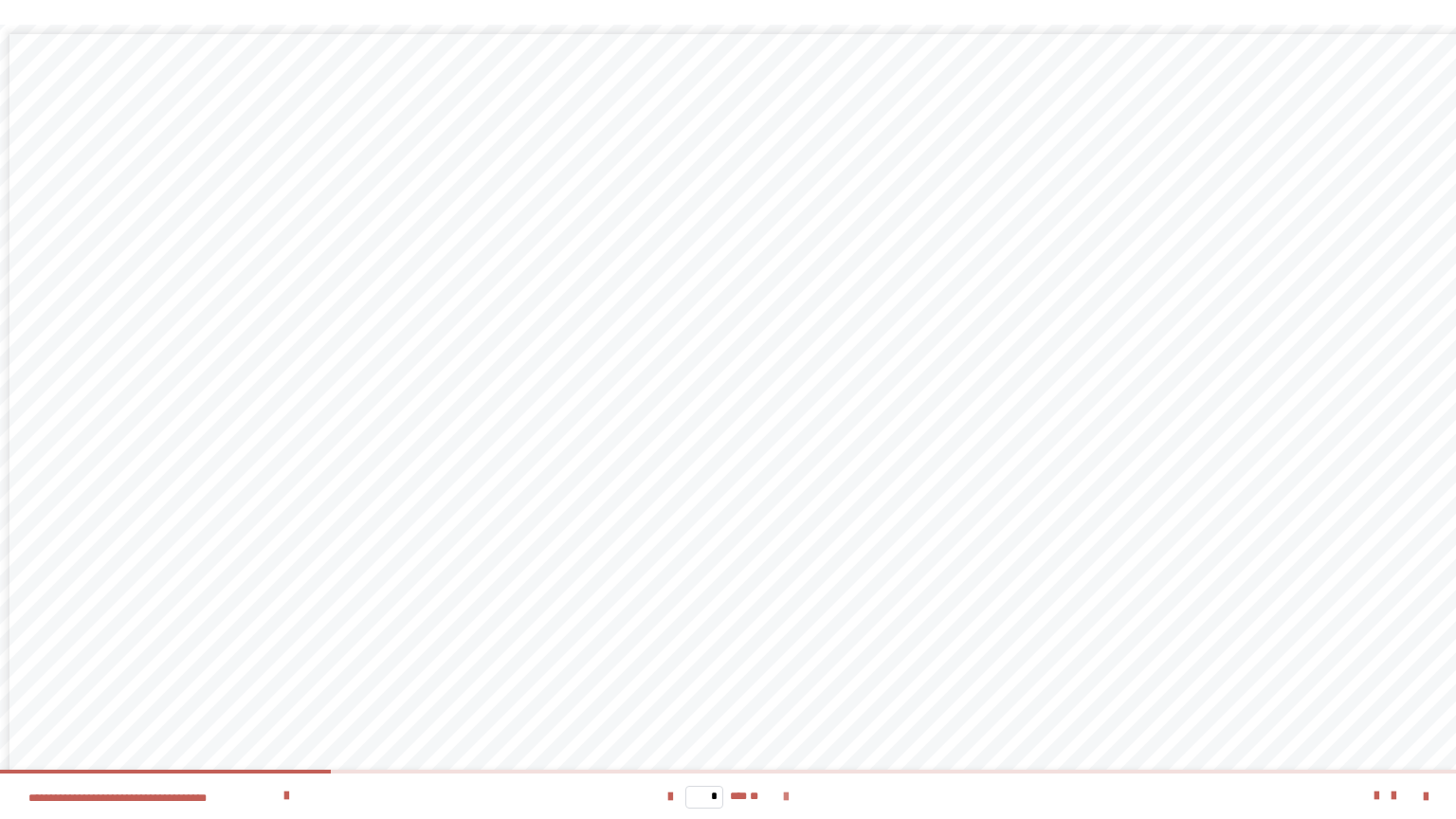 click at bounding box center (786, 797) 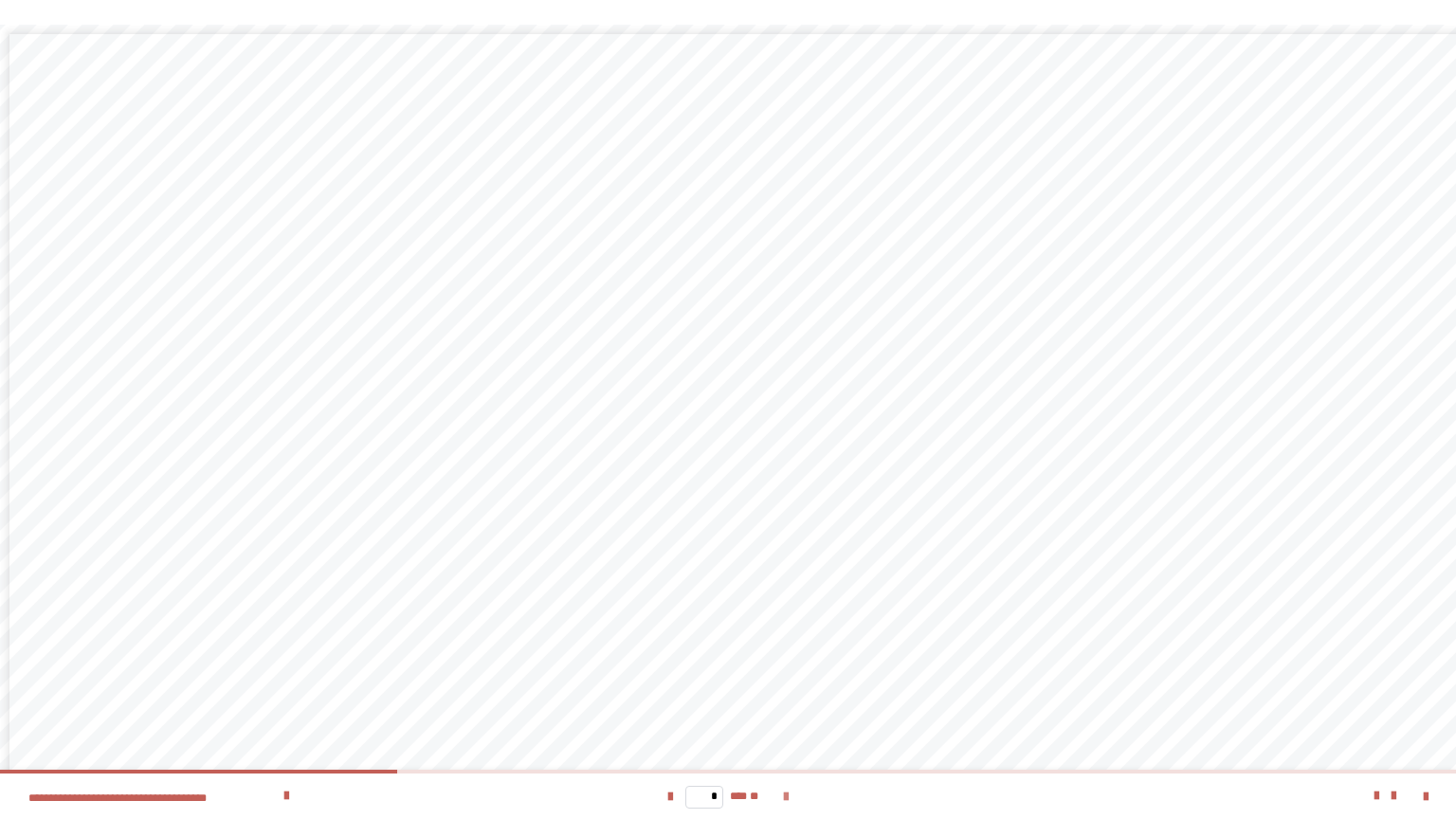 click at bounding box center (786, 797) 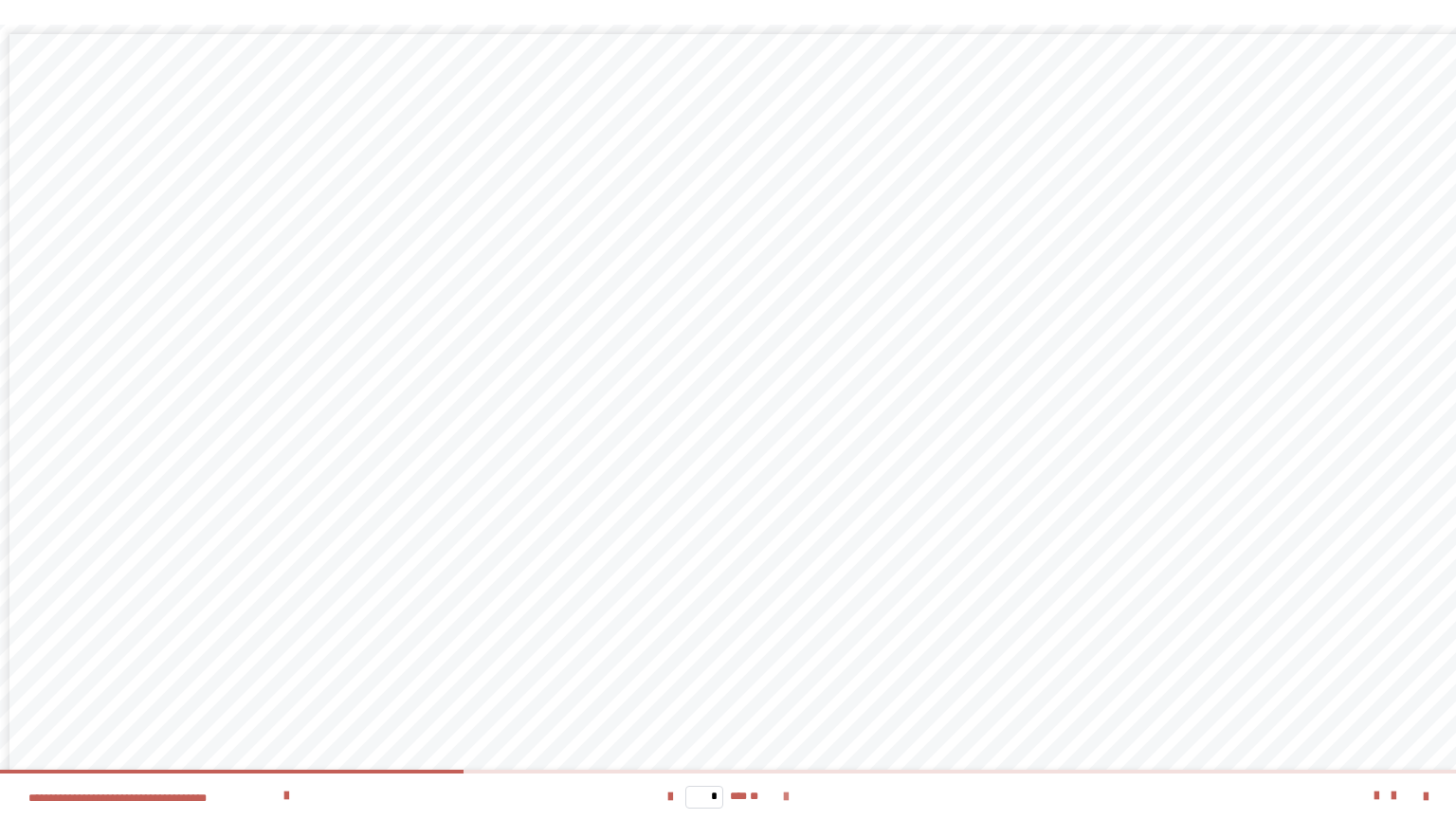 click at bounding box center [786, 797] 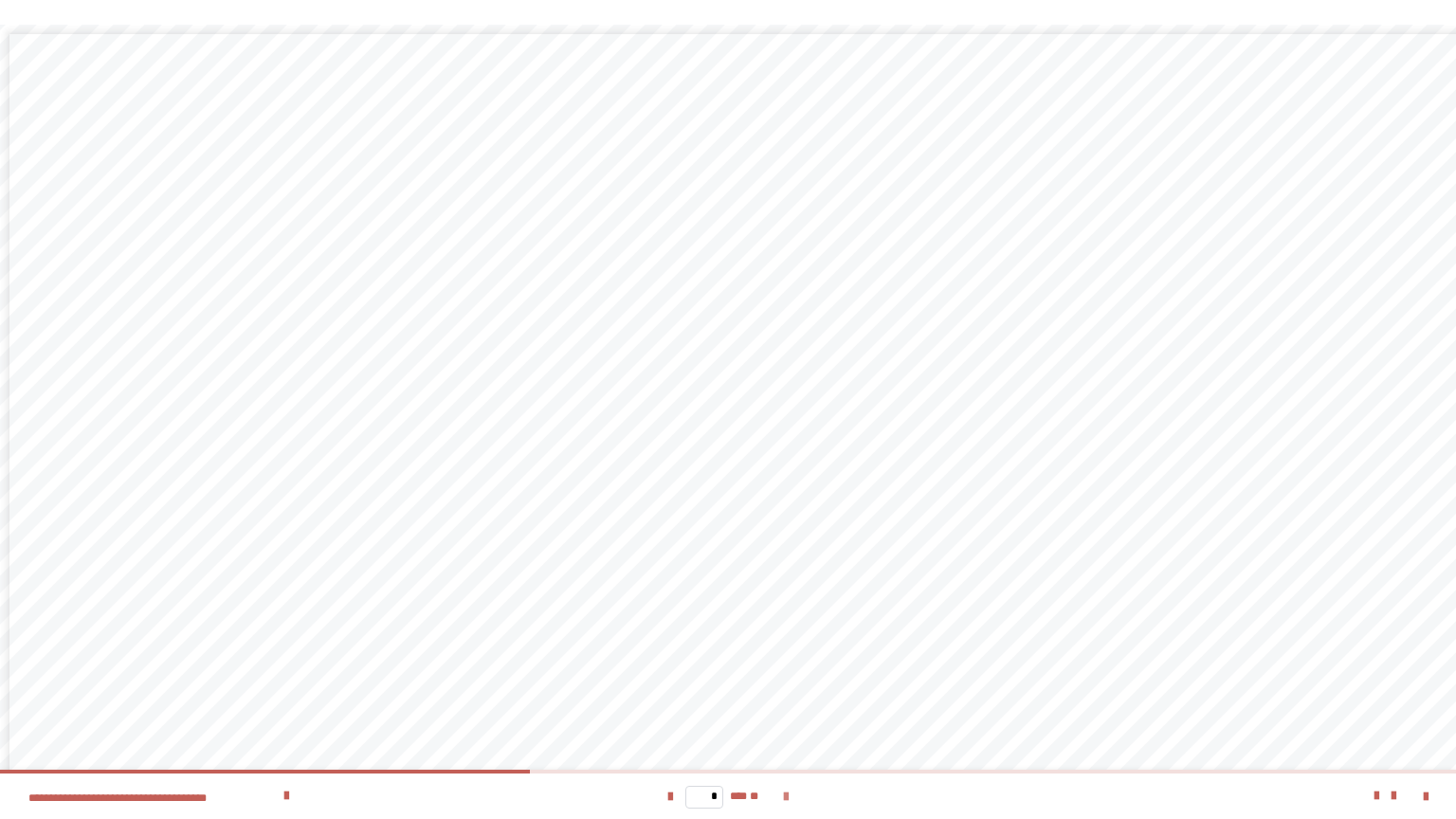 click at bounding box center (786, 797) 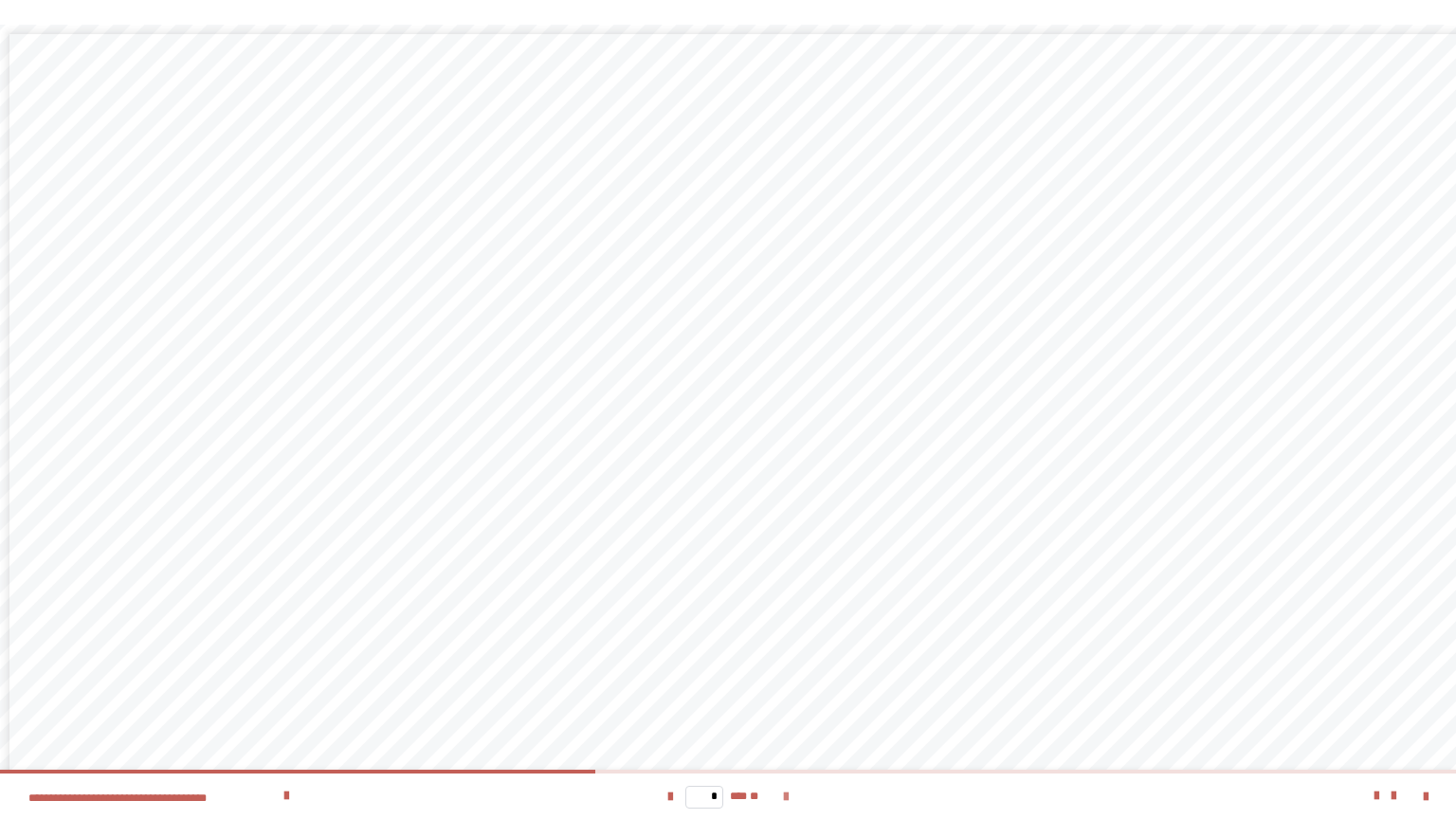 click at bounding box center (786, 797) 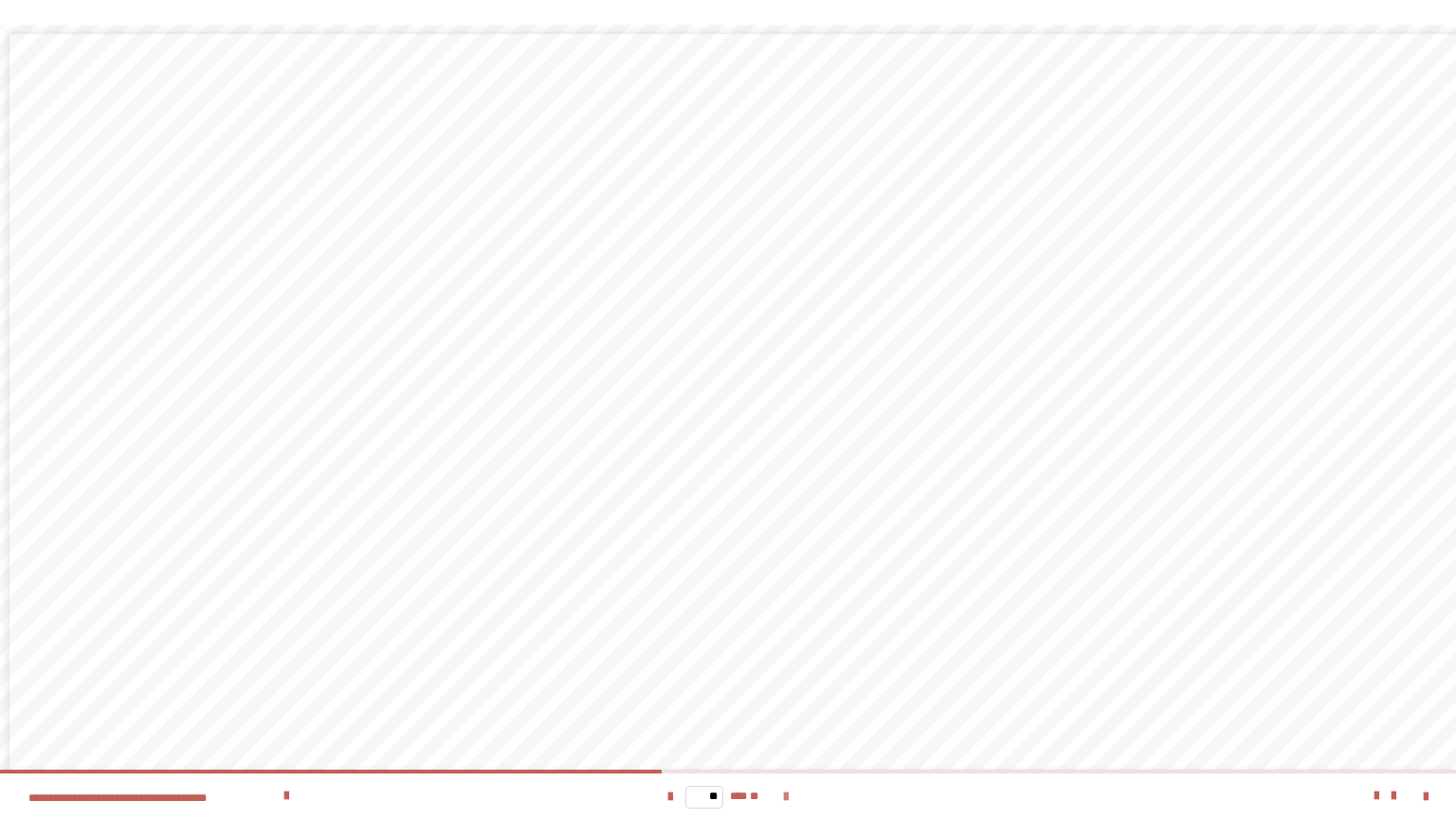 click at bounding box center [786, 797] 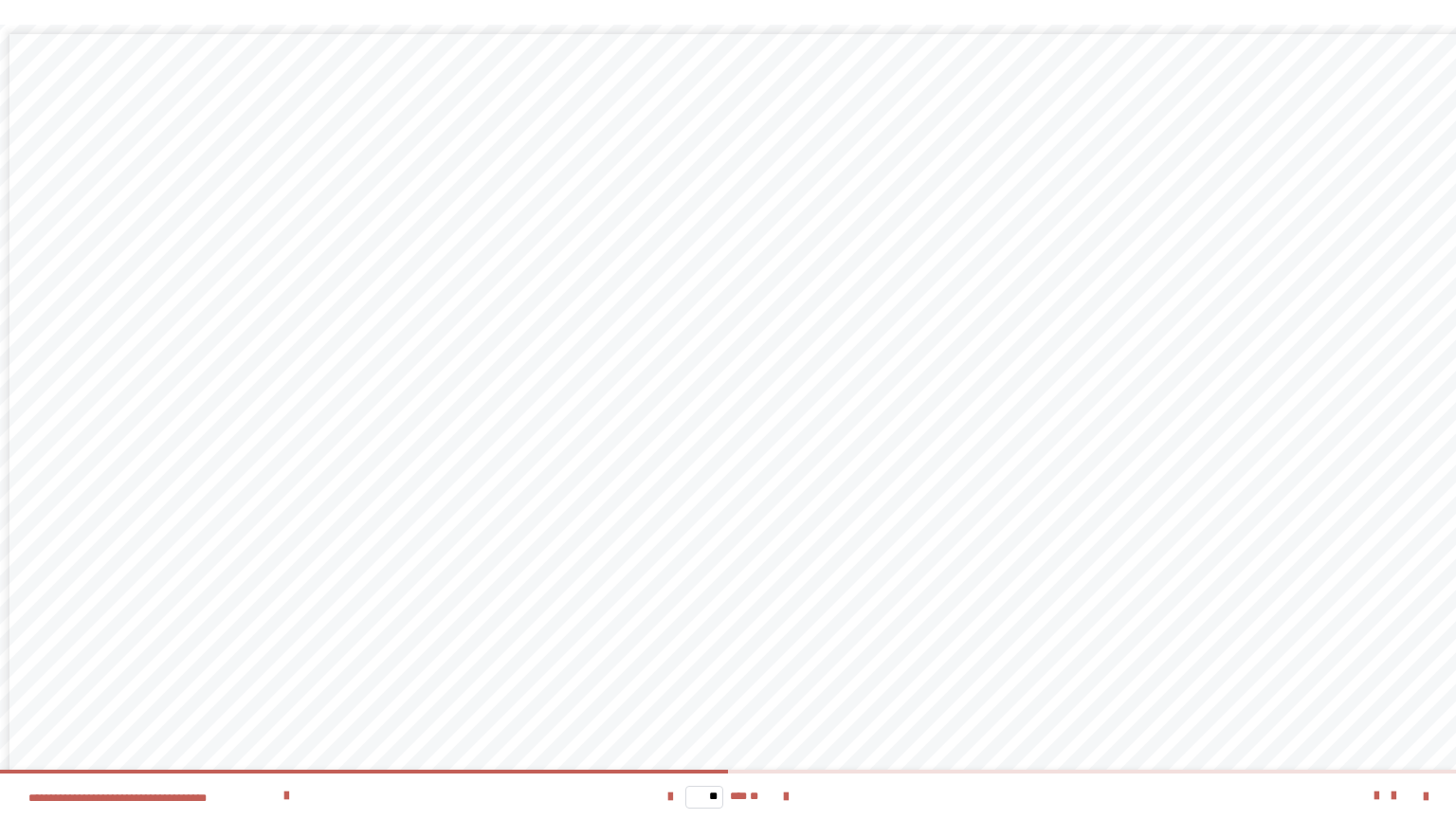 scroll, scrollTop: 62, scrollLeft: 0, axis: vertical 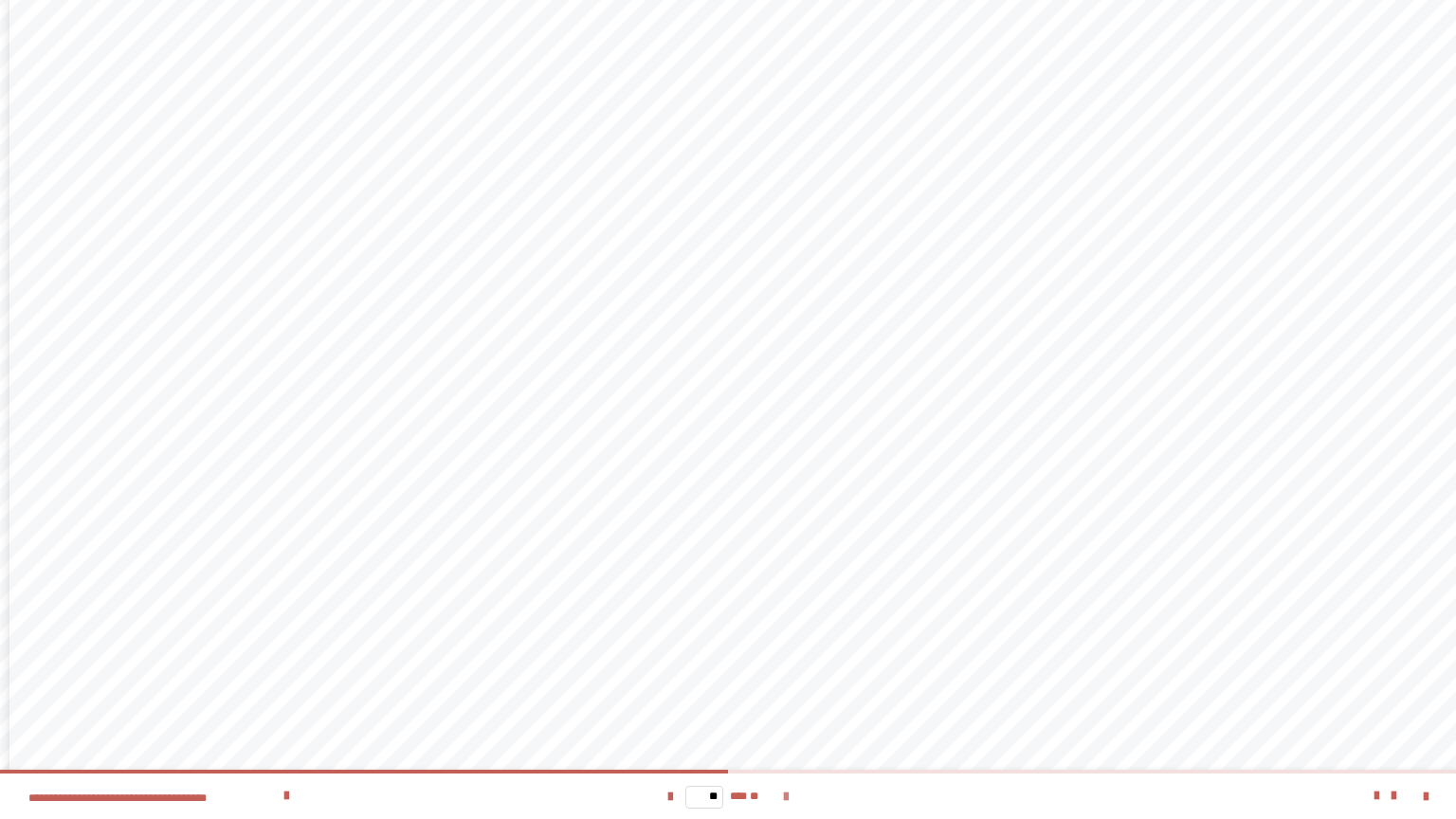 click at bounding box center (786, 797) 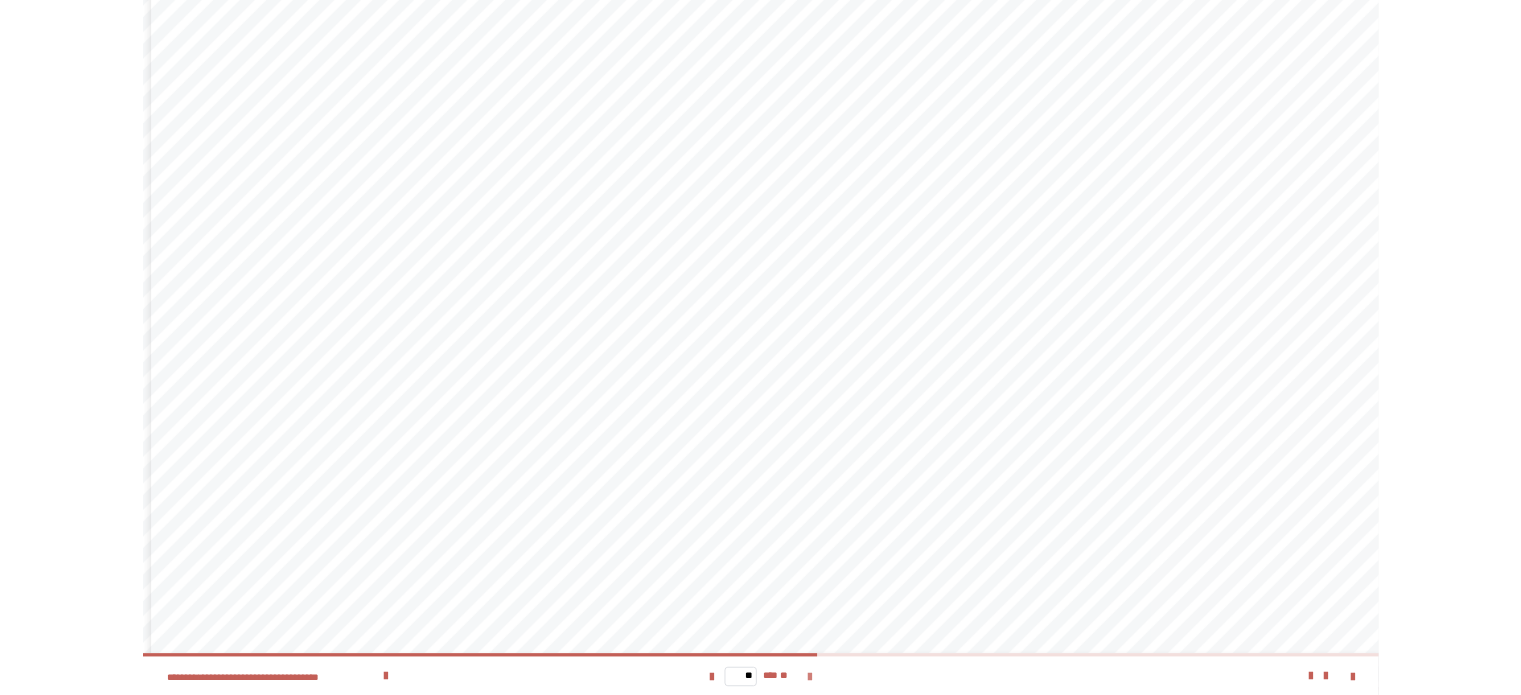 scroll, scrollTop: 0, scrollLeft: 0, axis: both 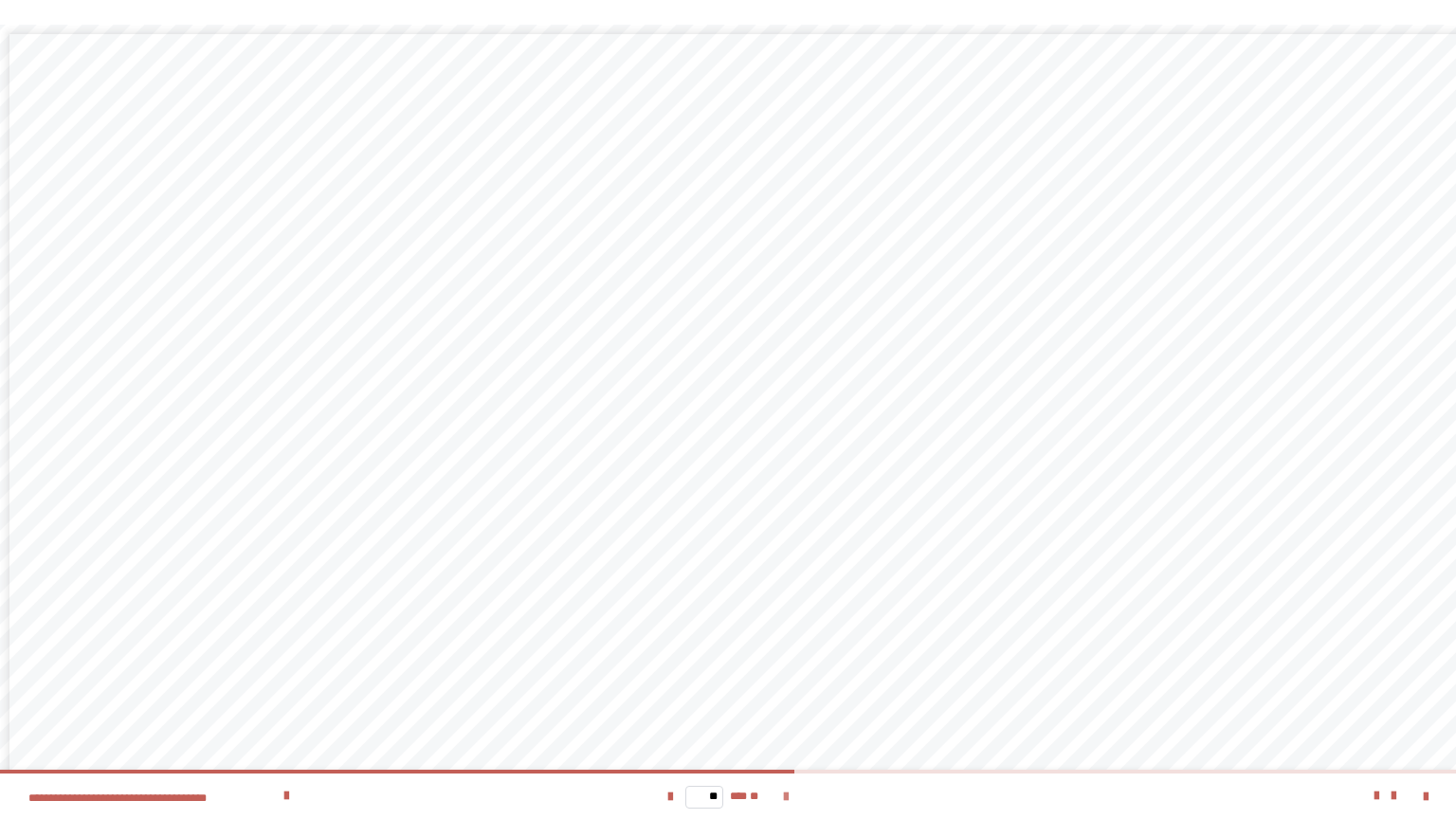 click at bounding box center [786, 797] 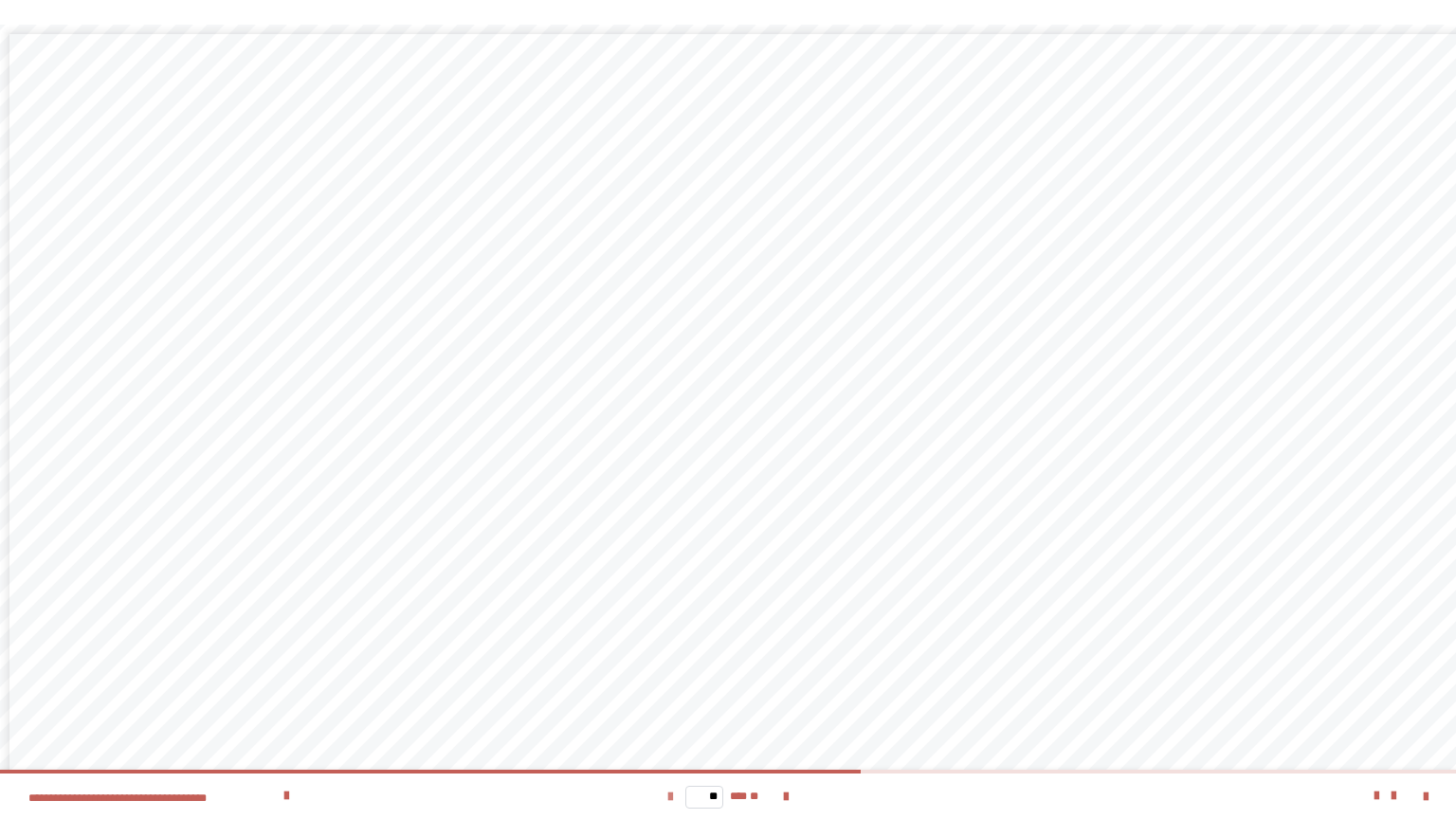 click at bounding box center [670, 797] 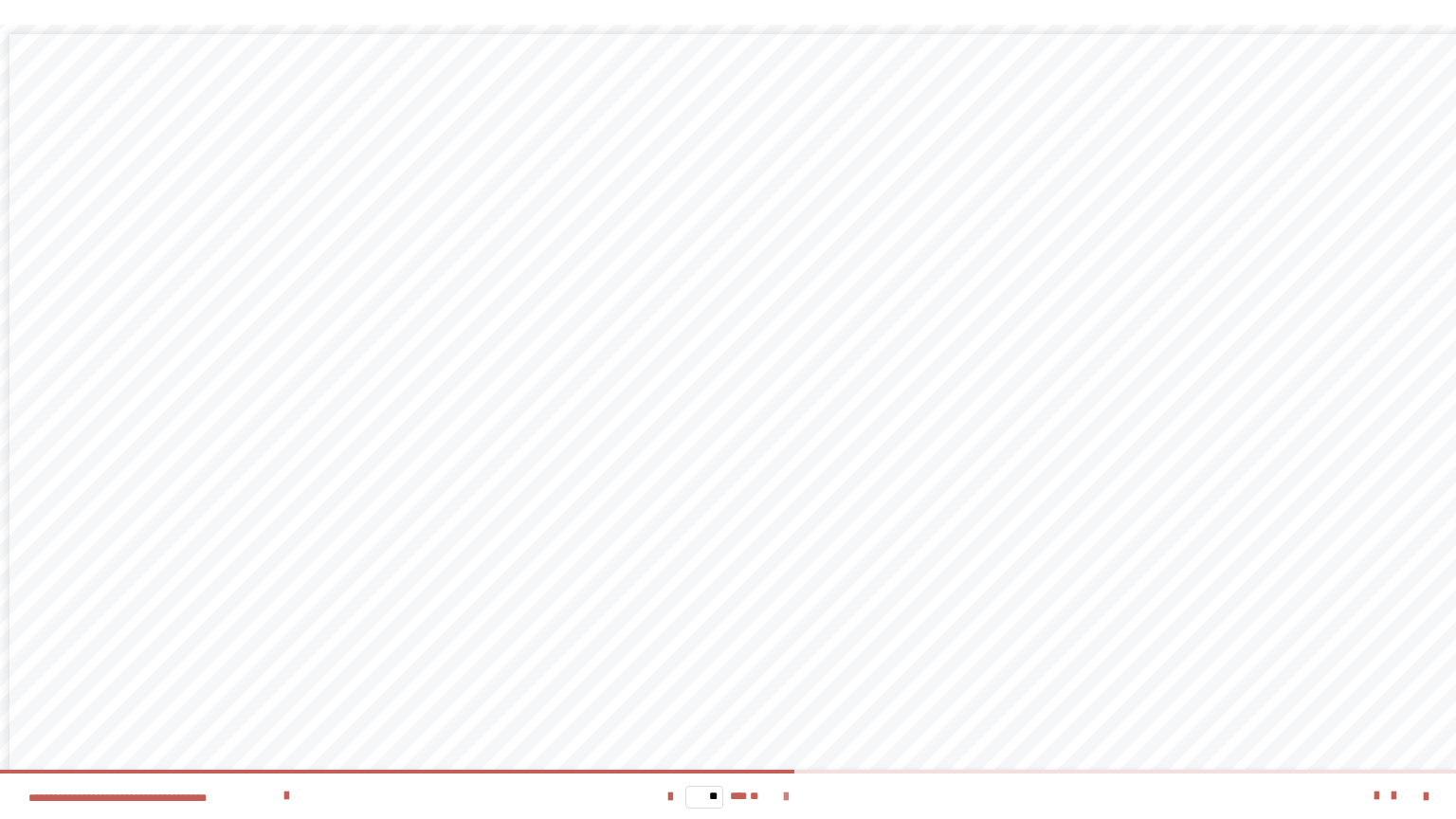click at bounding box center (786, 797) 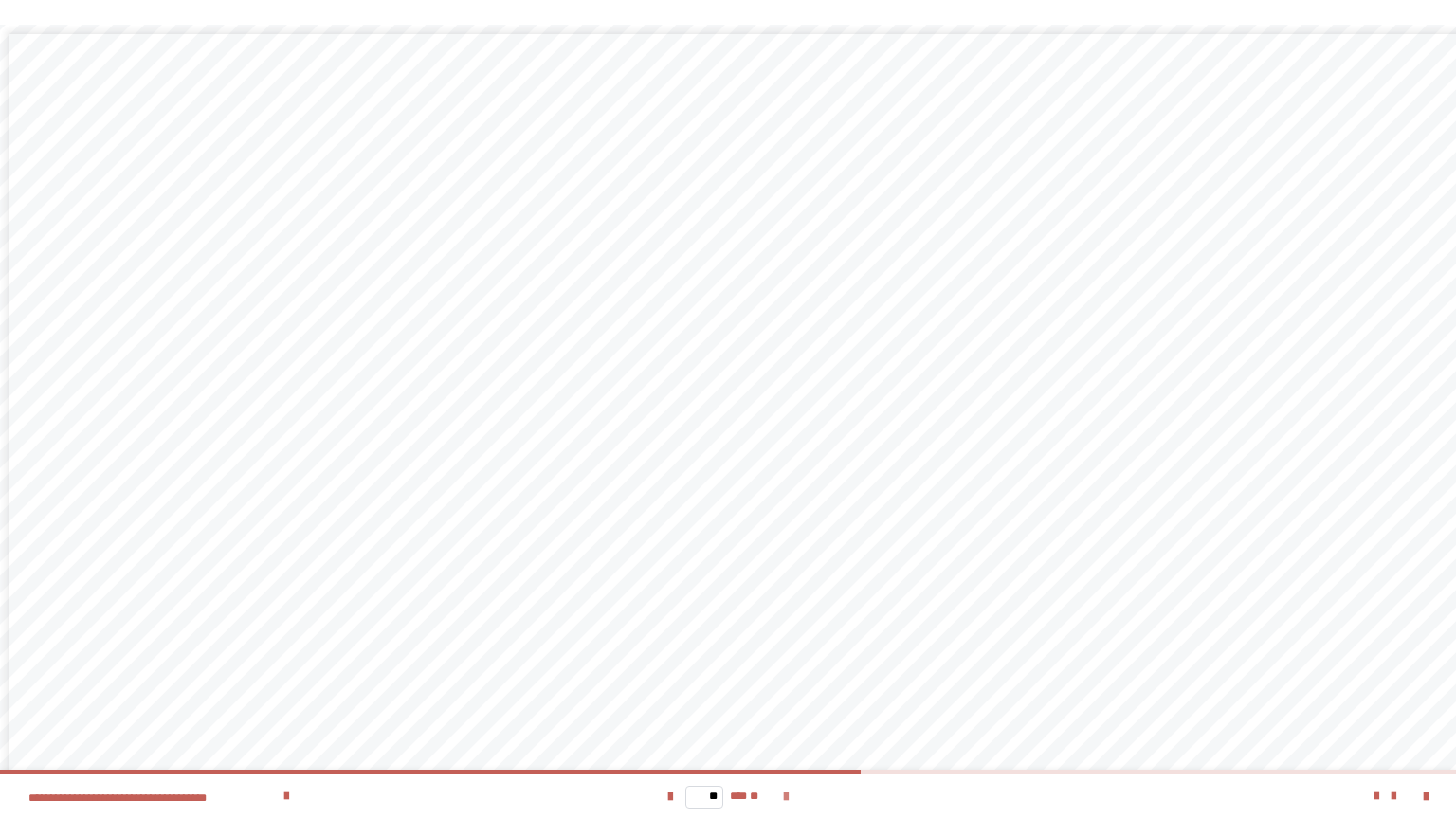 click at bounding box center [786, 797] 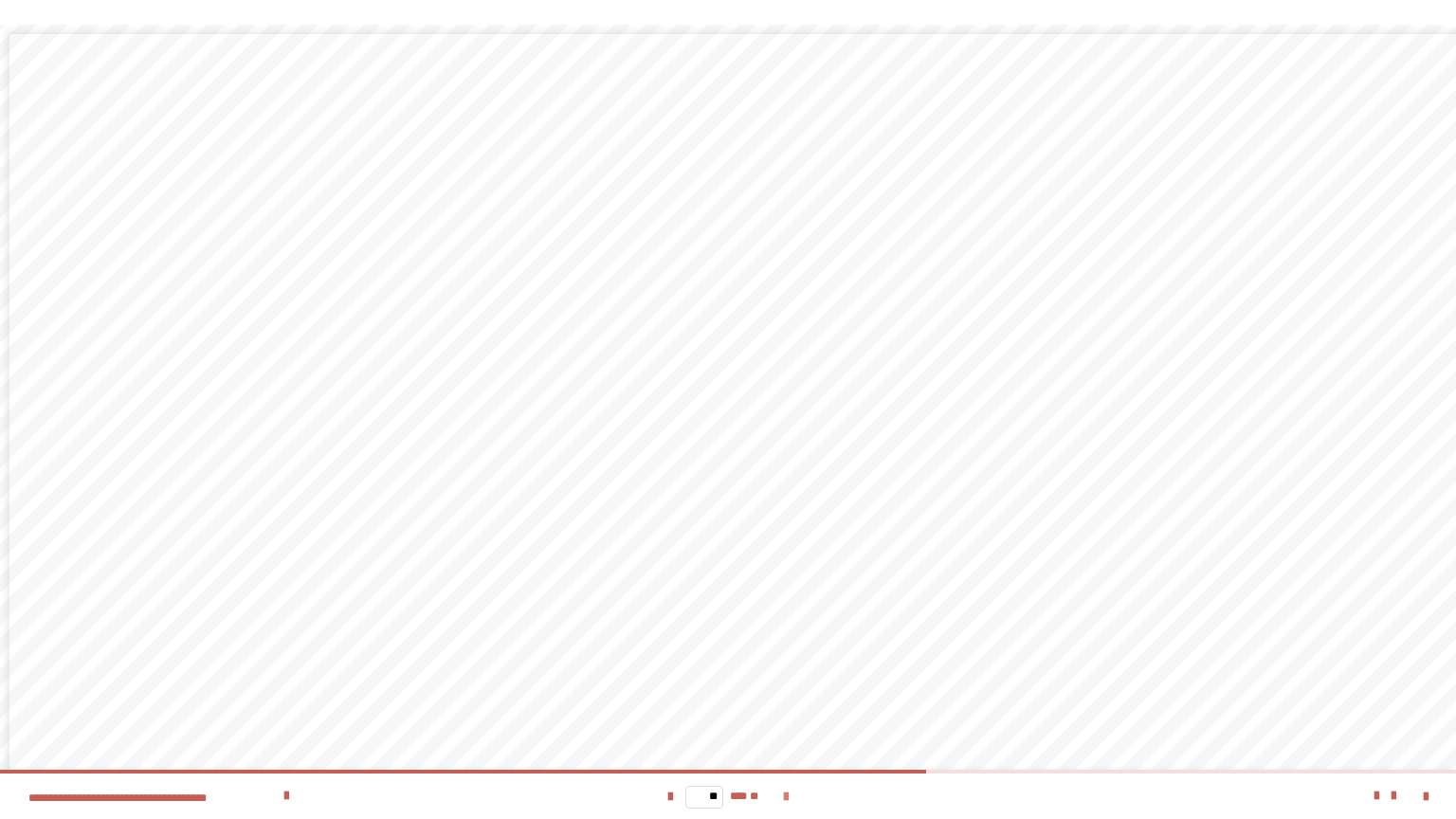 click at bounding box center [786, 797] 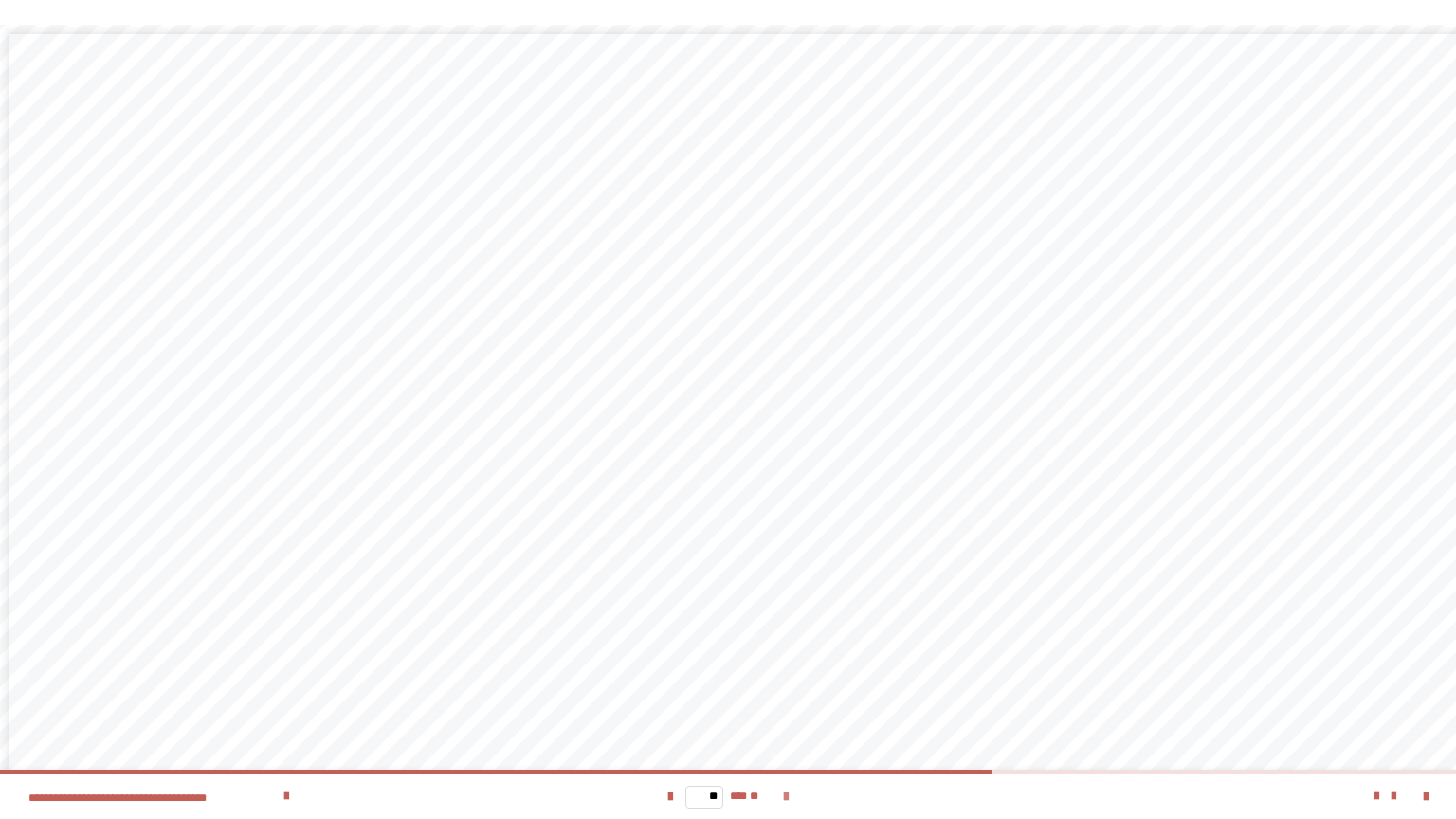 click at bounding box center [786, 797] 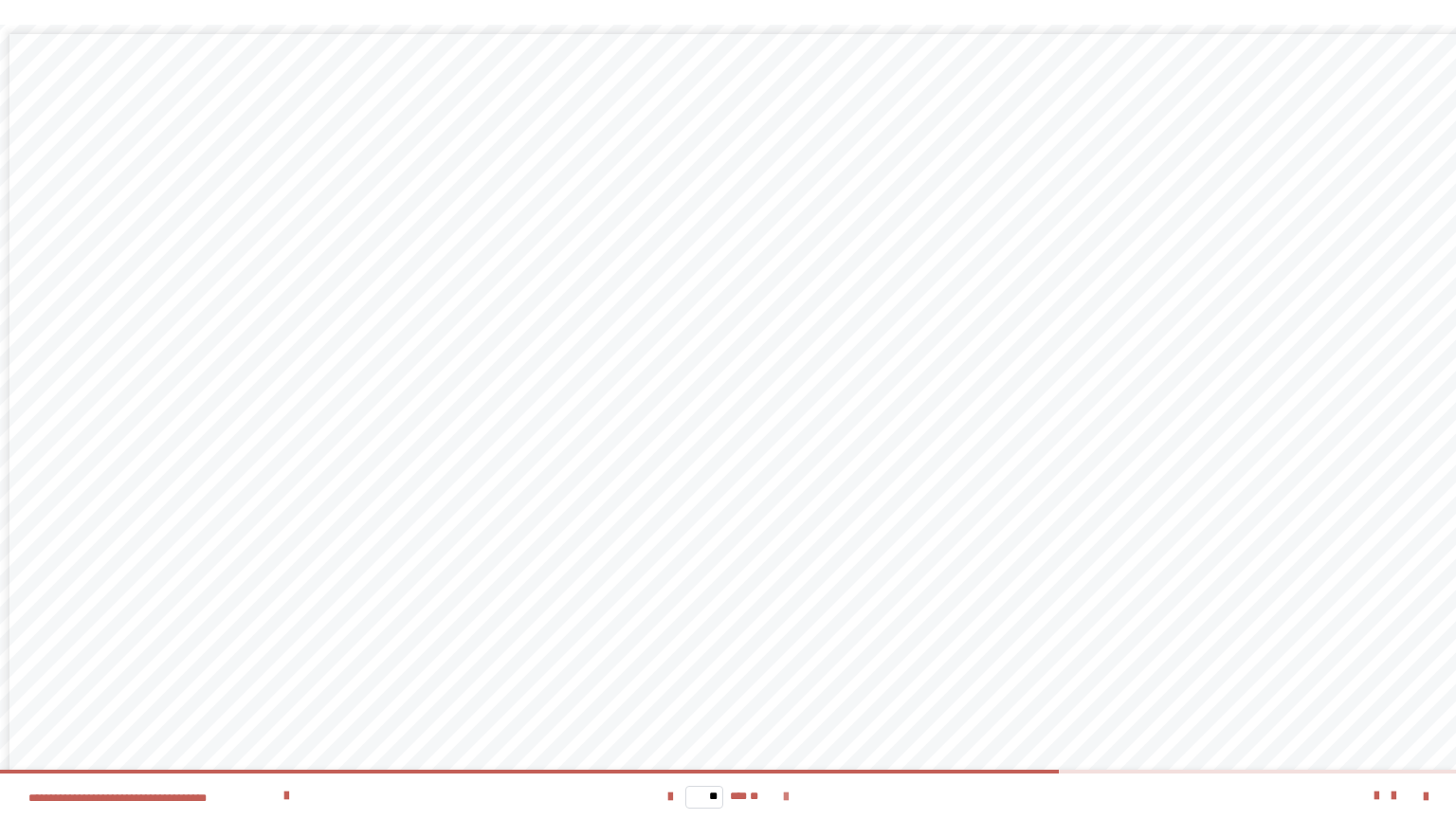 click at bounding box center [786, 797] 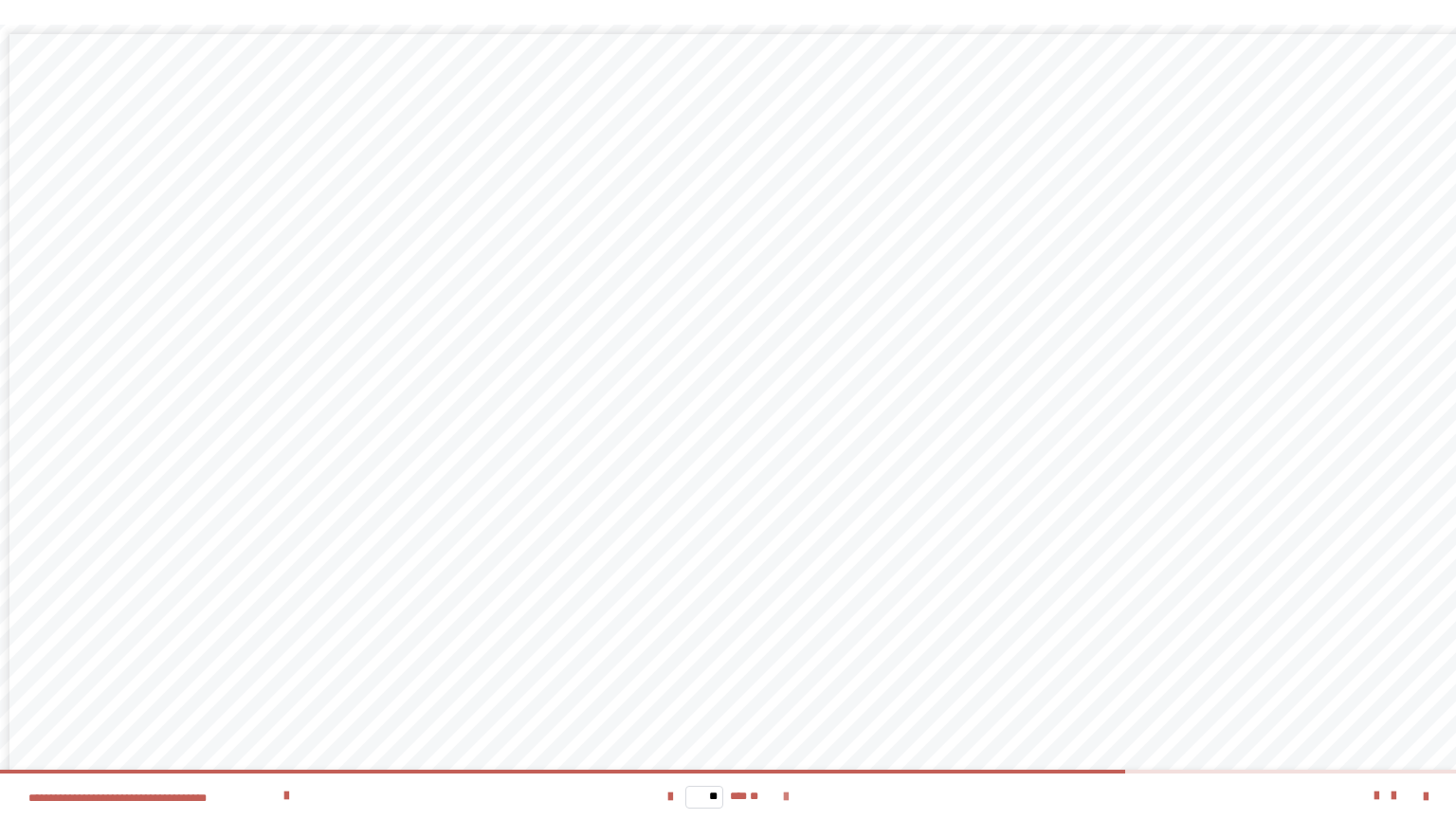 click at bounding box center [786, 797] 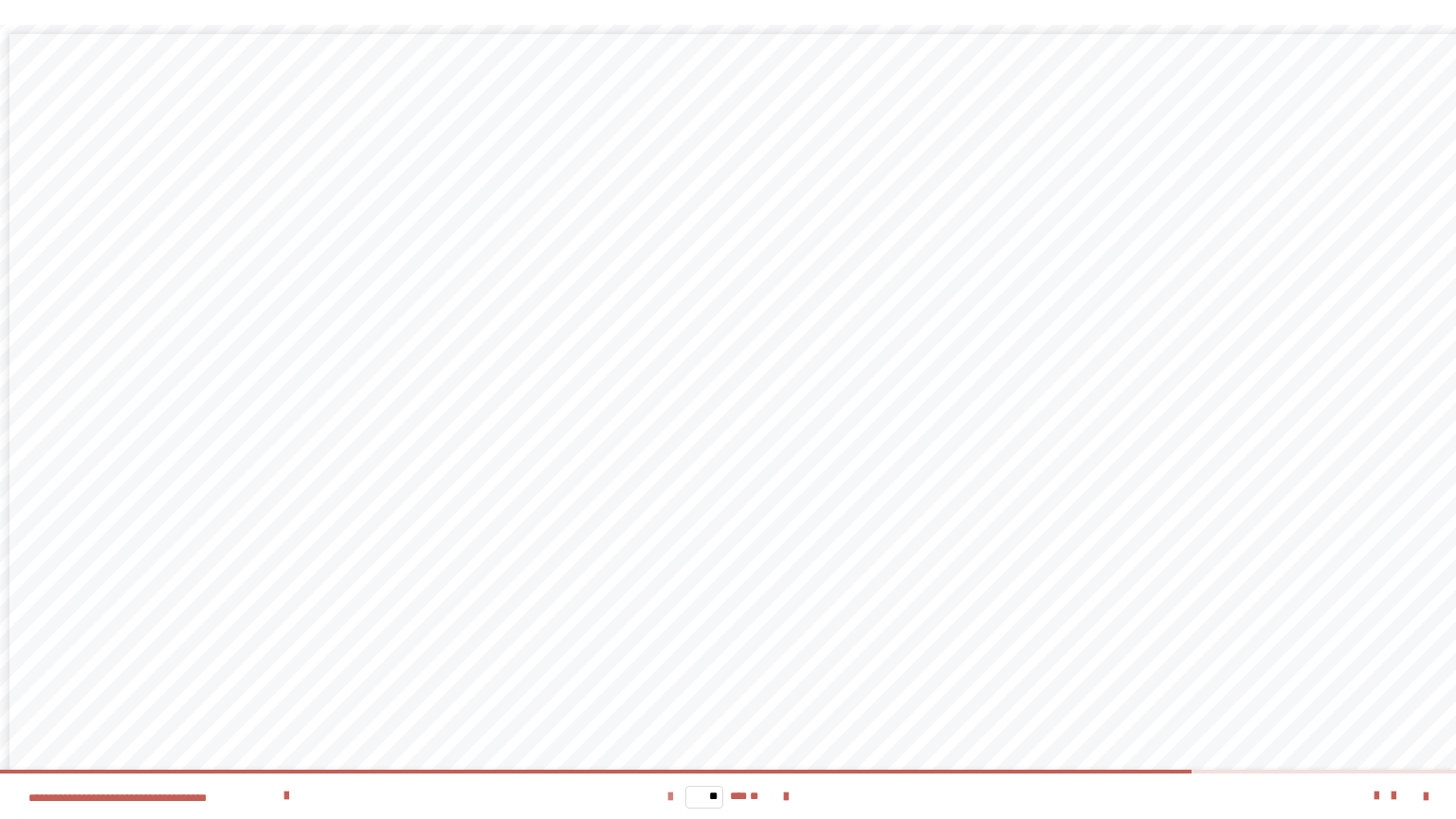 click at bounding box center (670, 797) 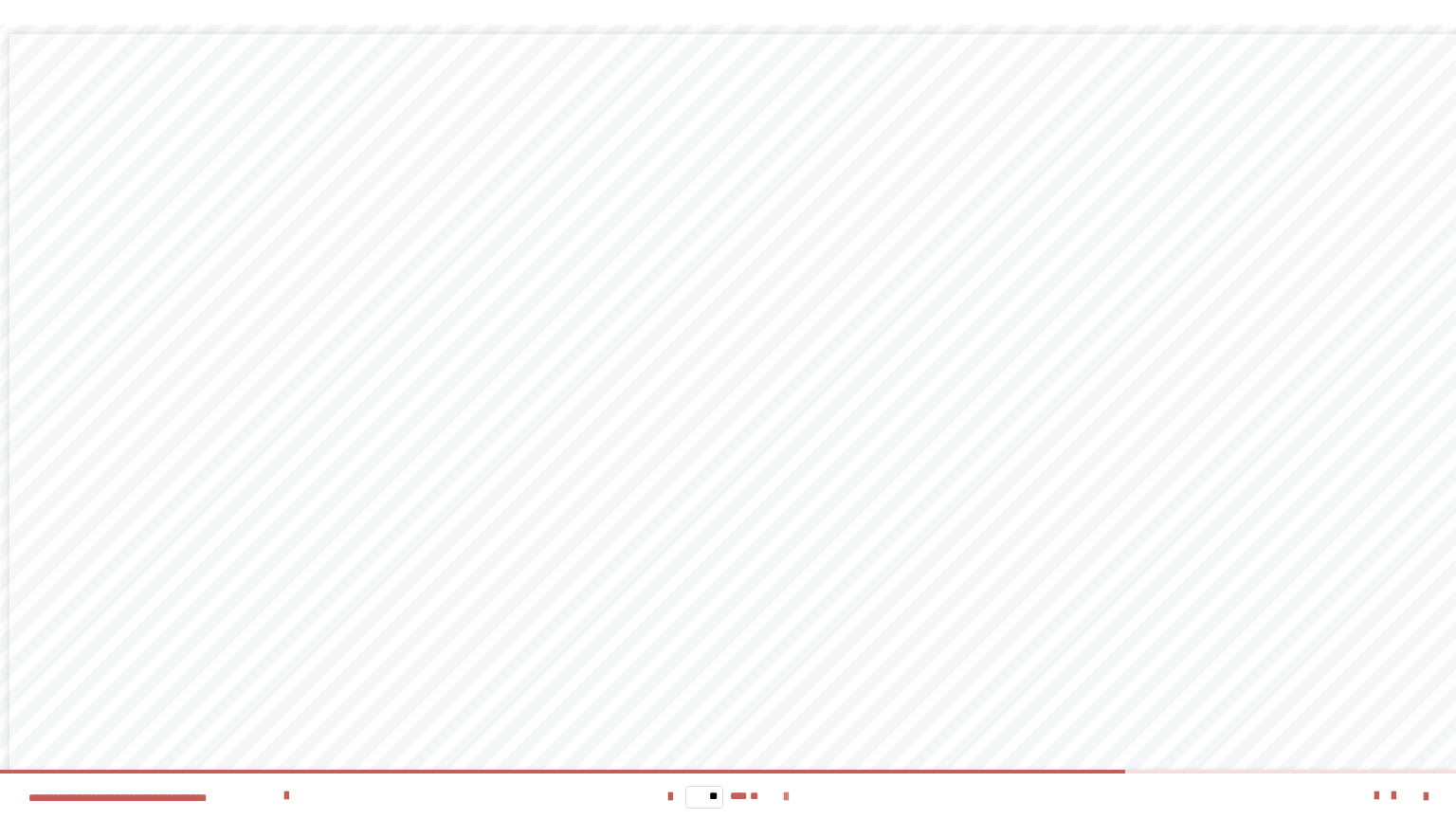 click at bounding box center [786, 797] 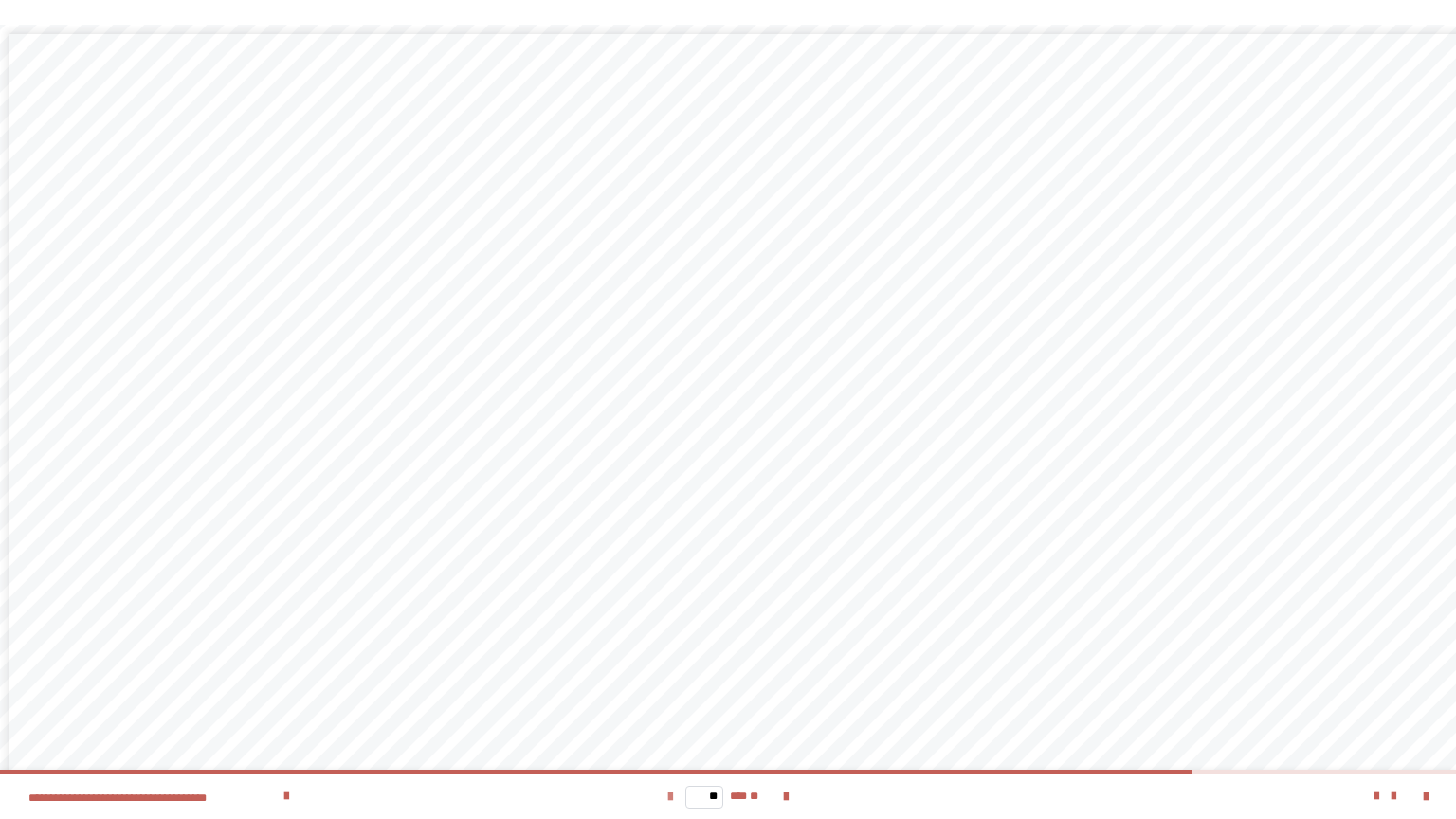 click at bounding box center (670, 797) 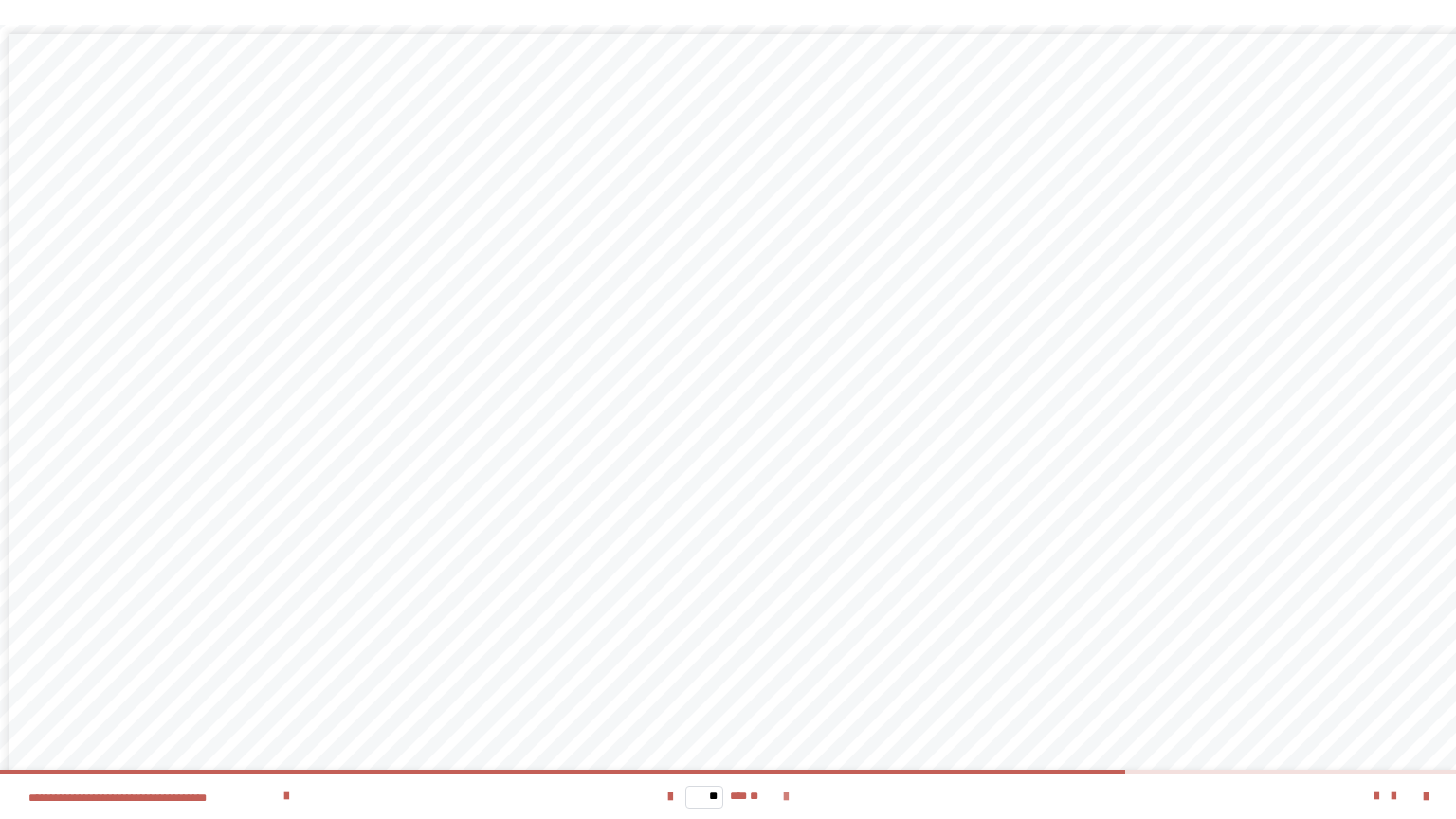 click at bounding box center (786, 797) 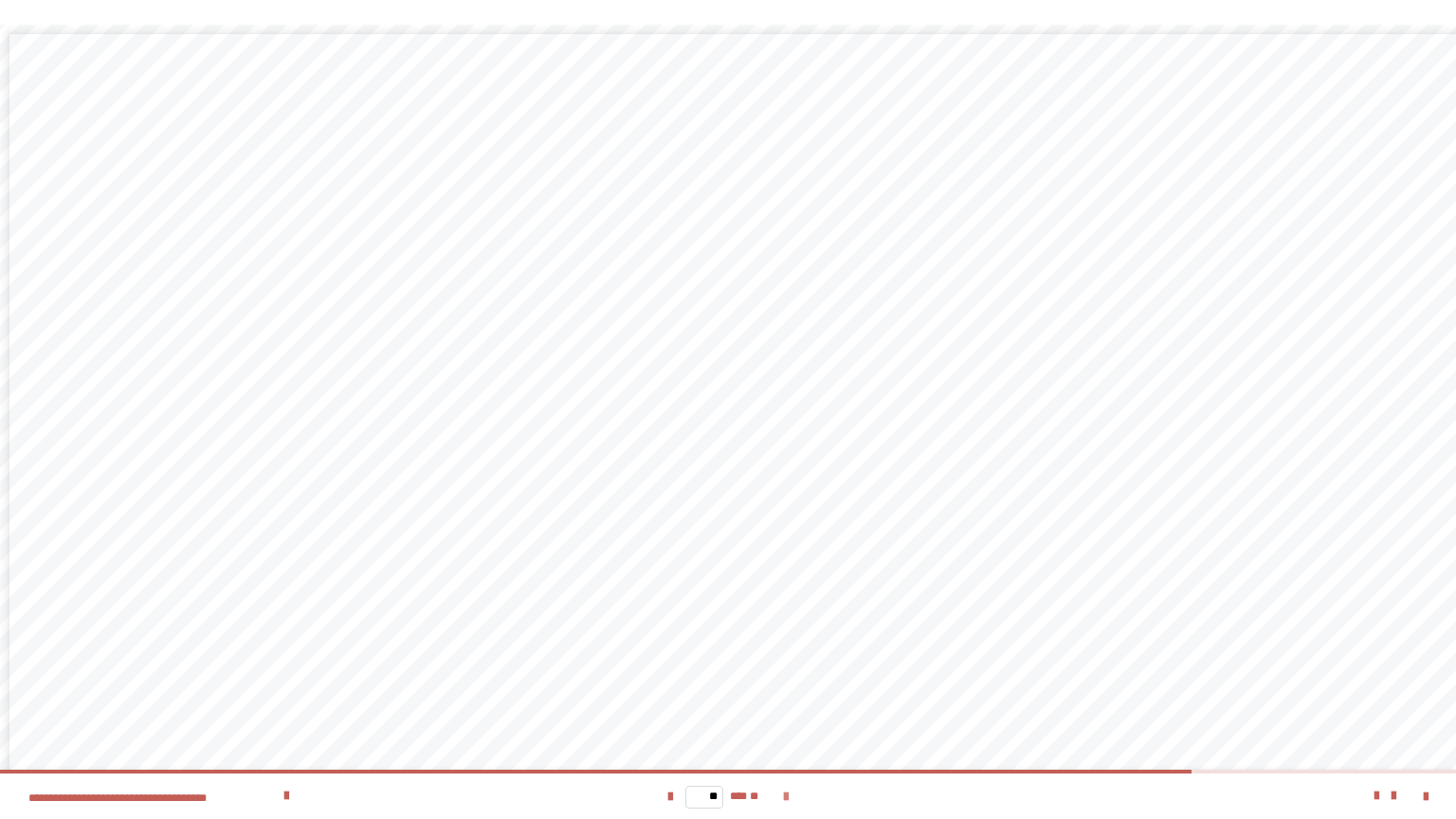 click at bounding box center [786, 797] 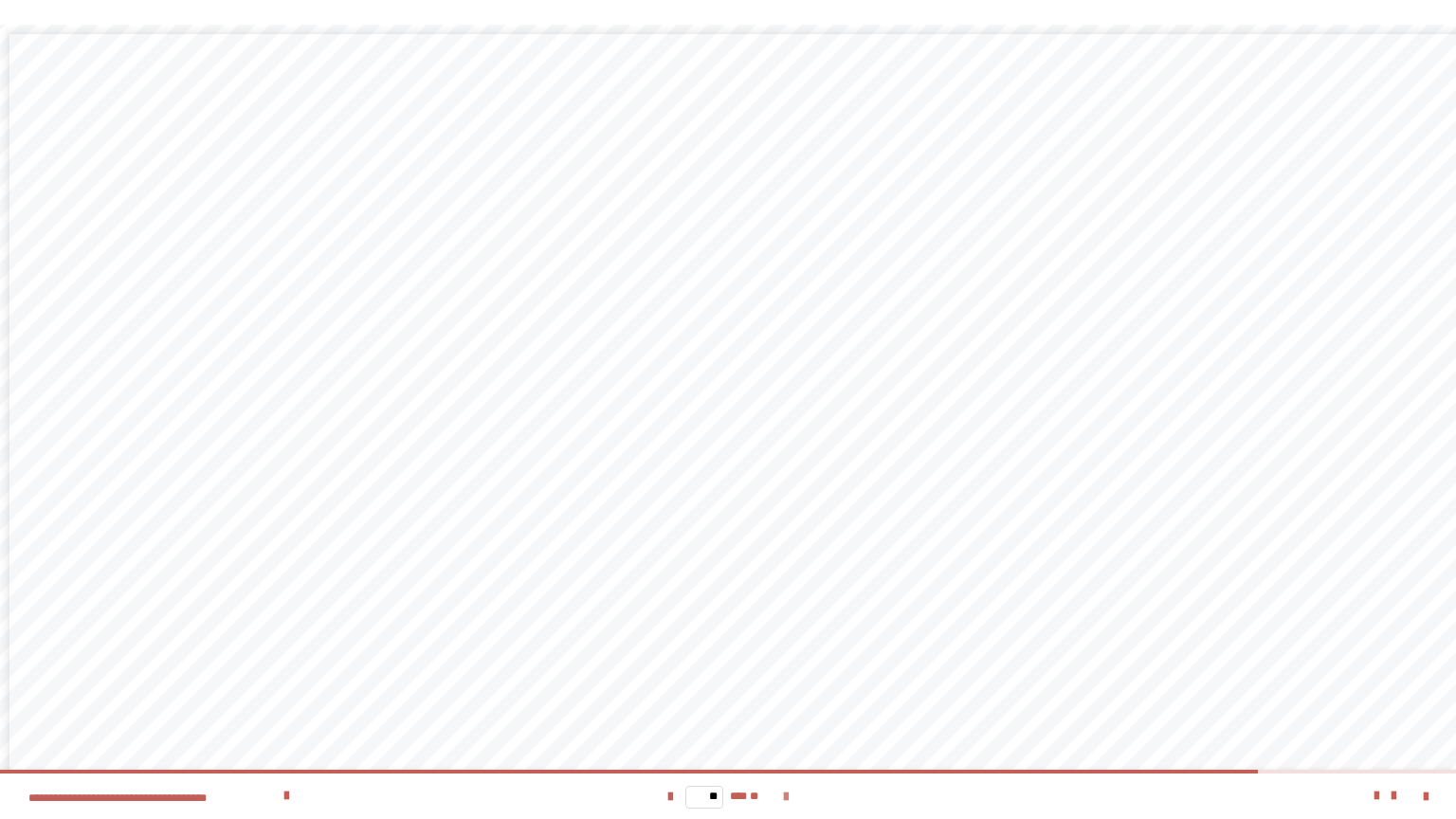 click at bounding box center (786, 797) 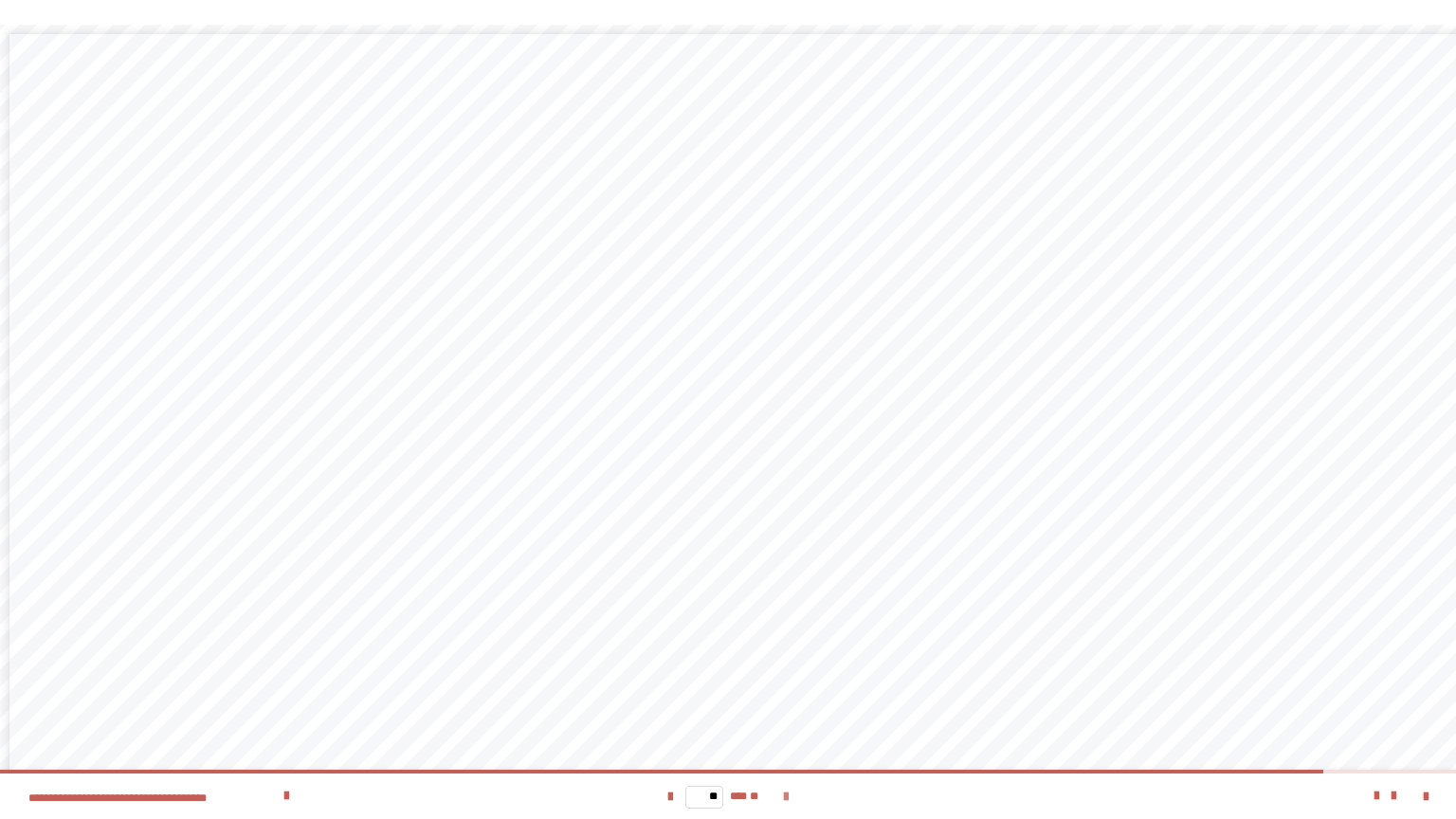 click at bounding box center (786, 797) 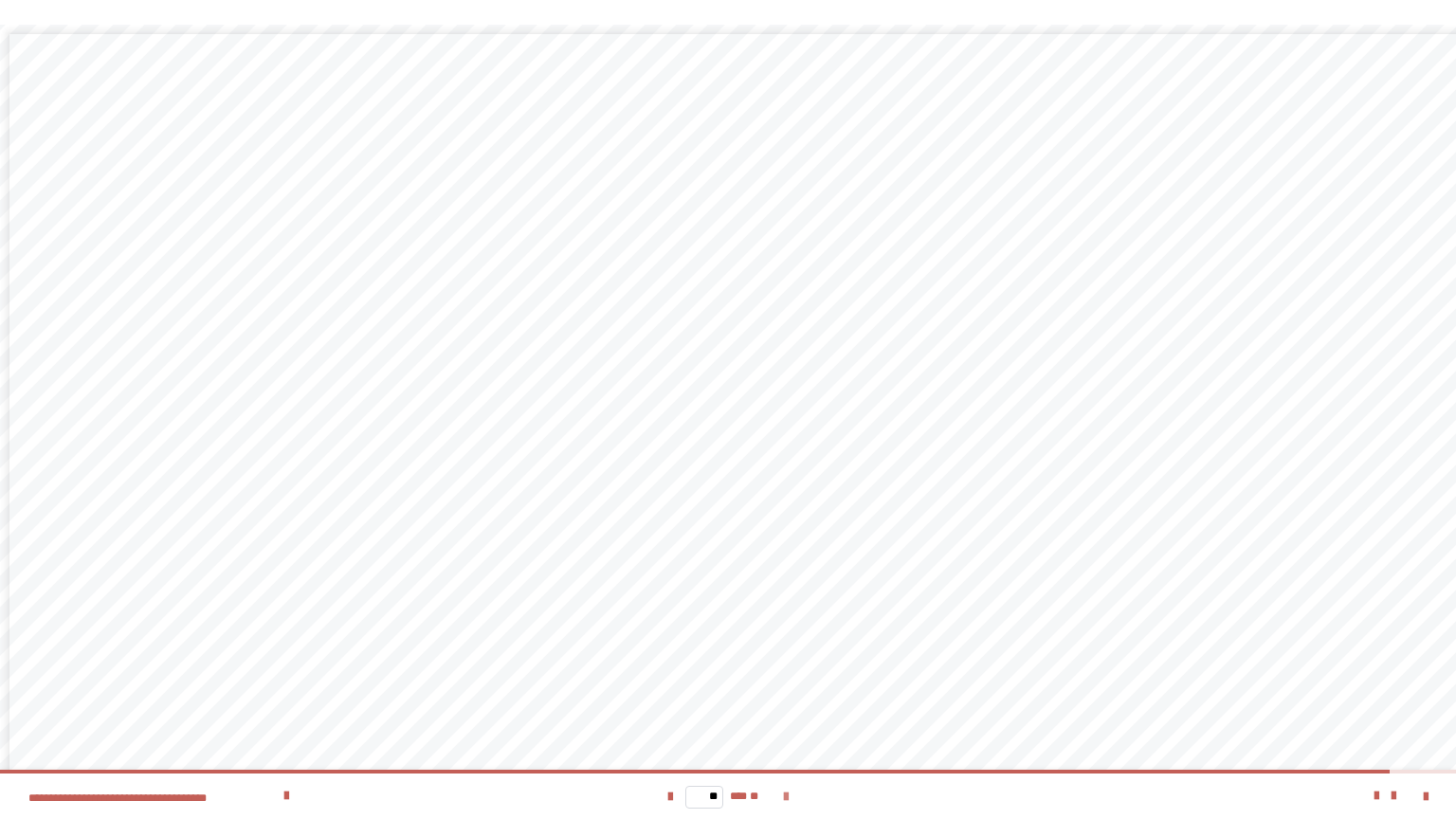 click at bounding box center (786, 797) 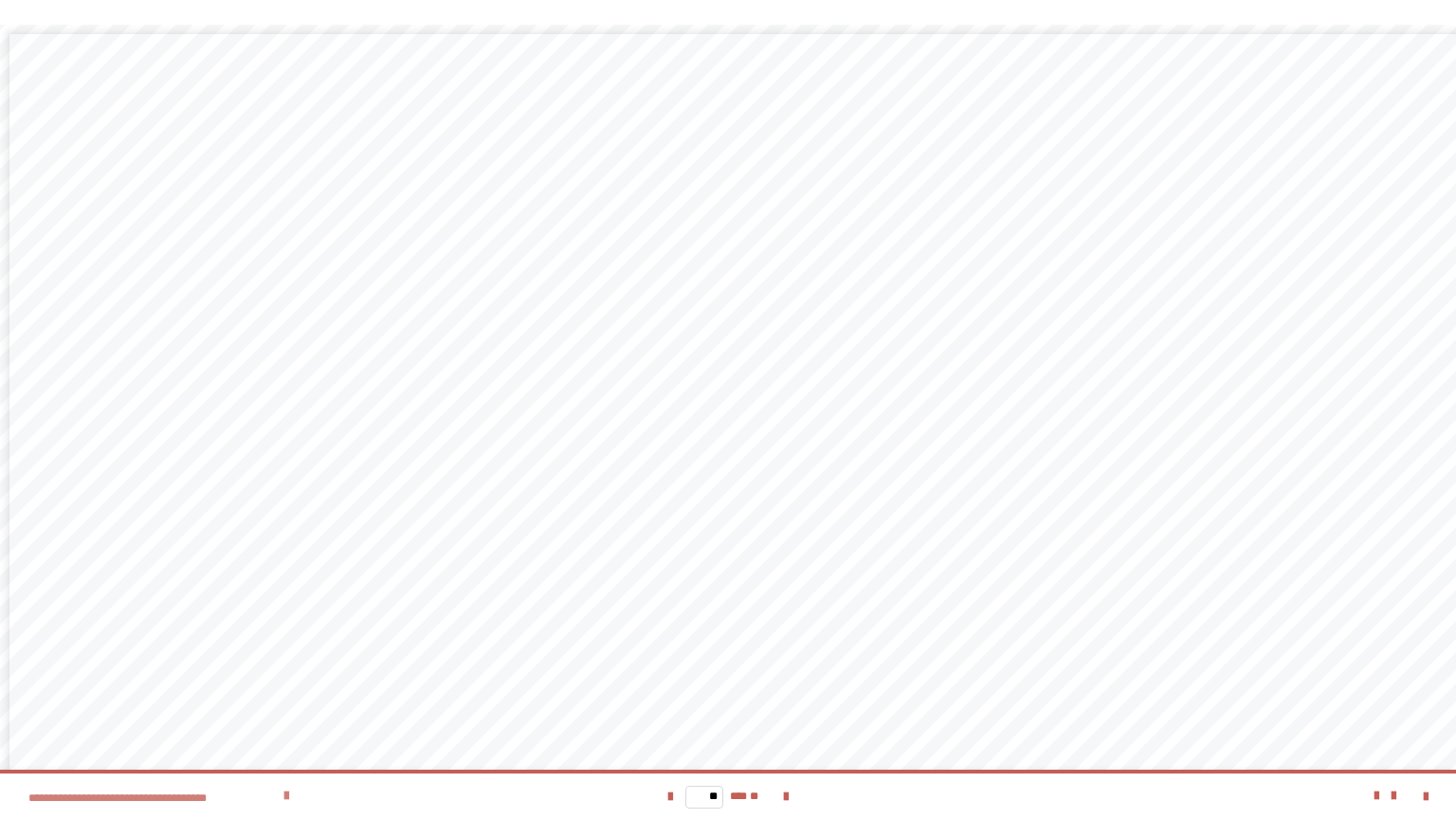 click at bounding box center (286, 796) 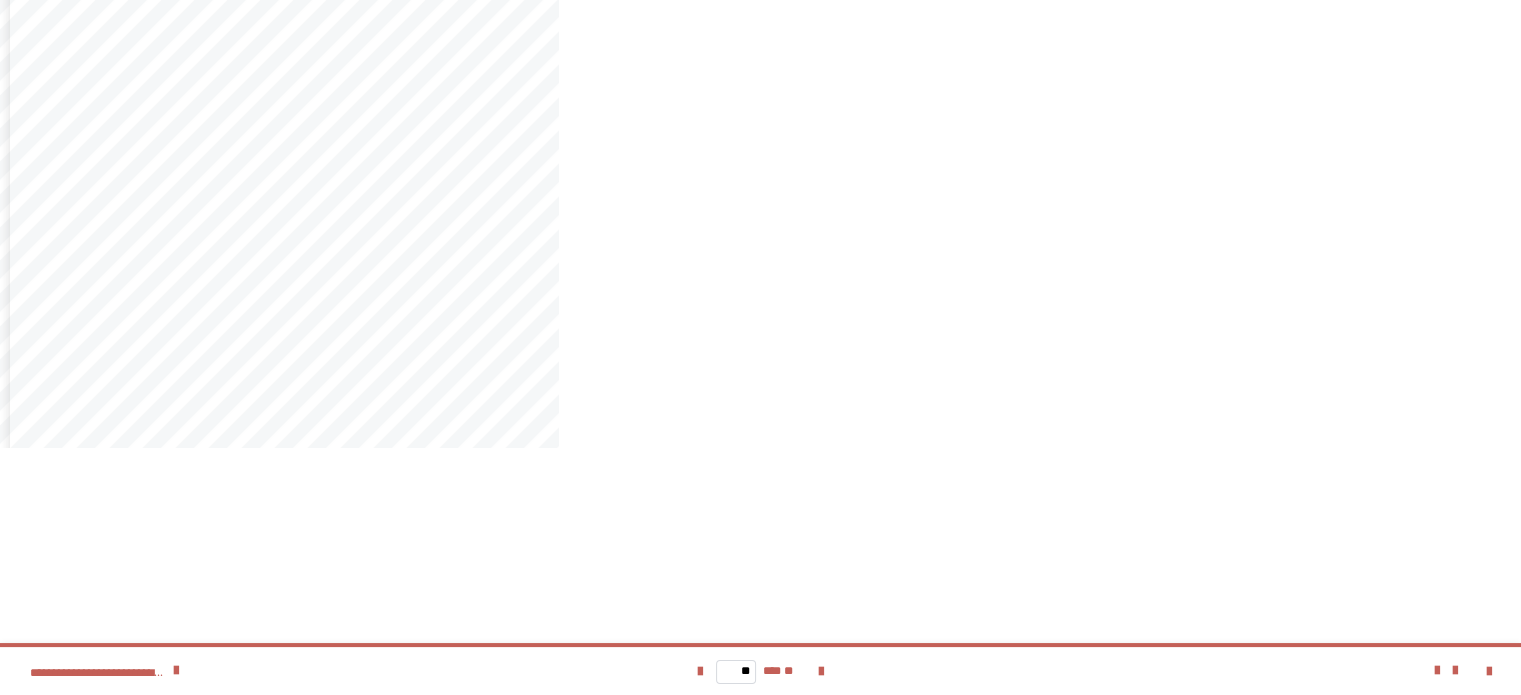 scroll, scrollTop: 1435, scrollLeft: 0, axis: vertical 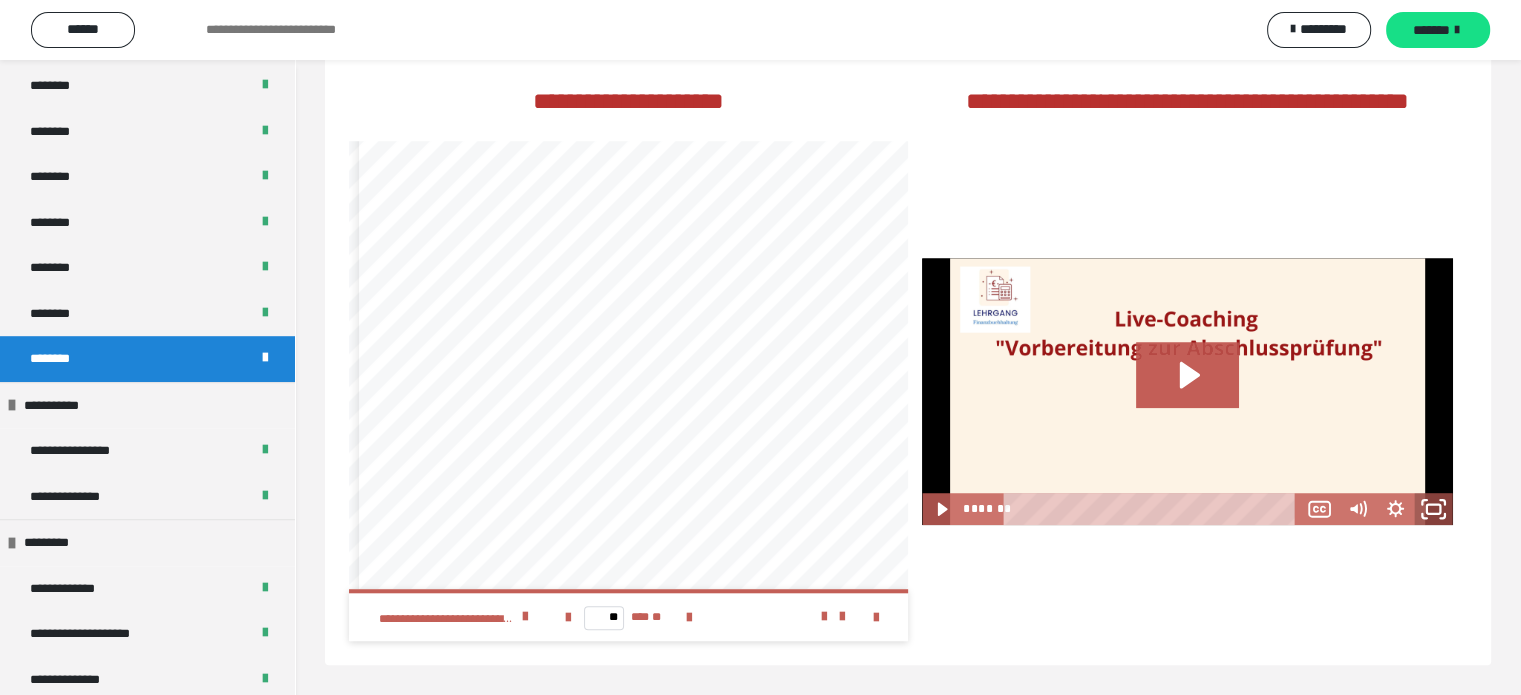 click 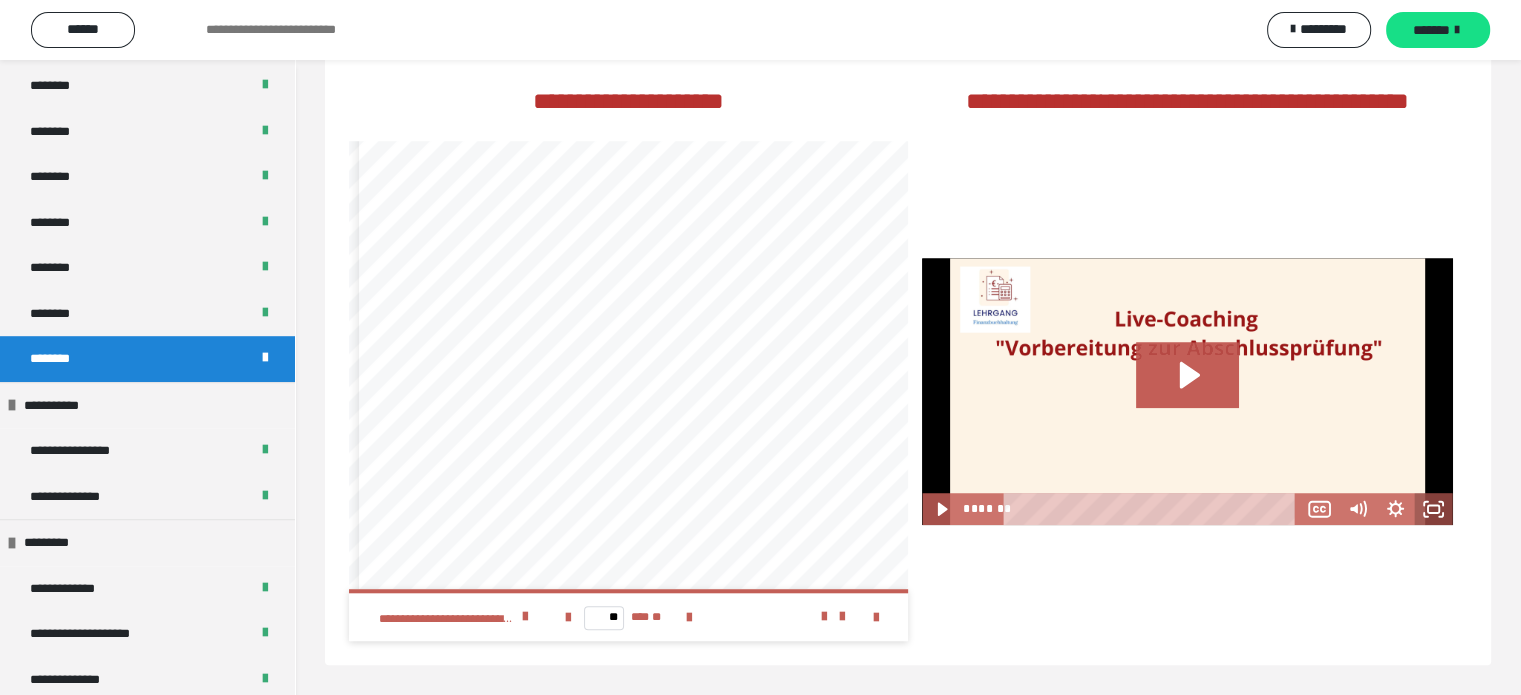 scroll, scrollTop: 1284, scrollLeft: 0, axis: vertical 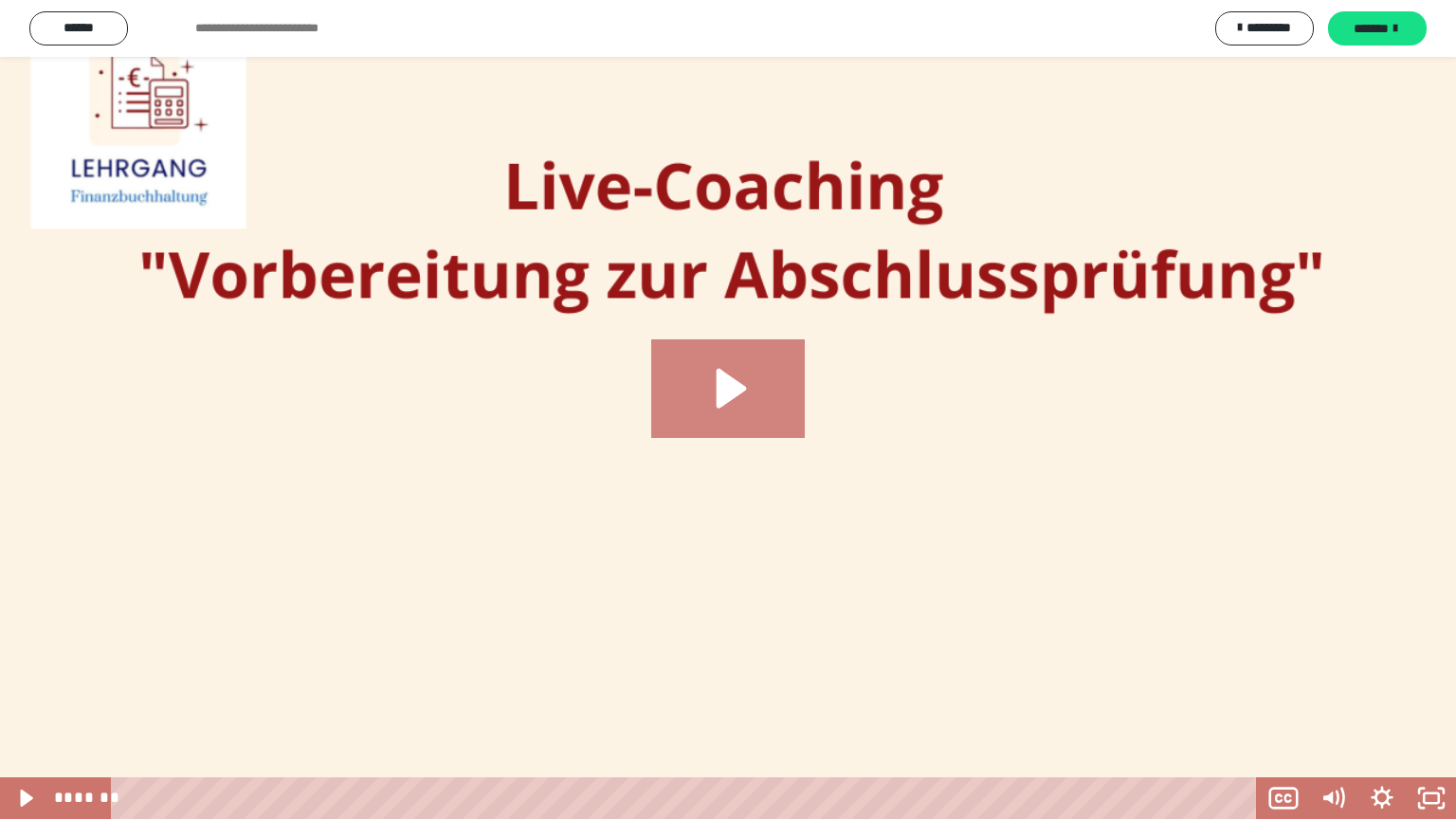 click 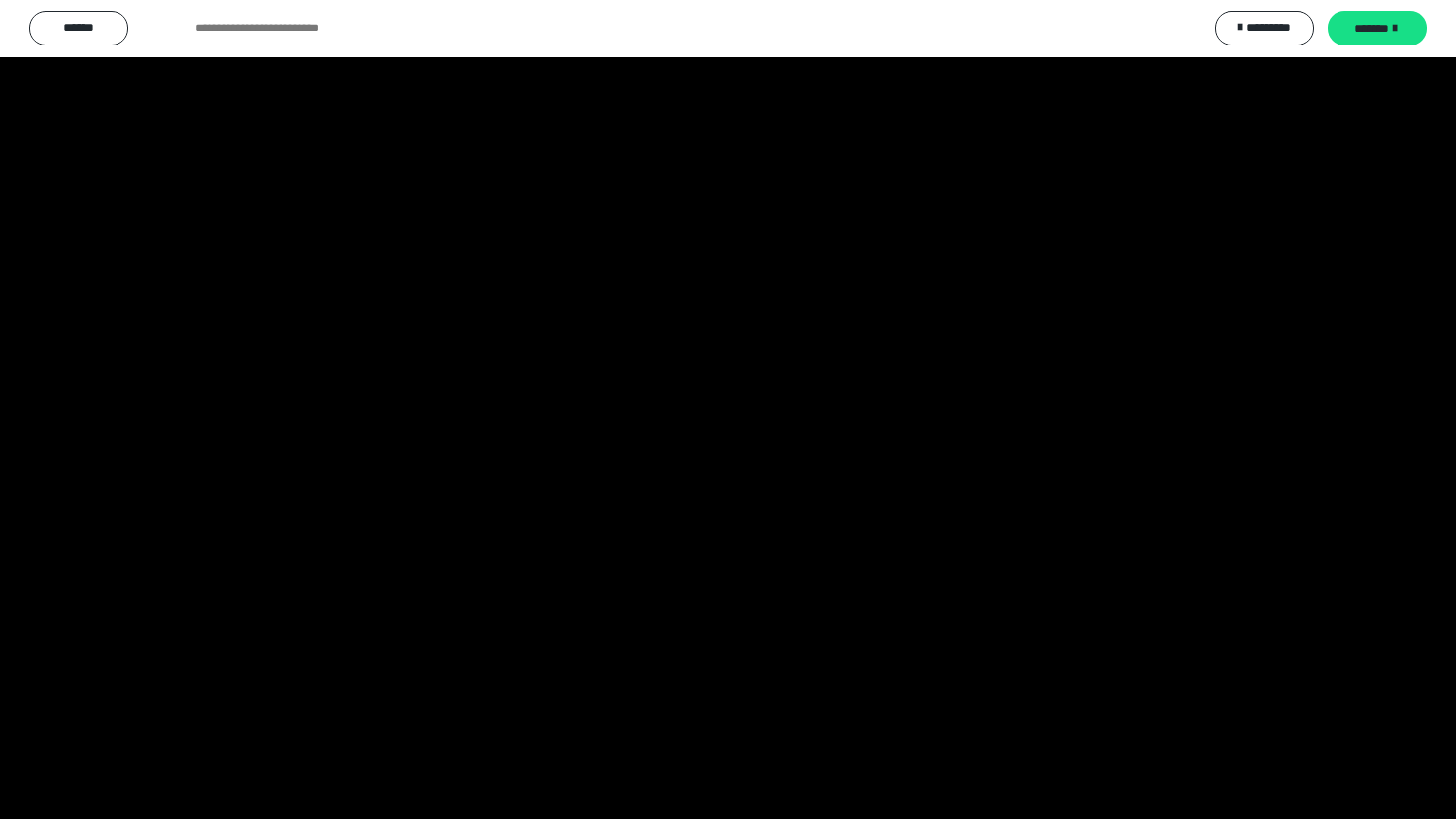 type 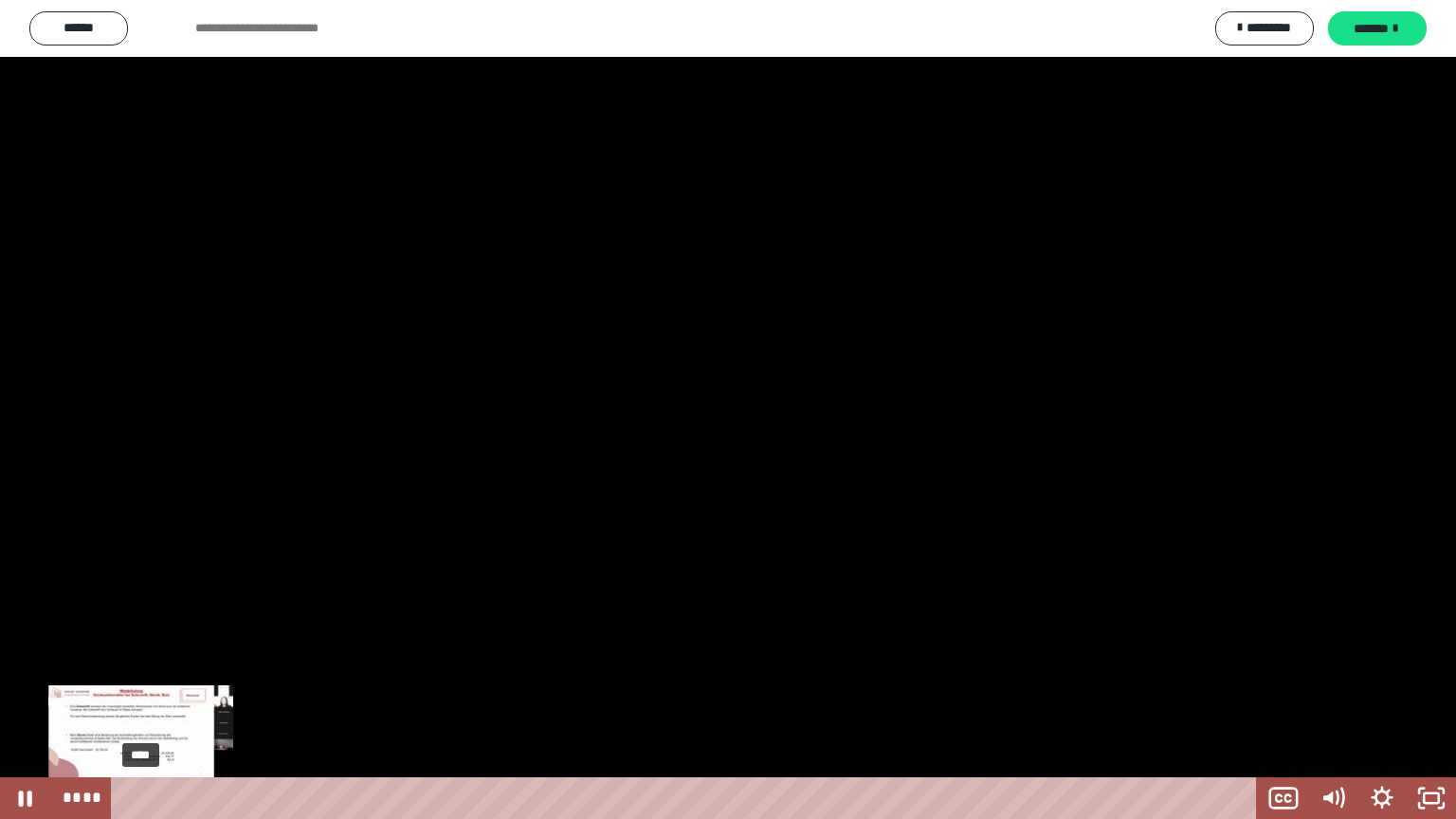 click on "****" at bounding box center (687, 798) 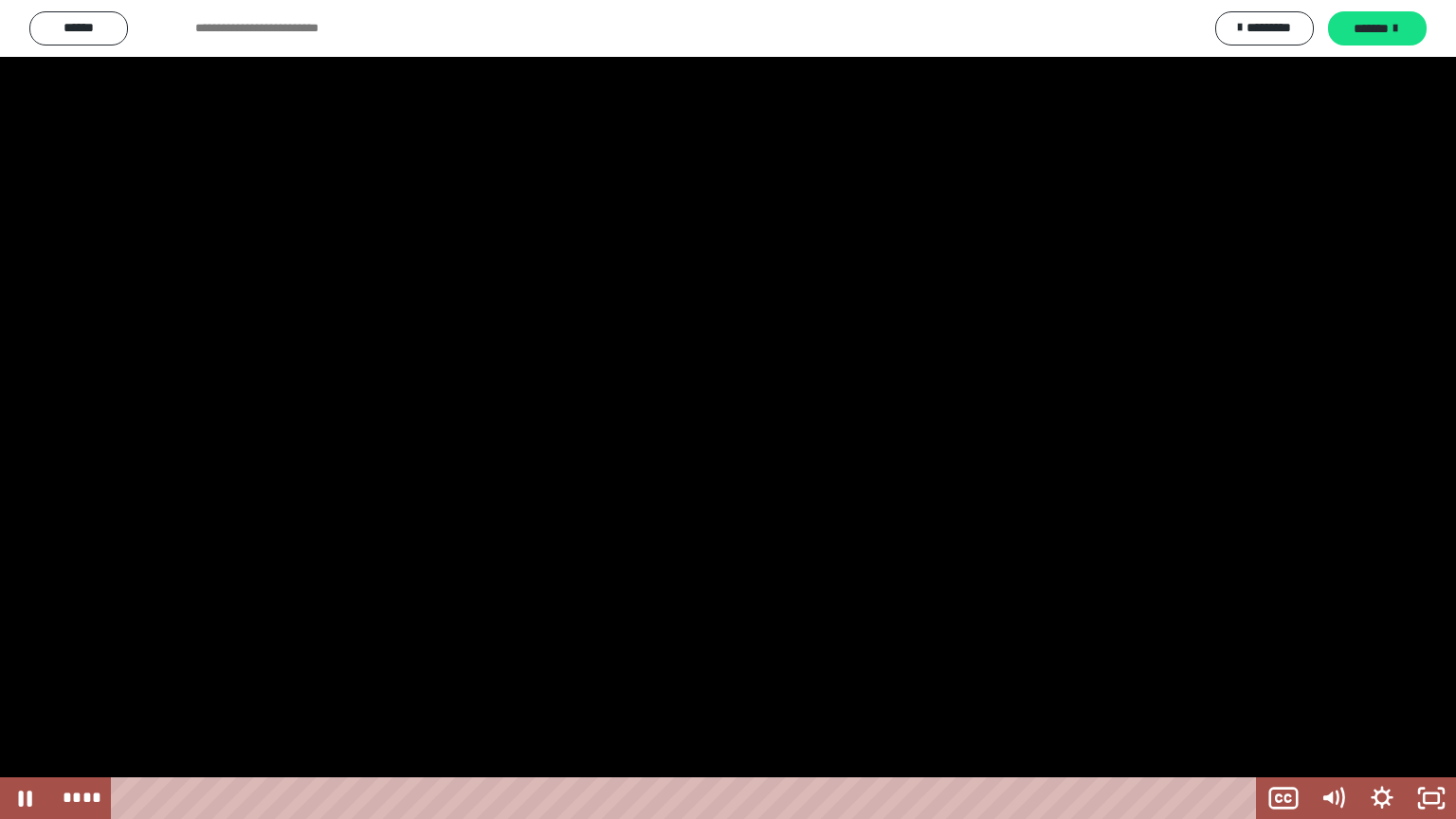 click at bounding box center [728, 410] 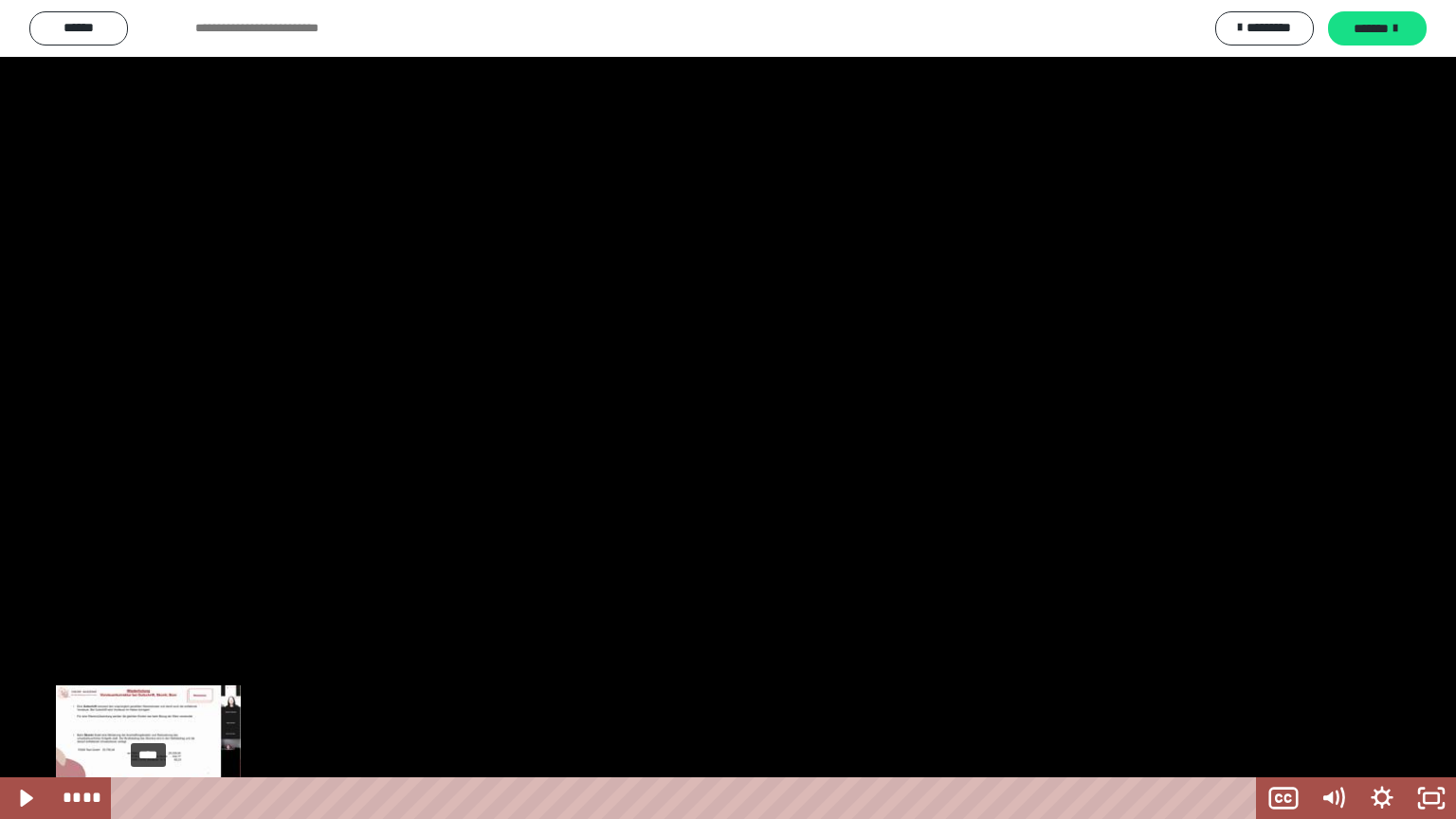click on "****" at bounding box center [687, 798] 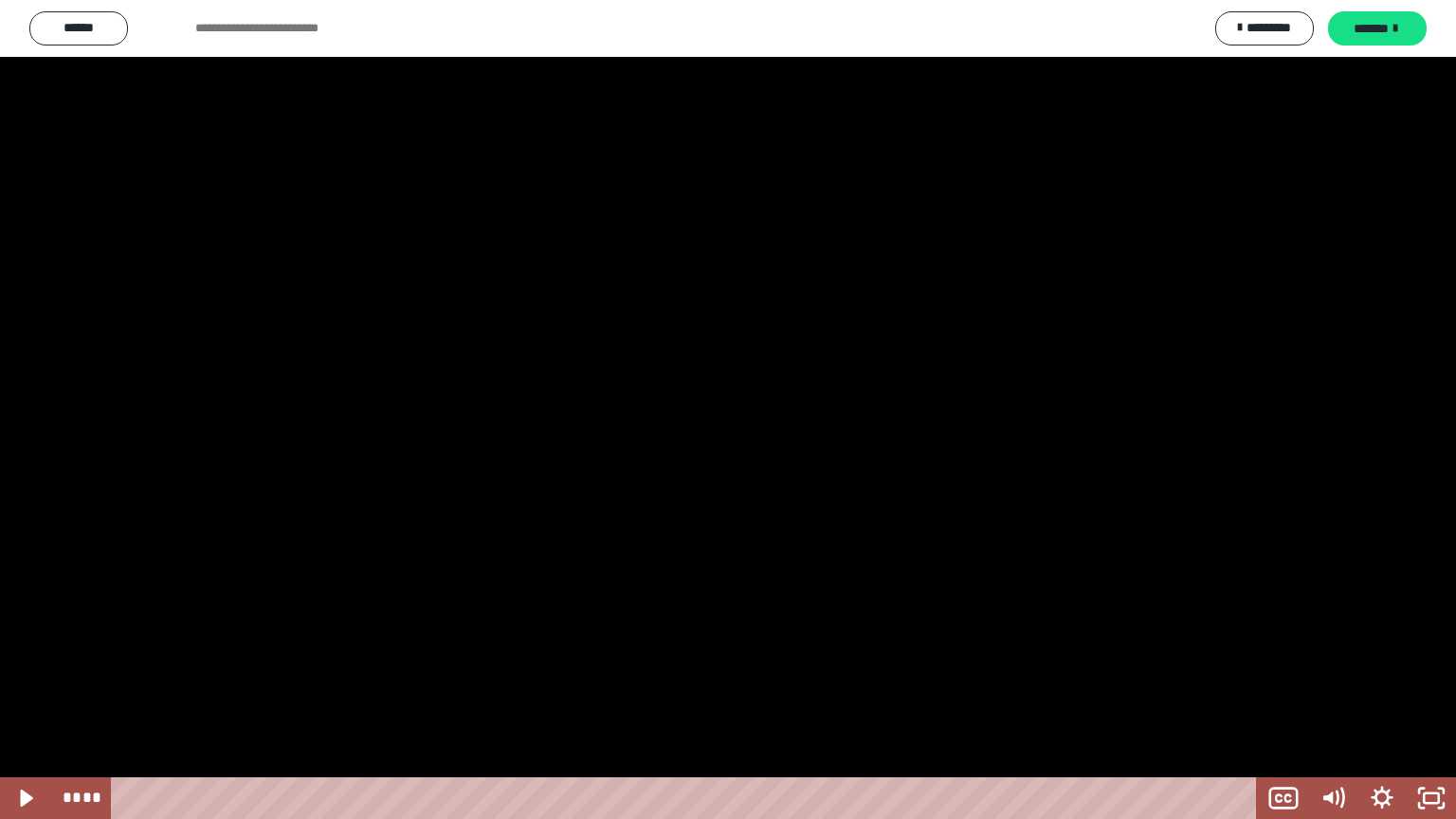 click at bounding box center (728, 410) 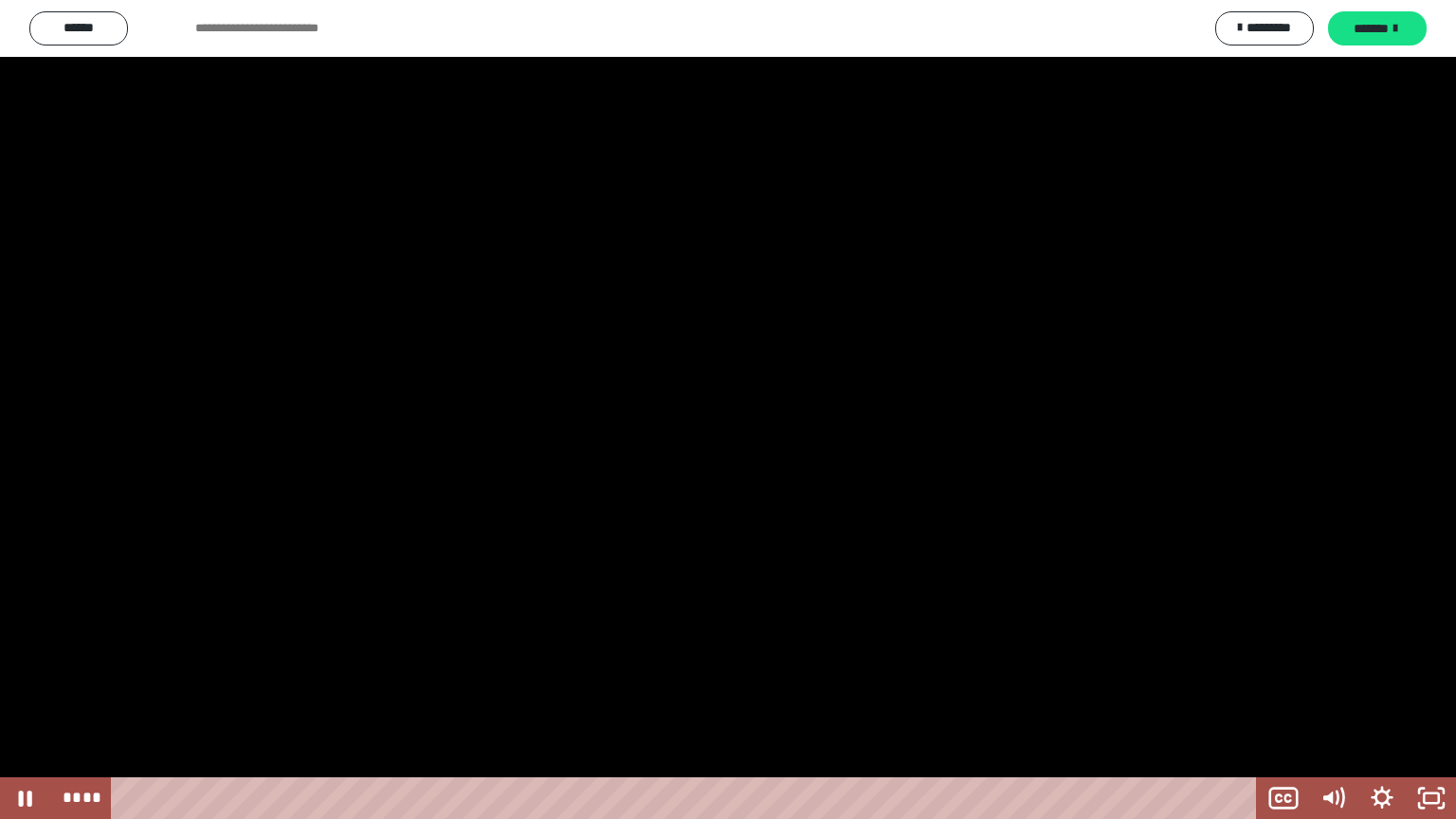 click at bounding box center [728, 410] 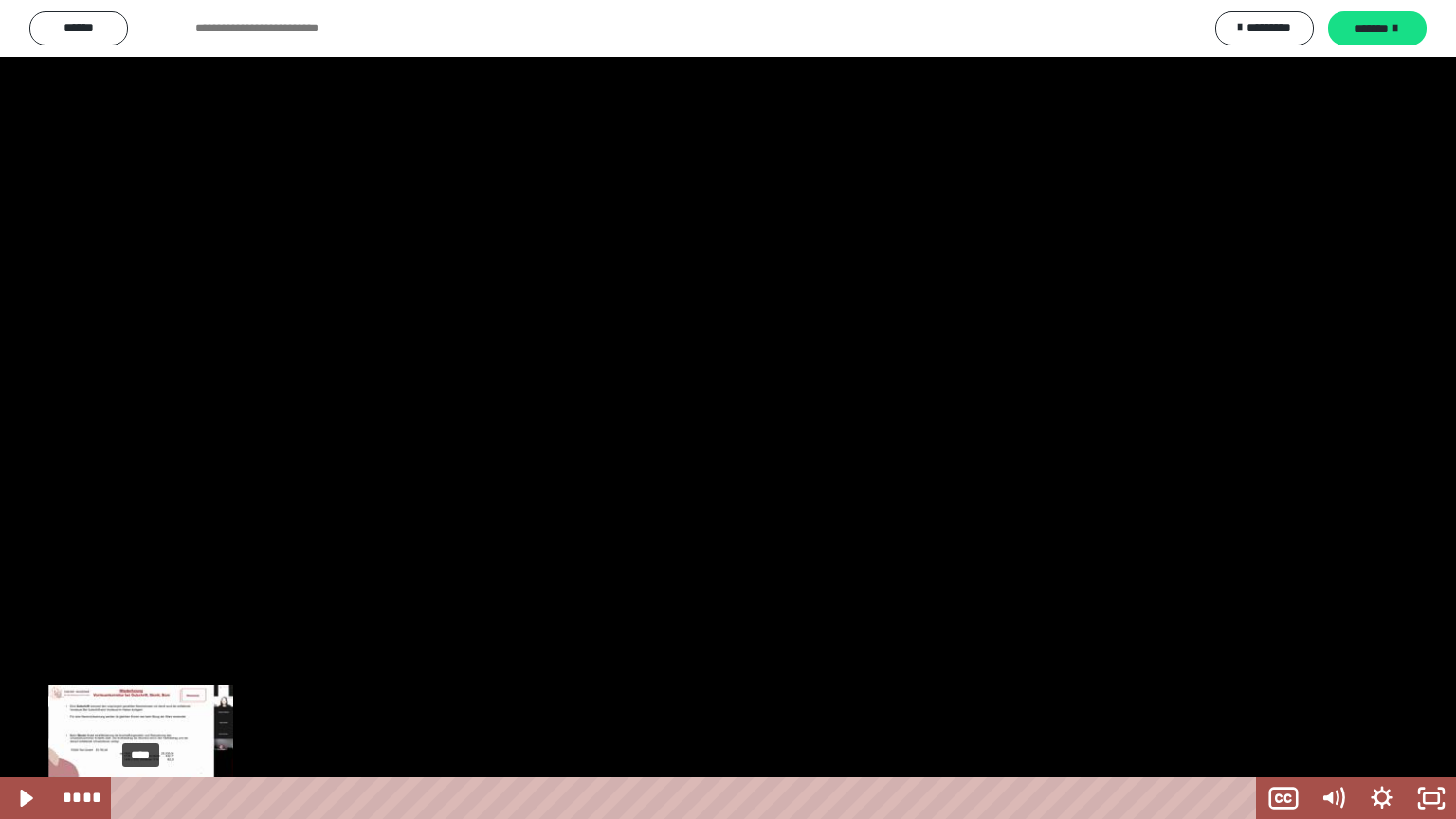 click on "****" at bounding box center (687, 798) 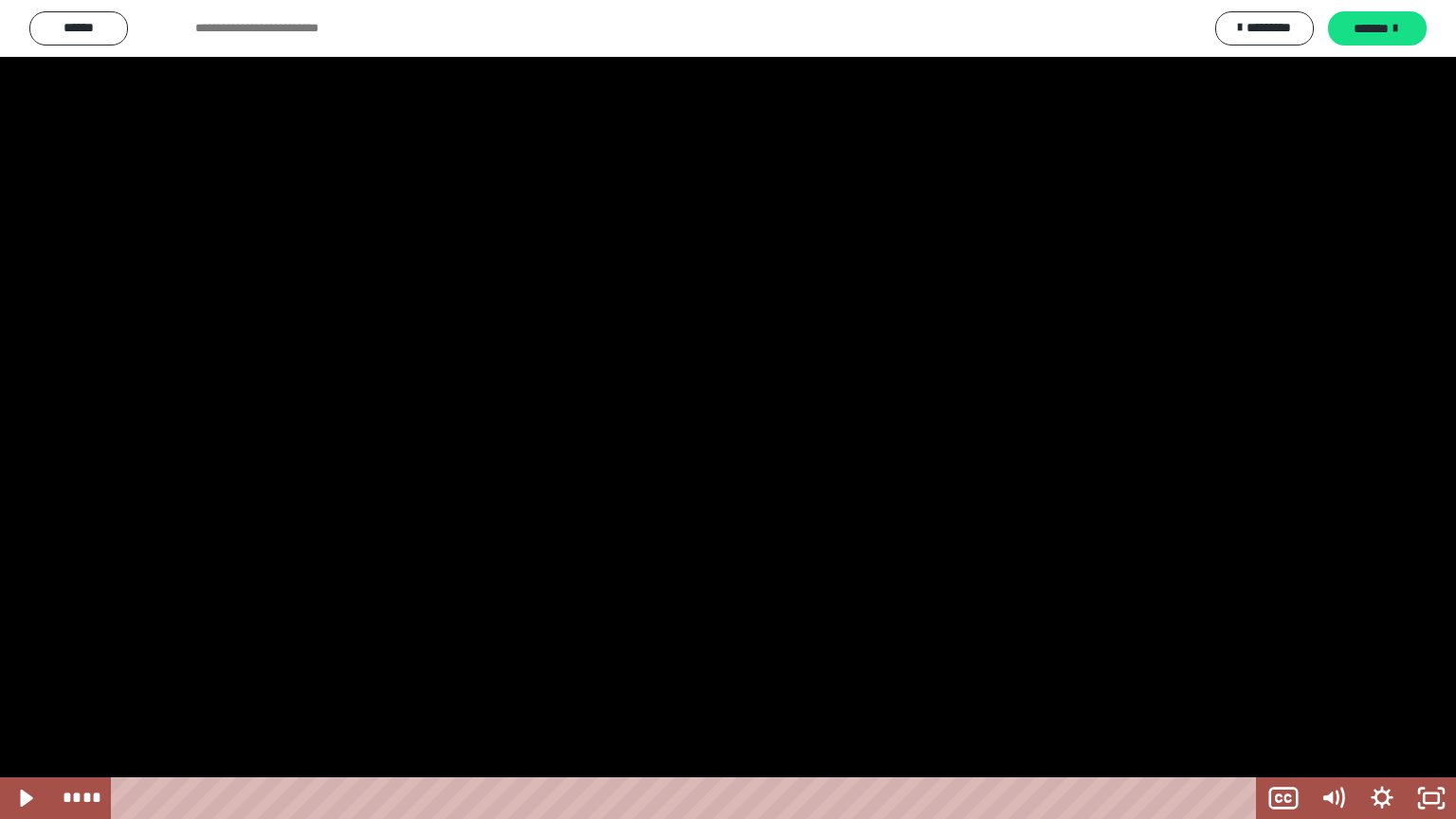 click at bounding box center (728, 410) 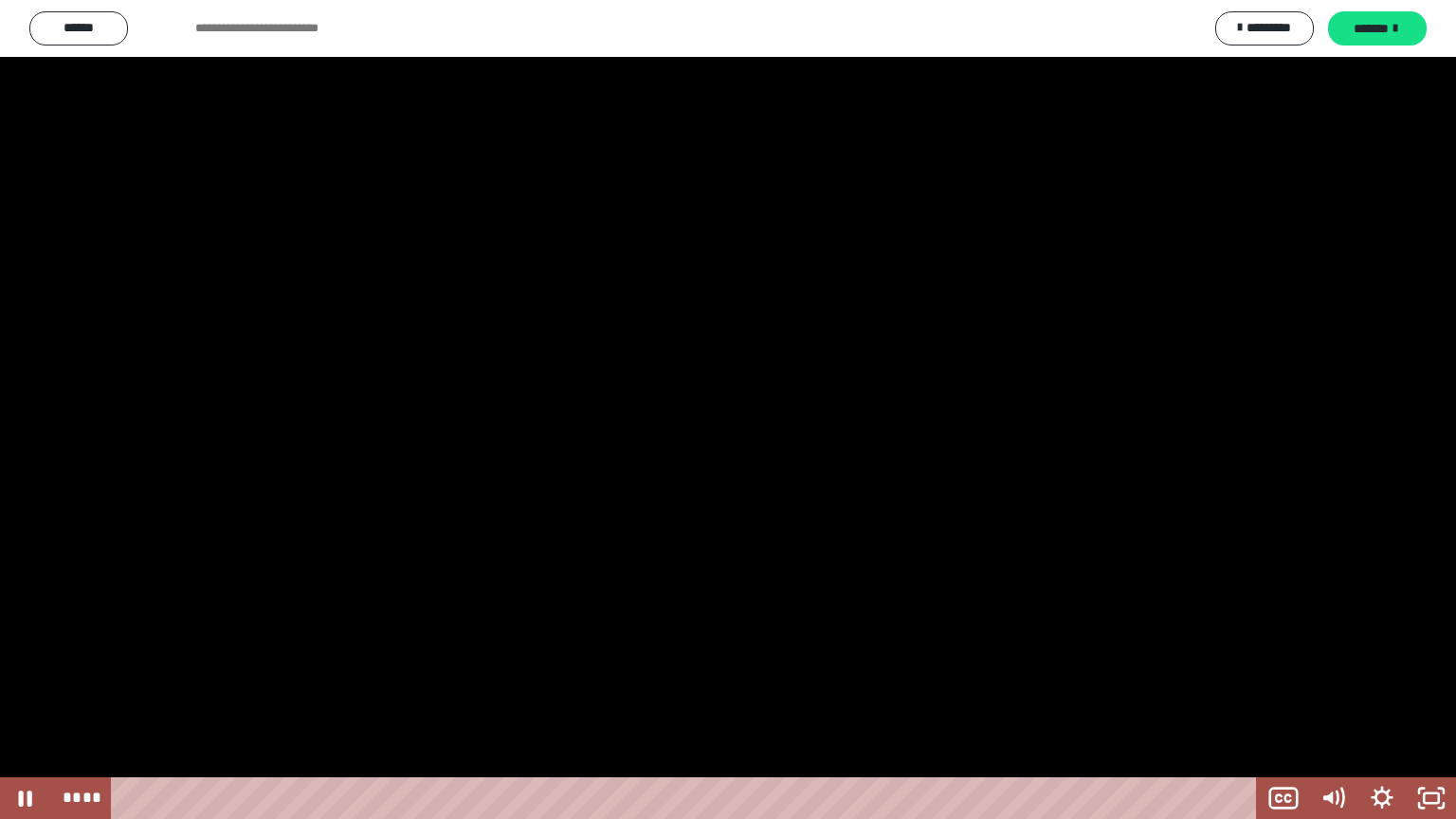 click at bounding box center [728, 410] 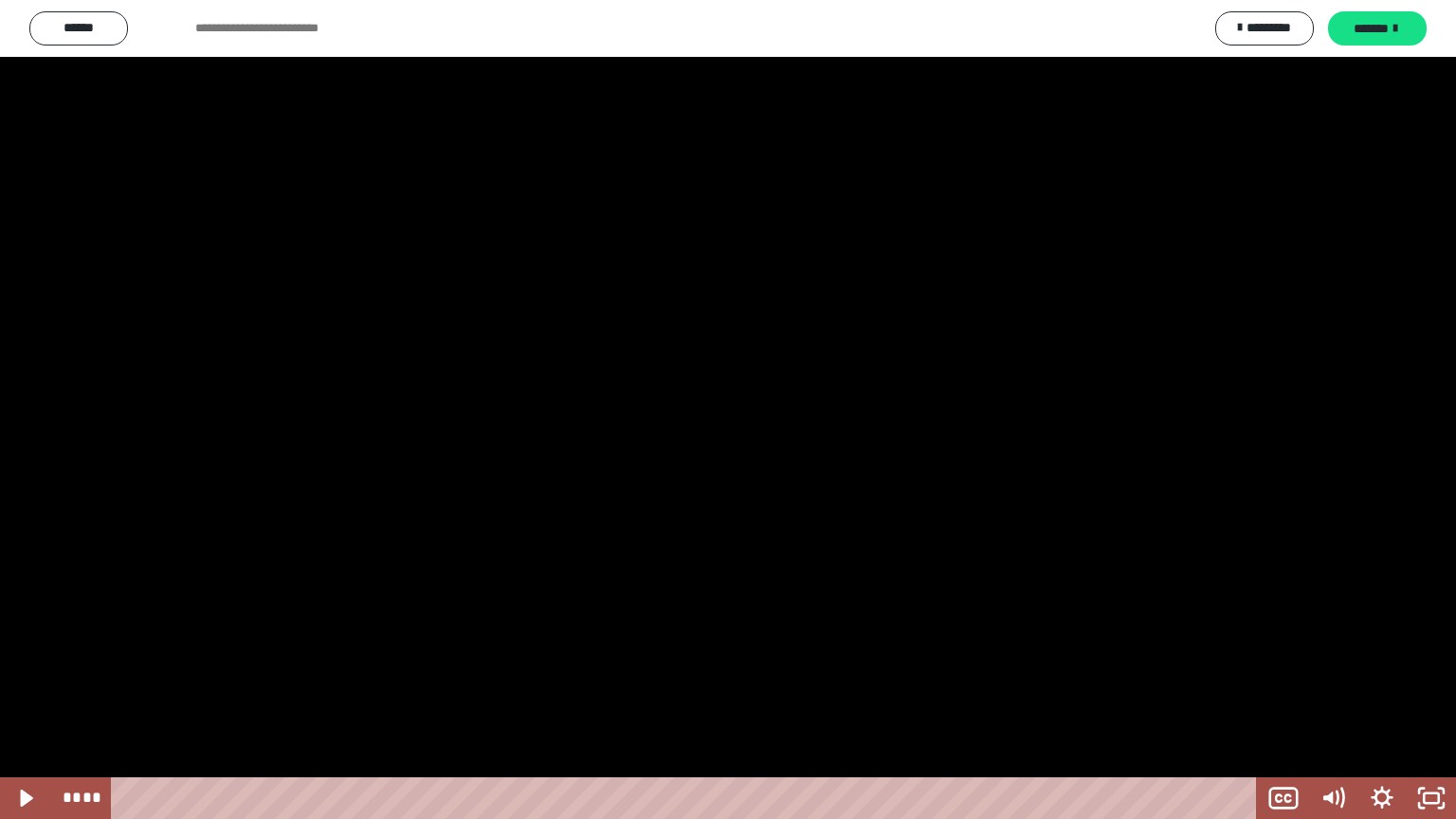 click at bounding box center [728, 410] 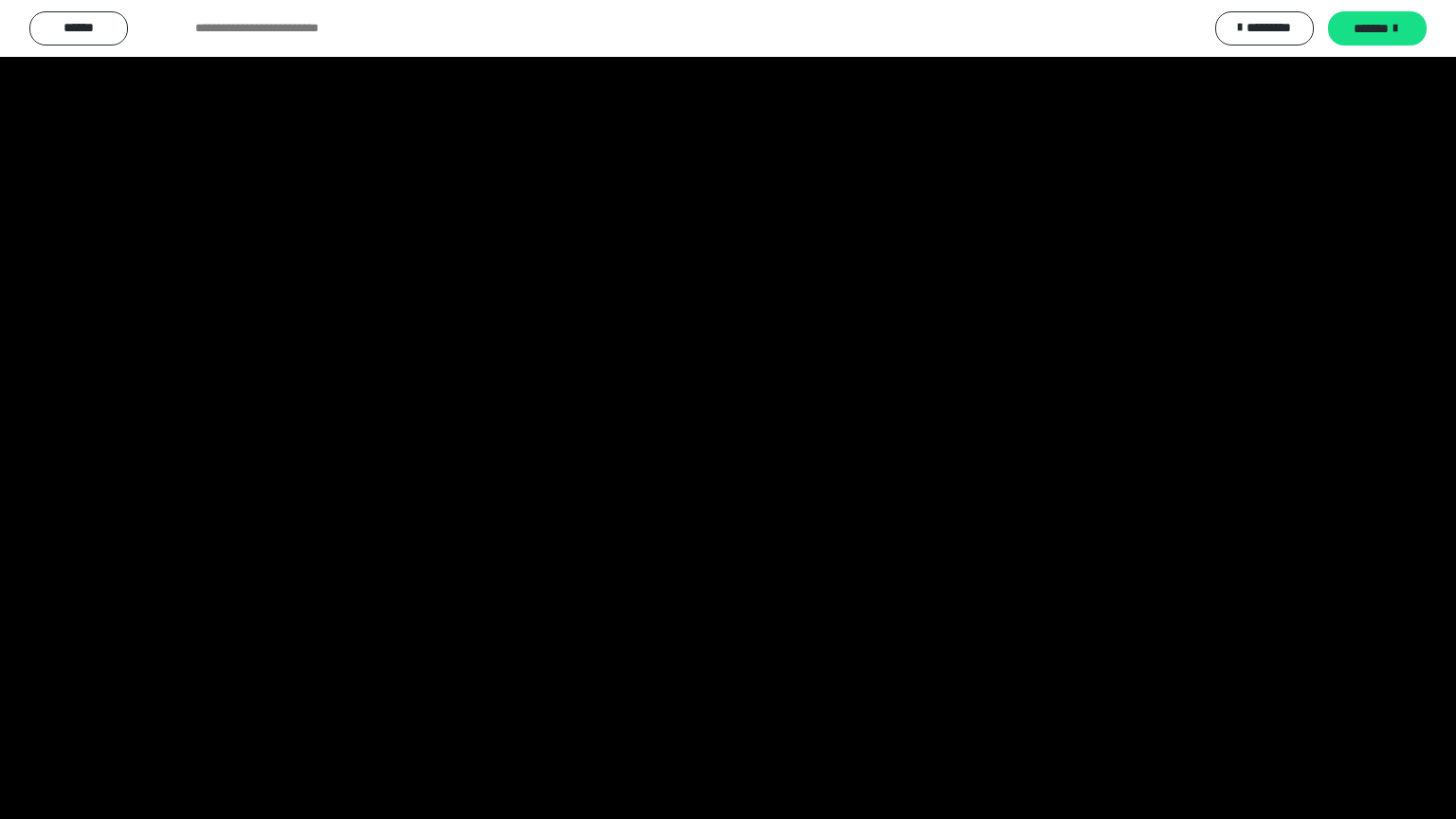 click at bounding box center (728, 410) 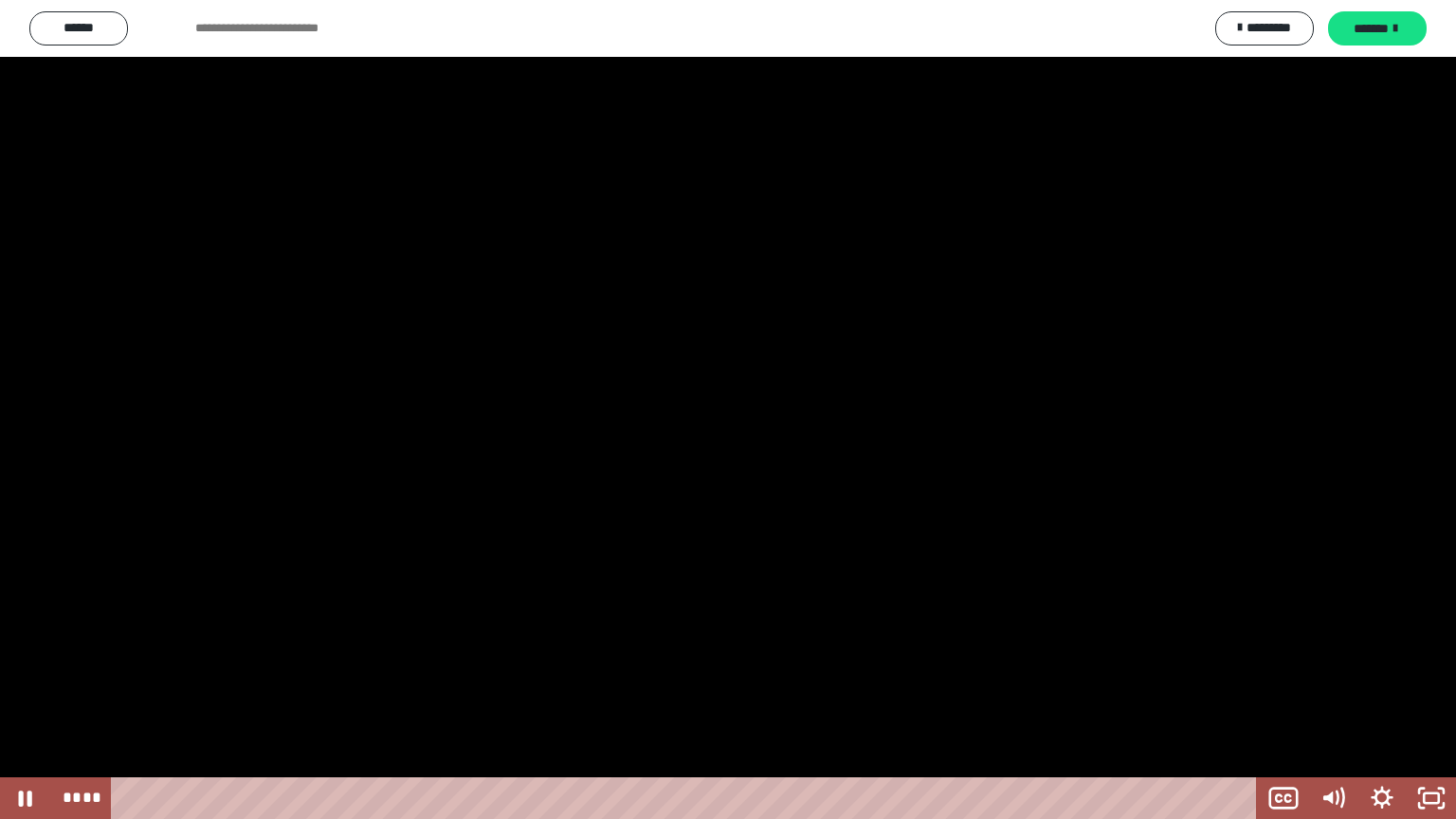 click at bounding box center [728, 410] 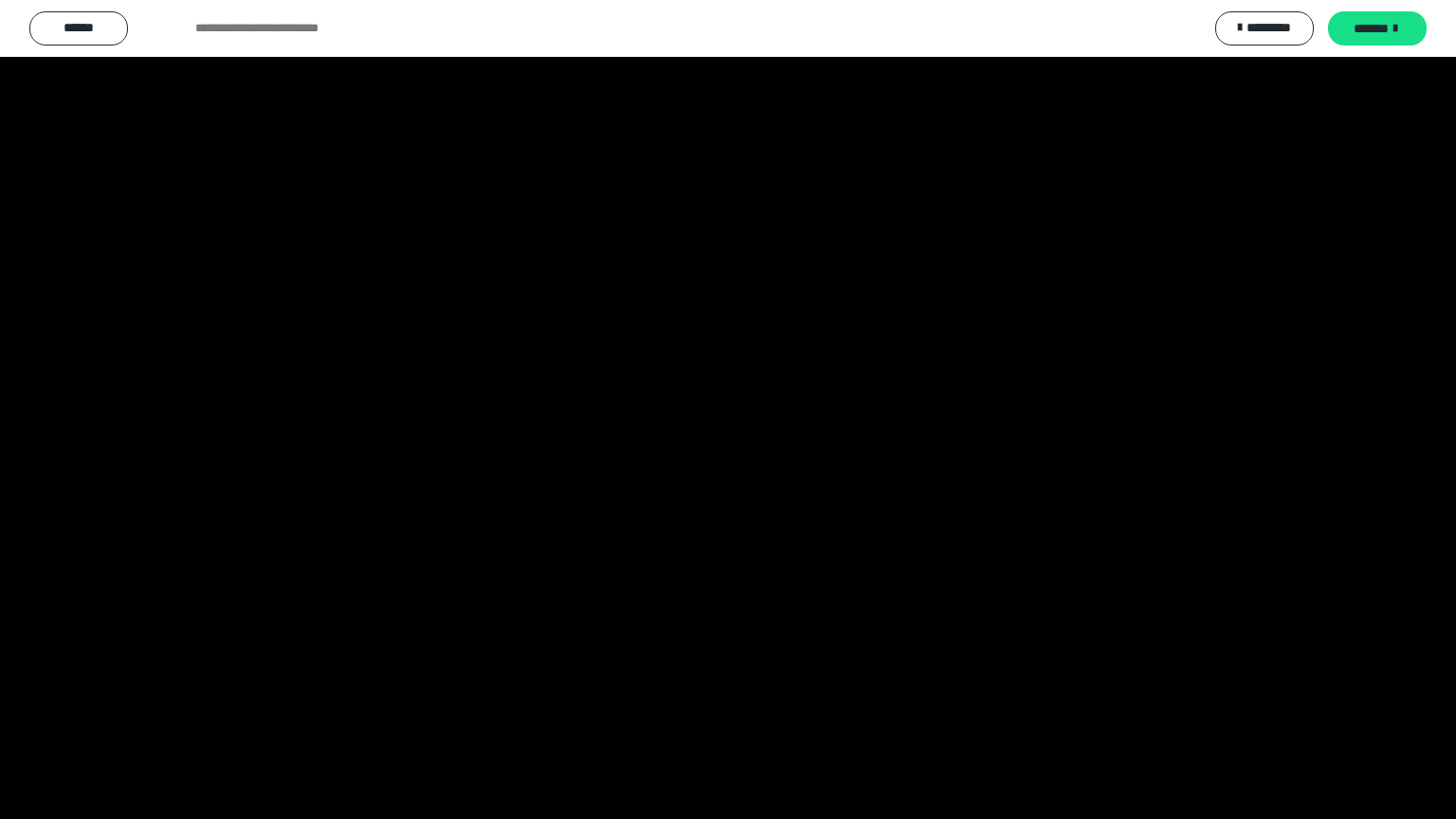 click at bounding box center [728, 410] 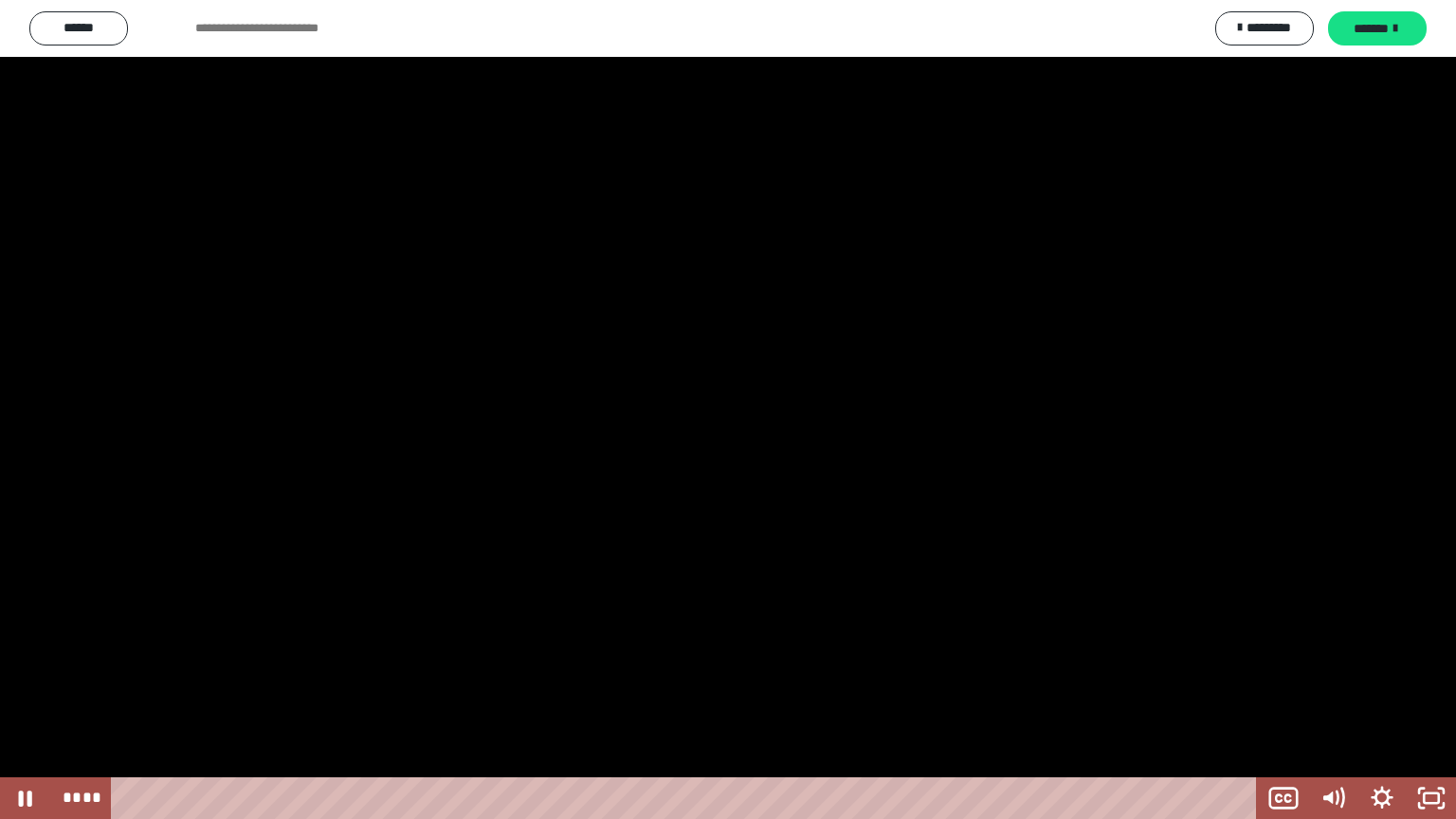click at bounding box center [728, 410] 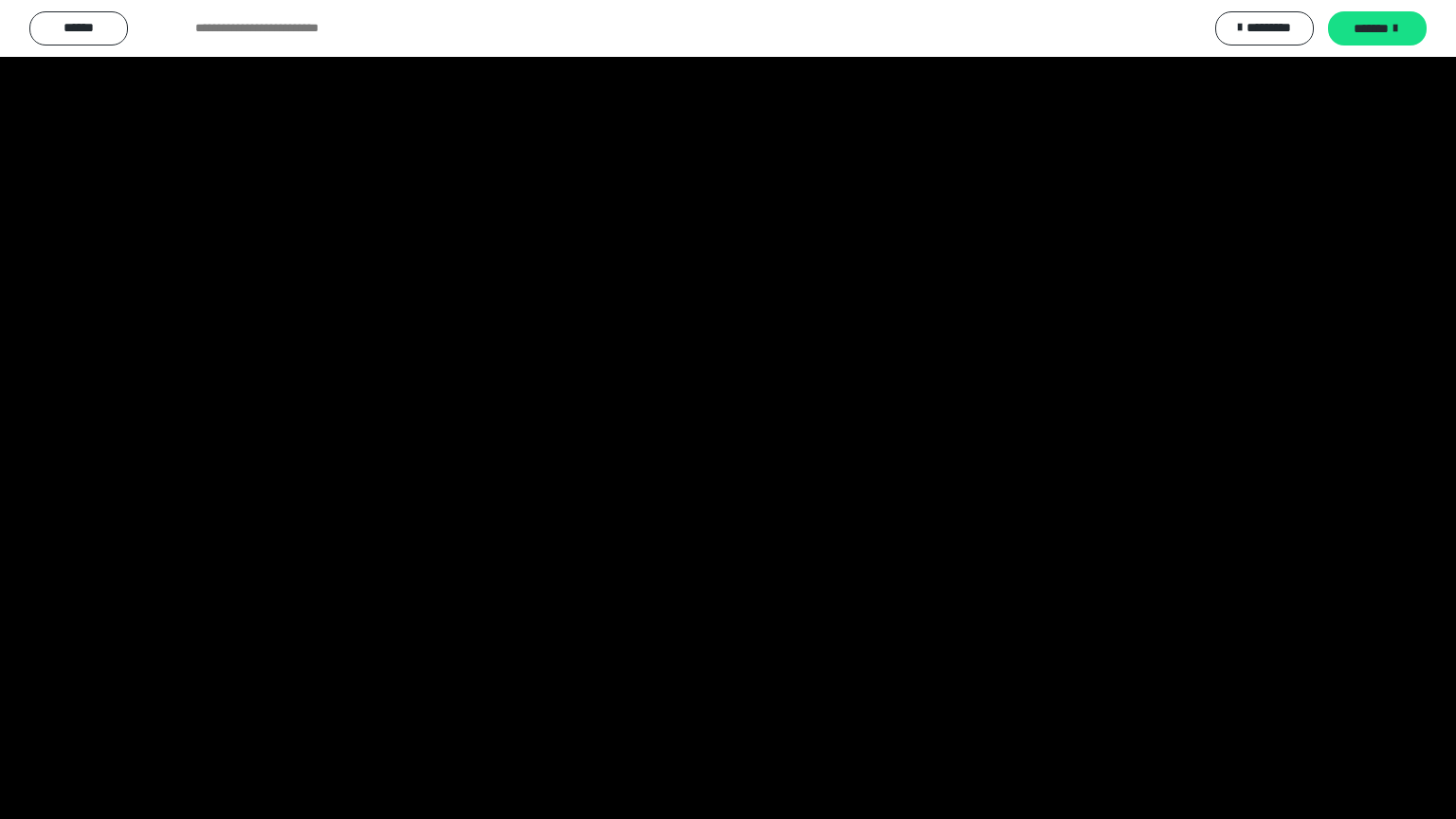 click at bounding box center [728, 410] 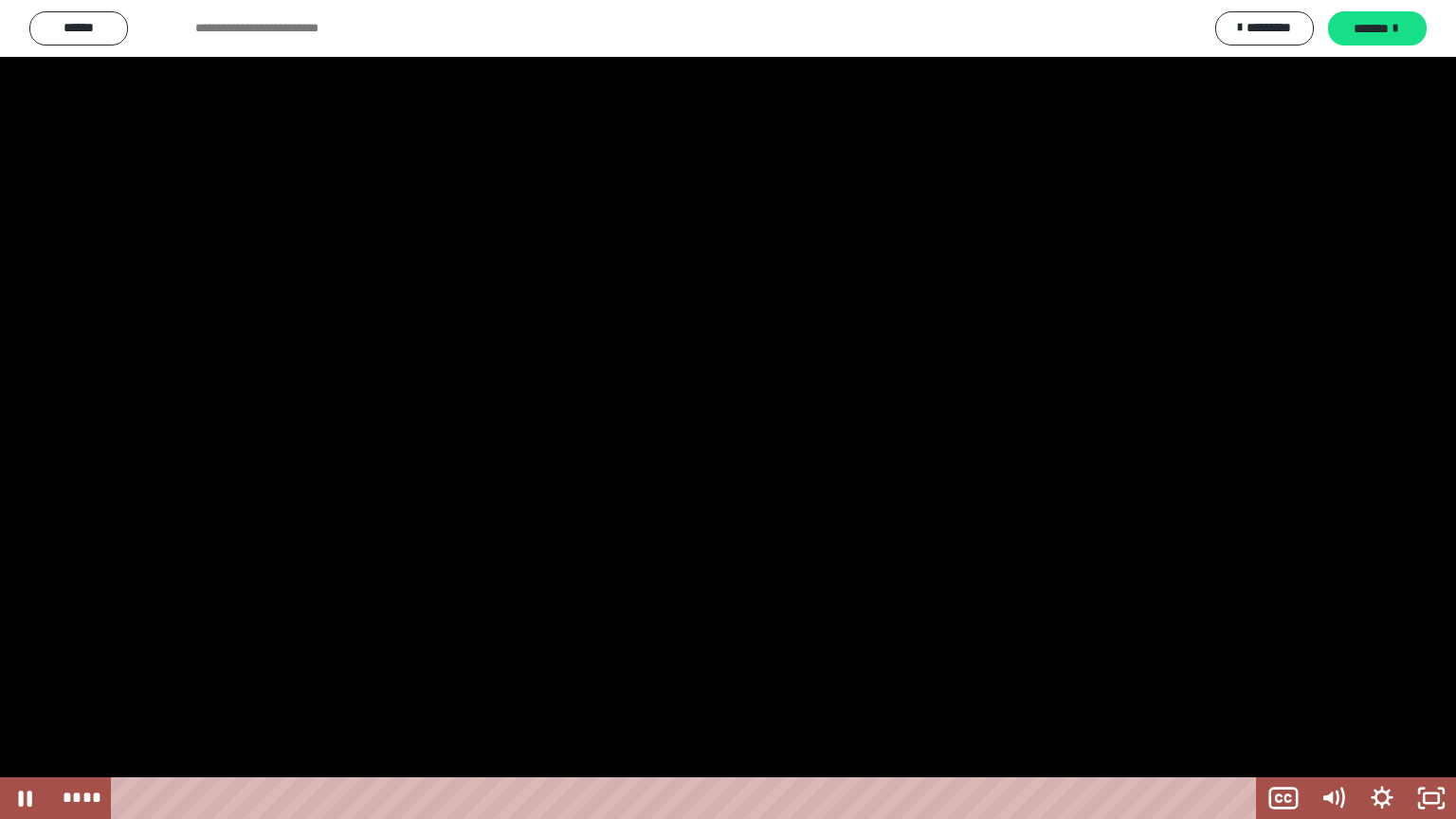 click at bounding box center [728, 410] 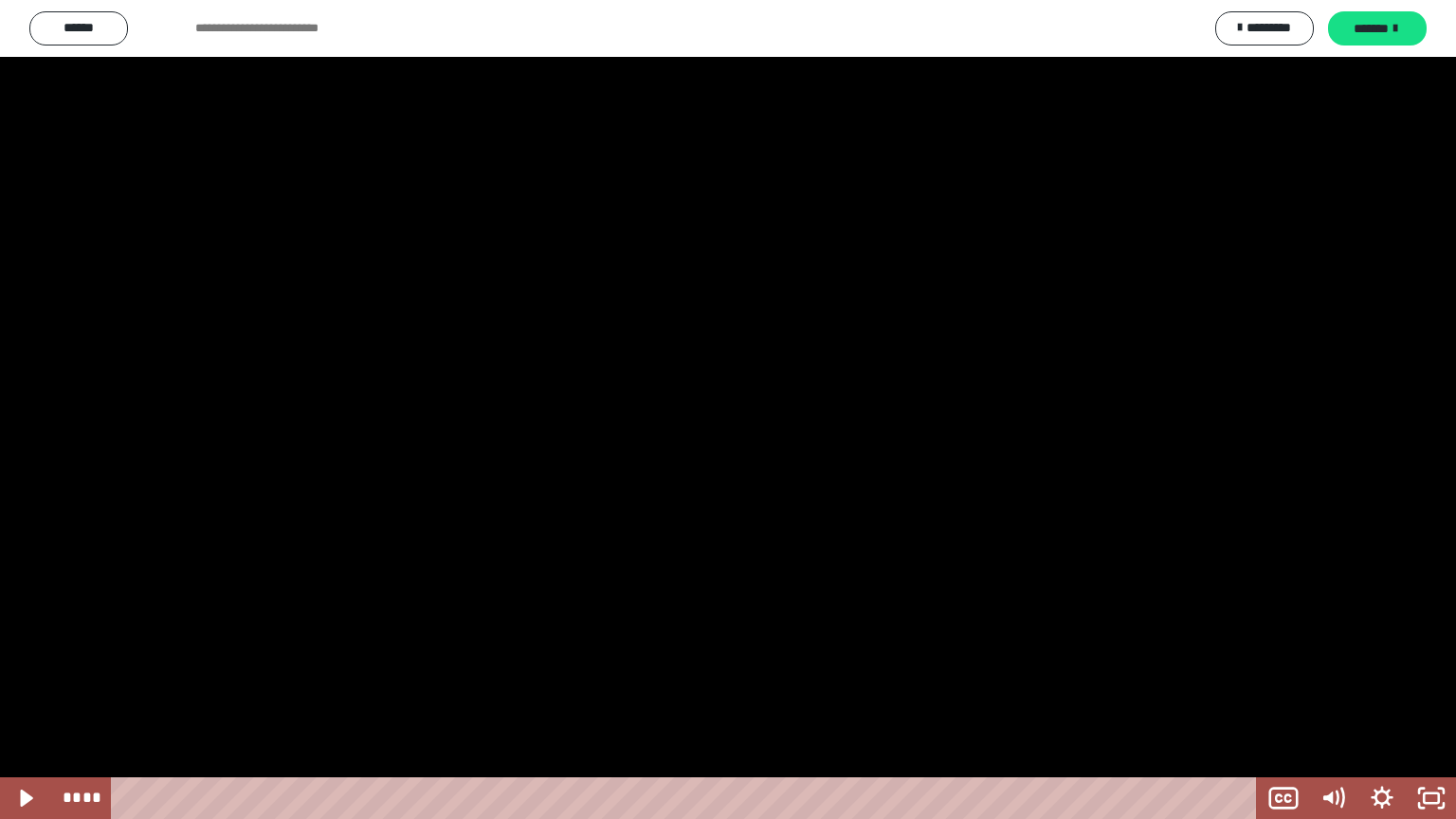 click at bounding box center [728, 410] 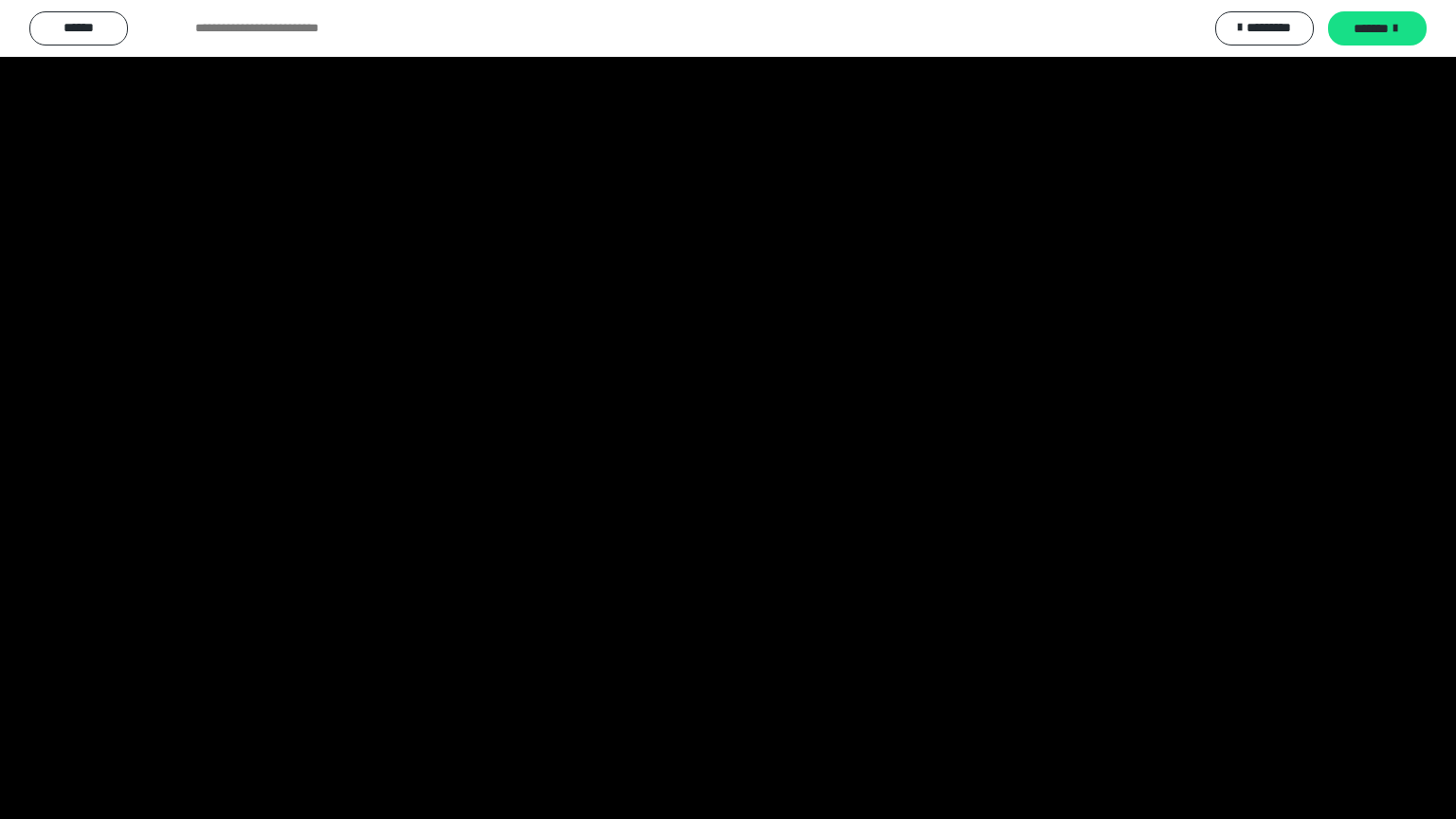 click at bounding box center (728, 410) 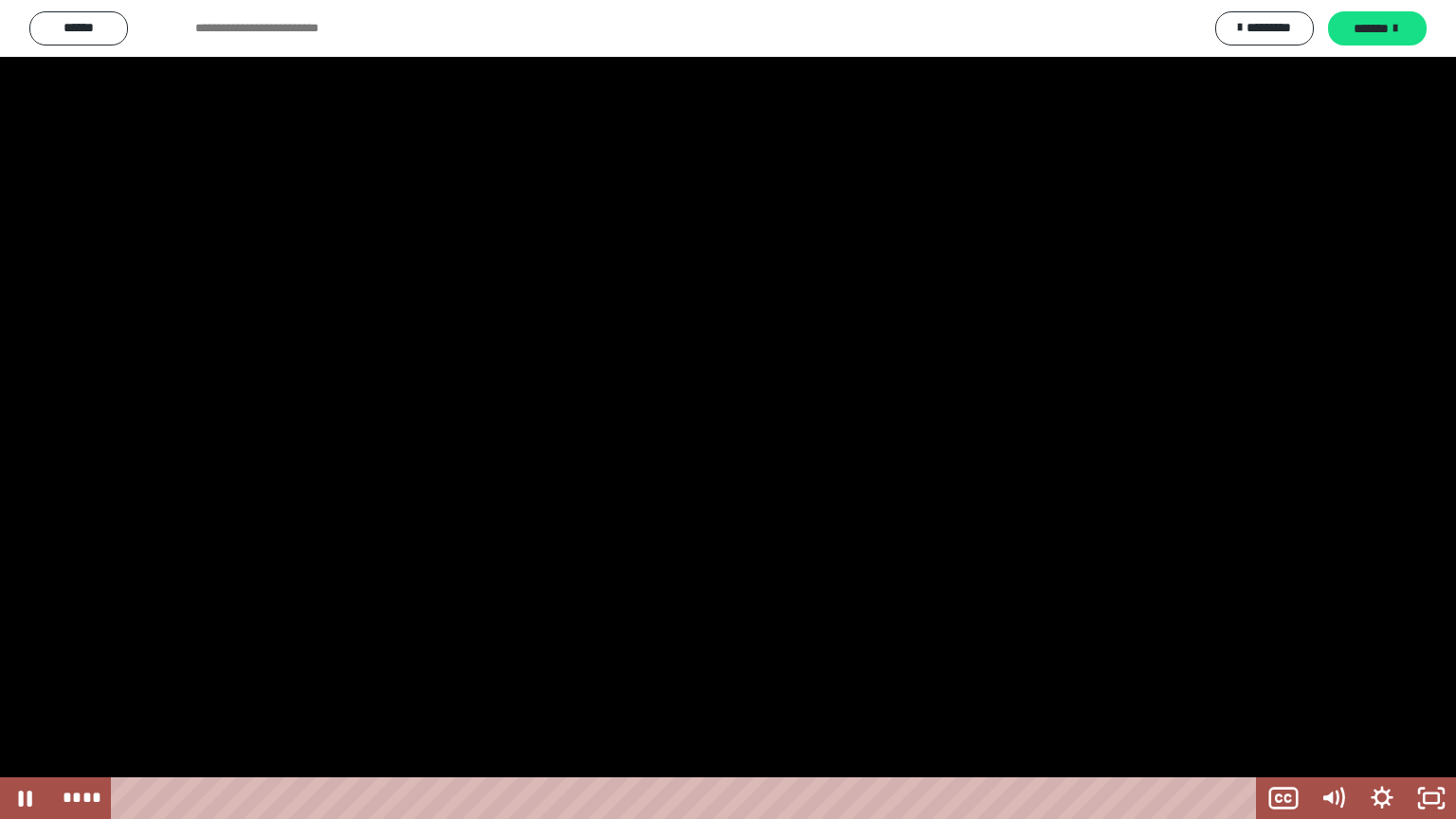 click at bounding box center [728, 410] 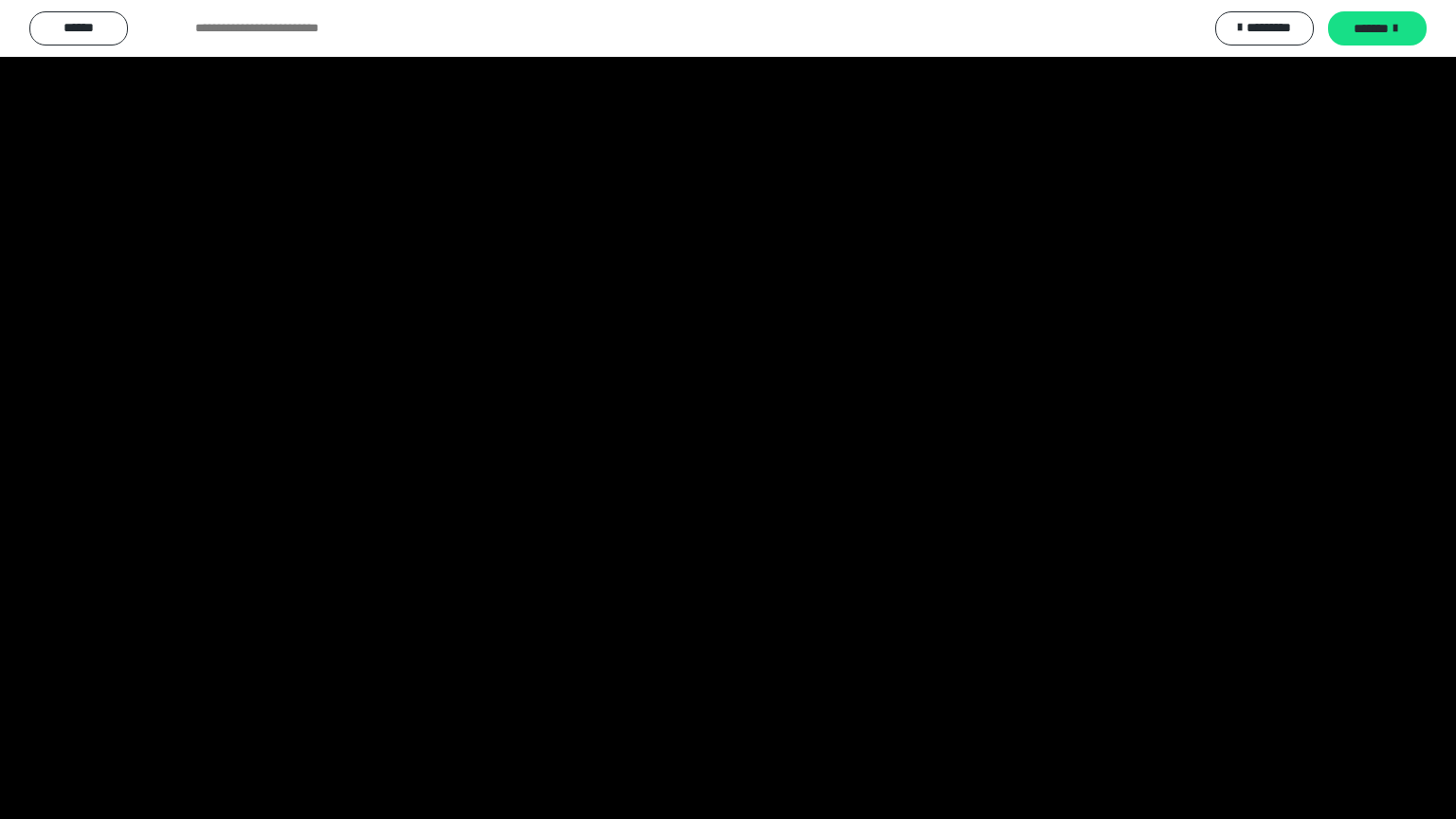 click at bounding box center (728, 410) 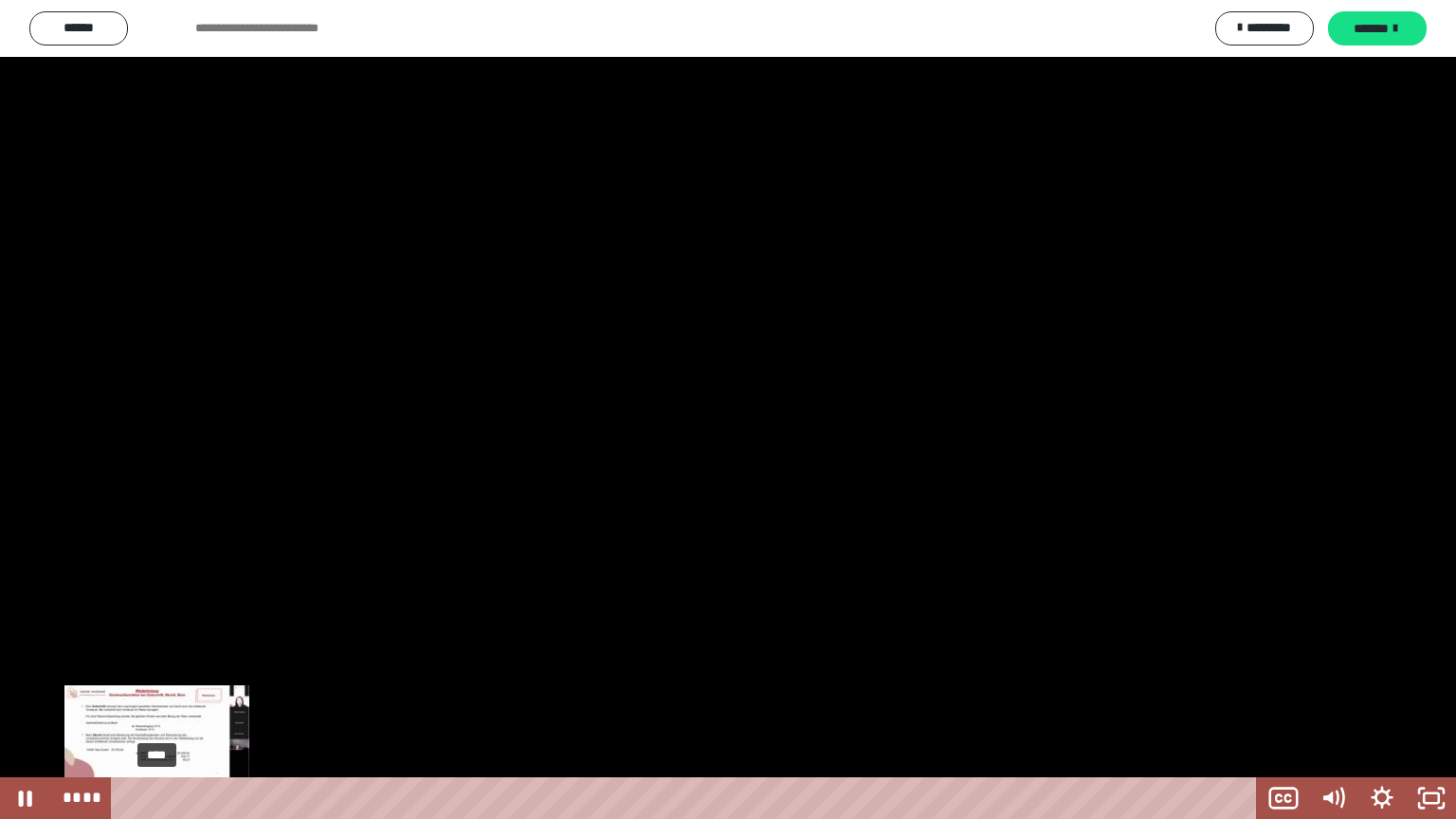 click at bounding box center [160, 798] 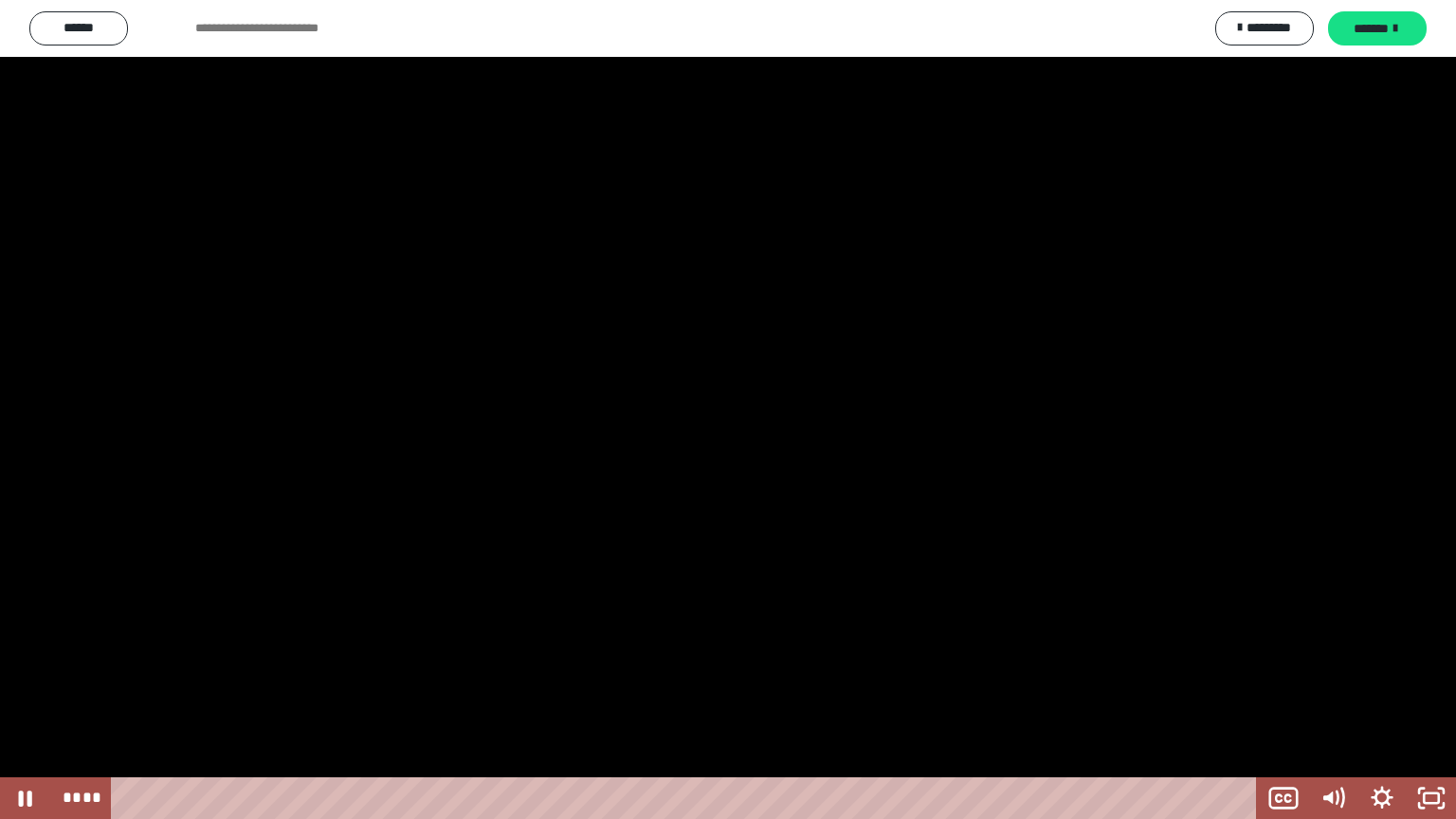click at bounding box center (728, 410) 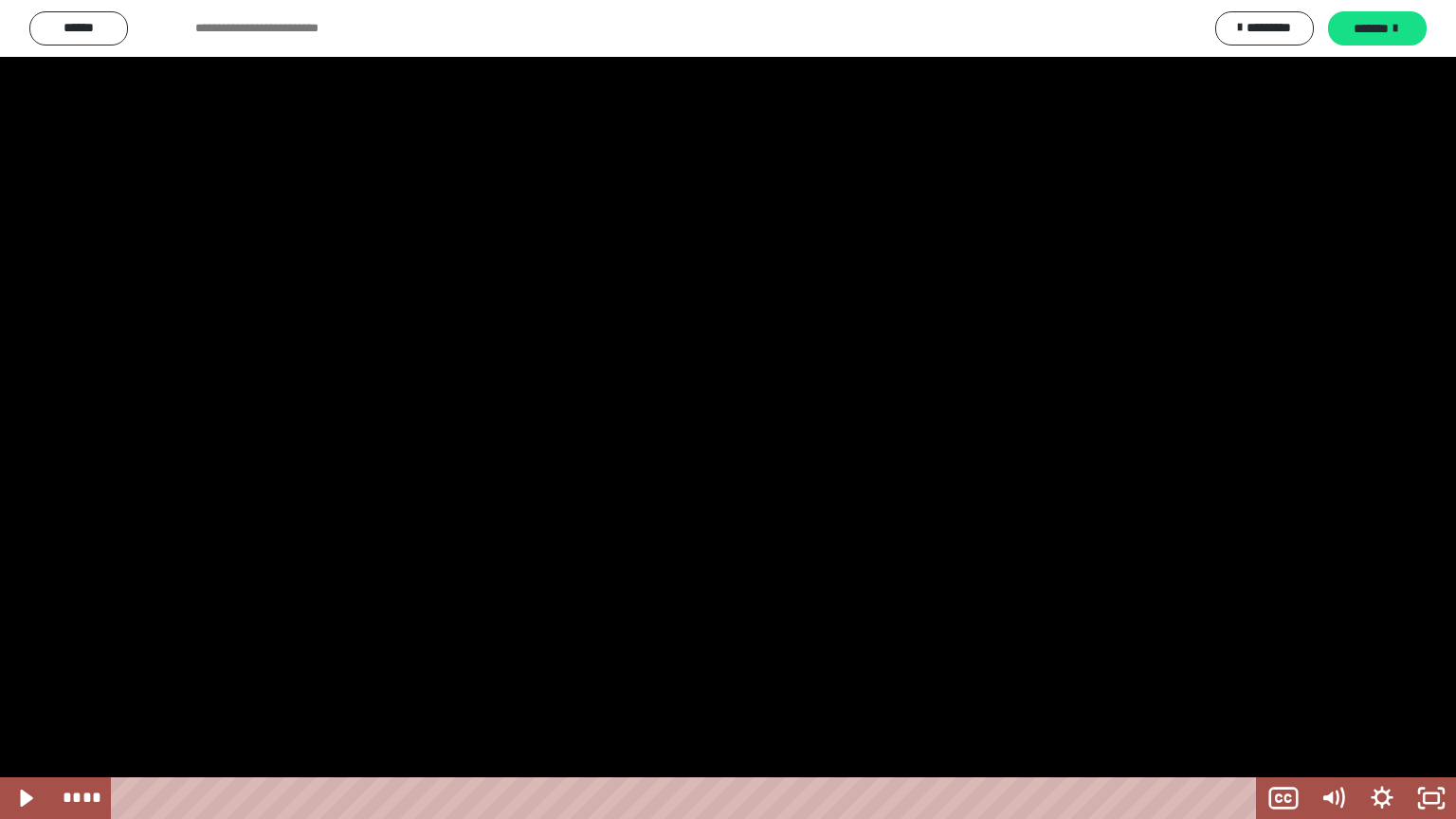 click at bounding box center [728, 410] 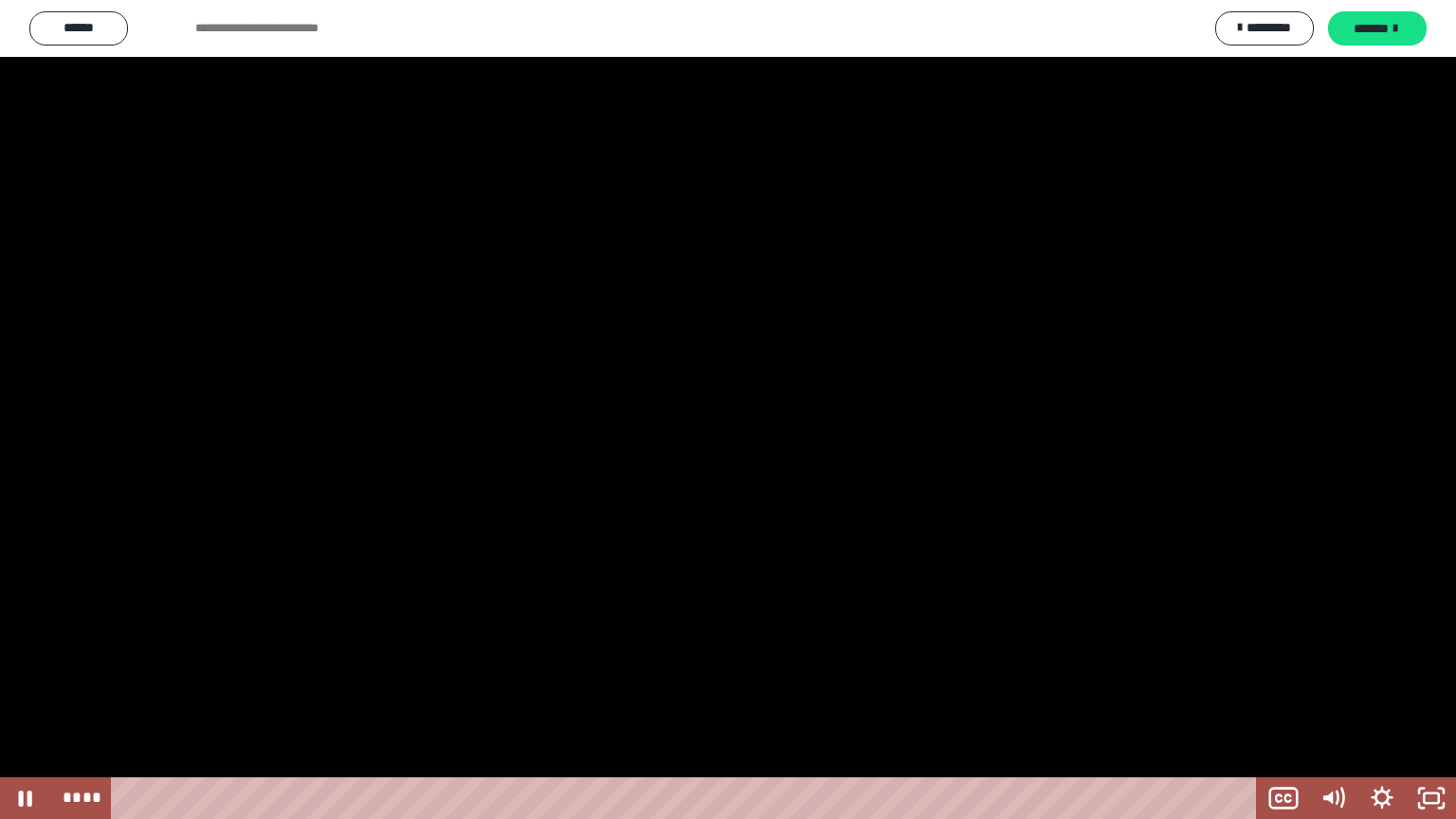 click at bounding box center [728, 410] 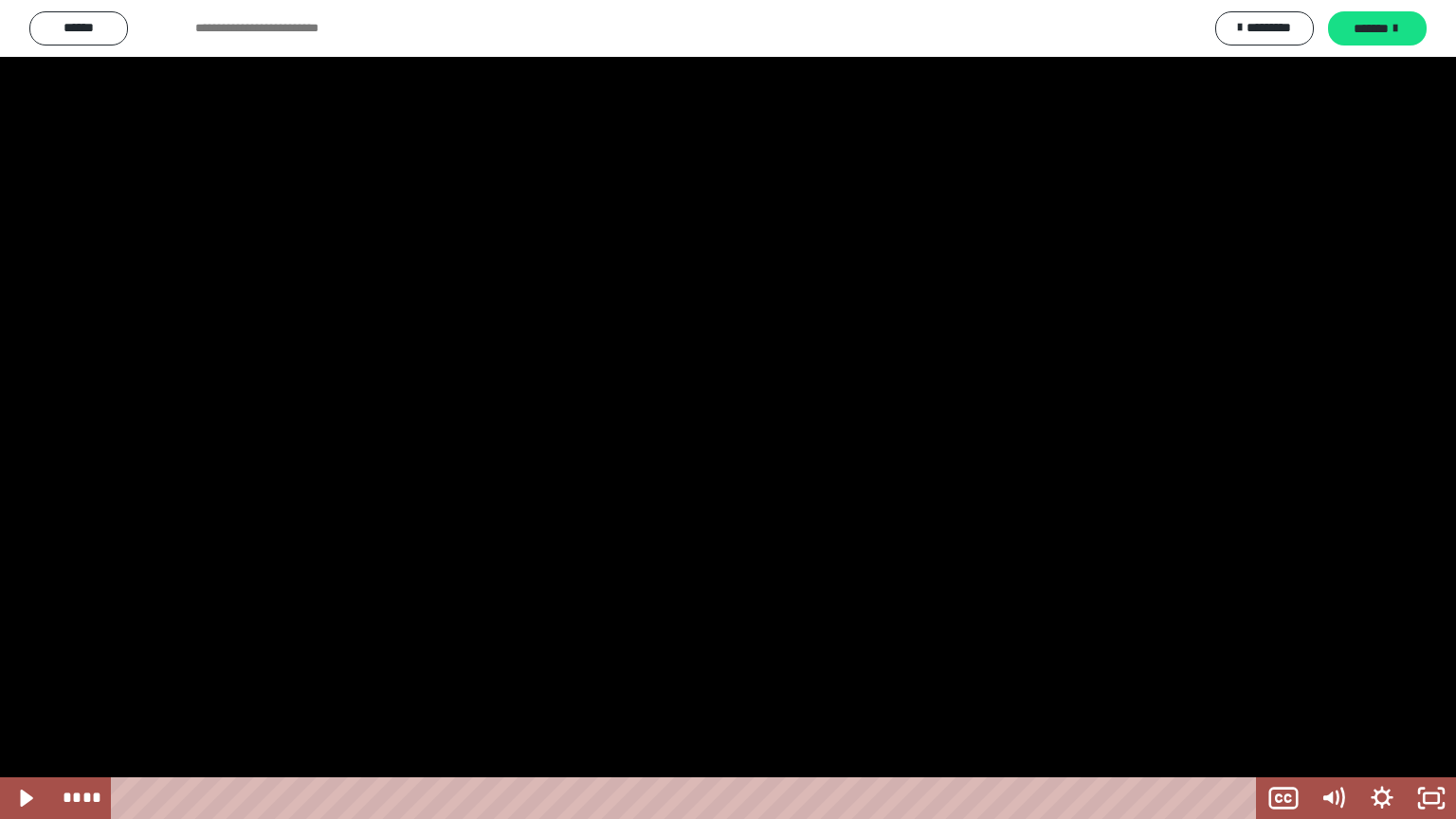 click at bounding box center [728, 410] 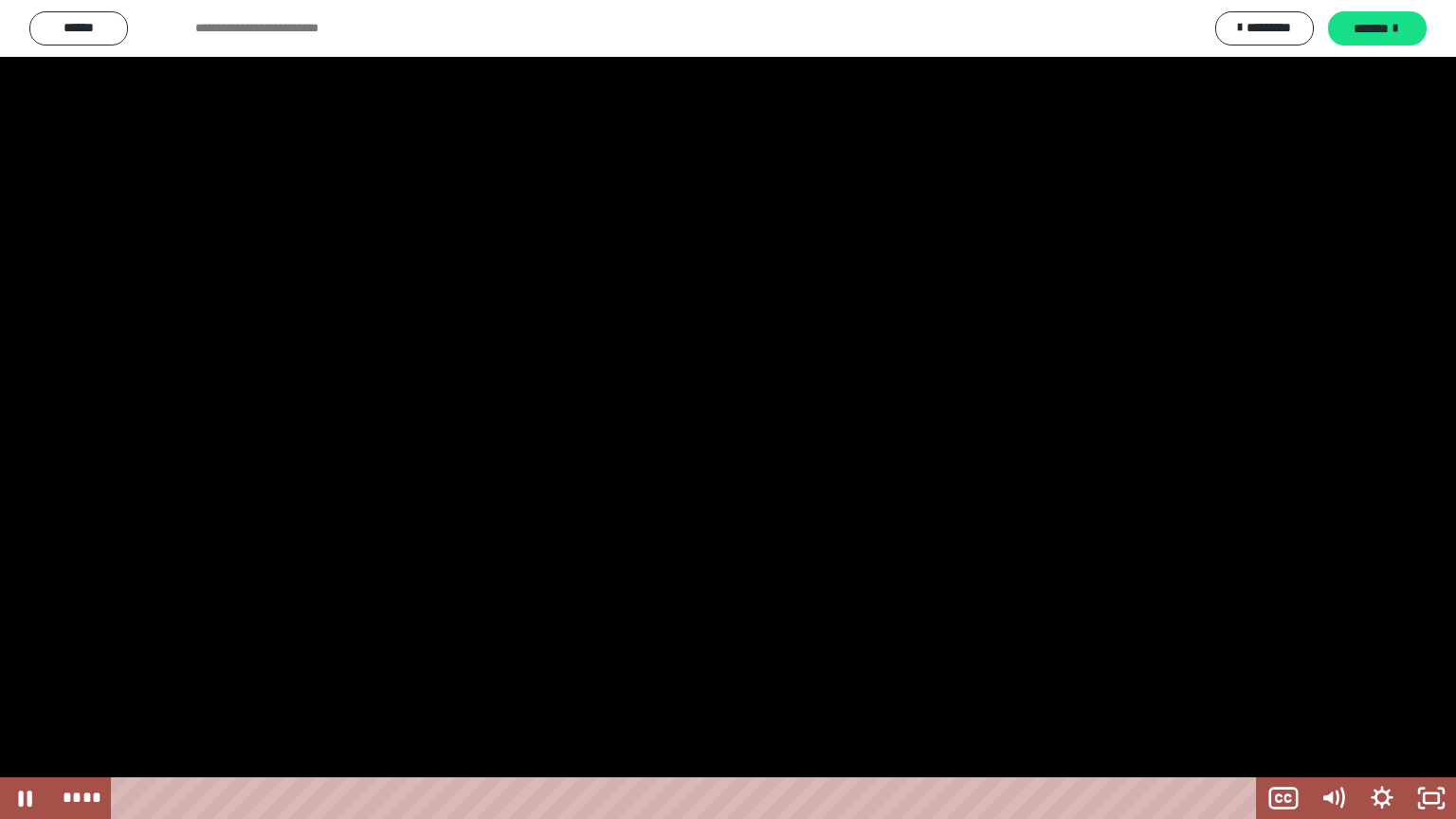click at bounding box center [728, 410] 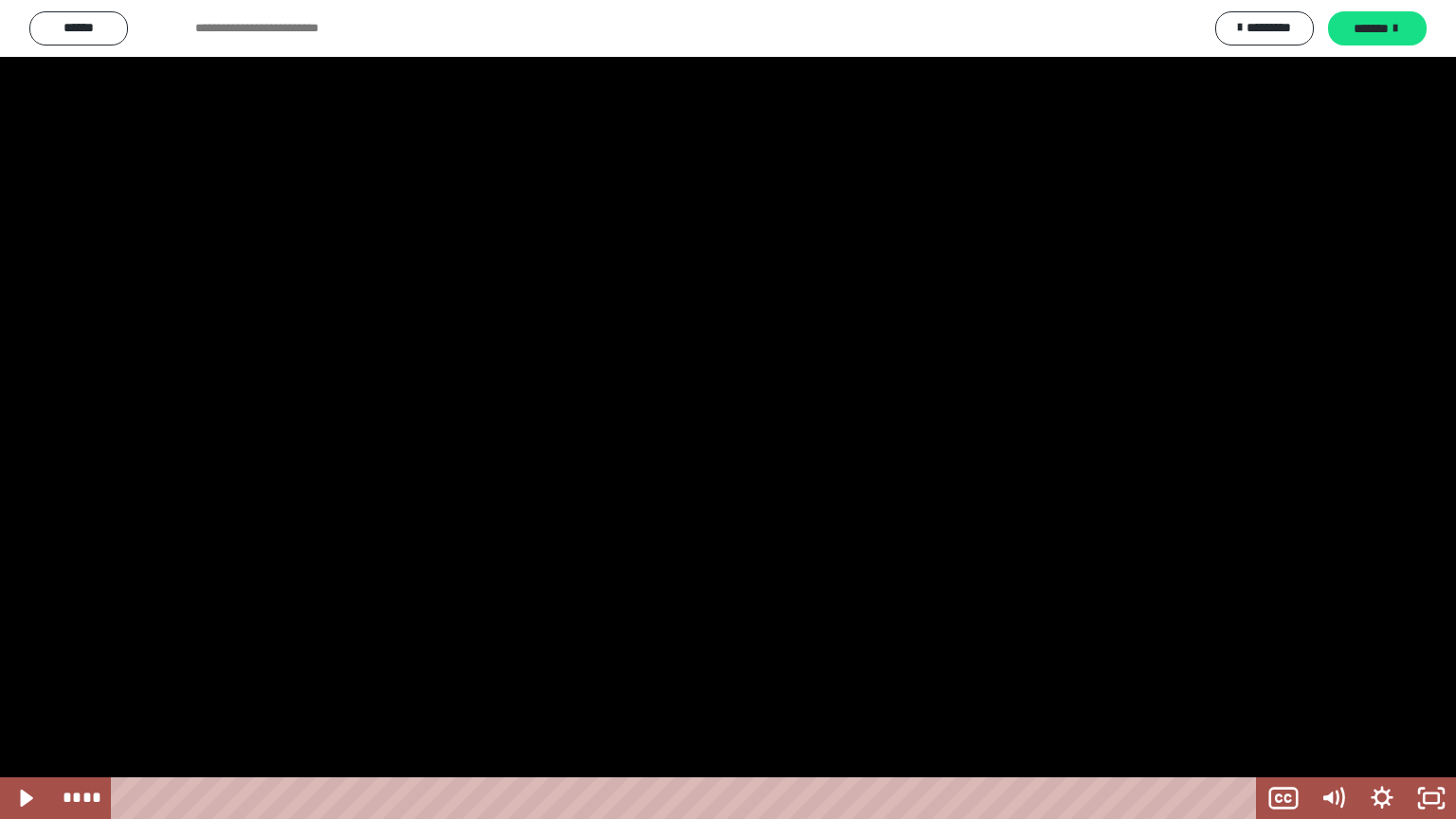 click at bounding box center (728, 410) 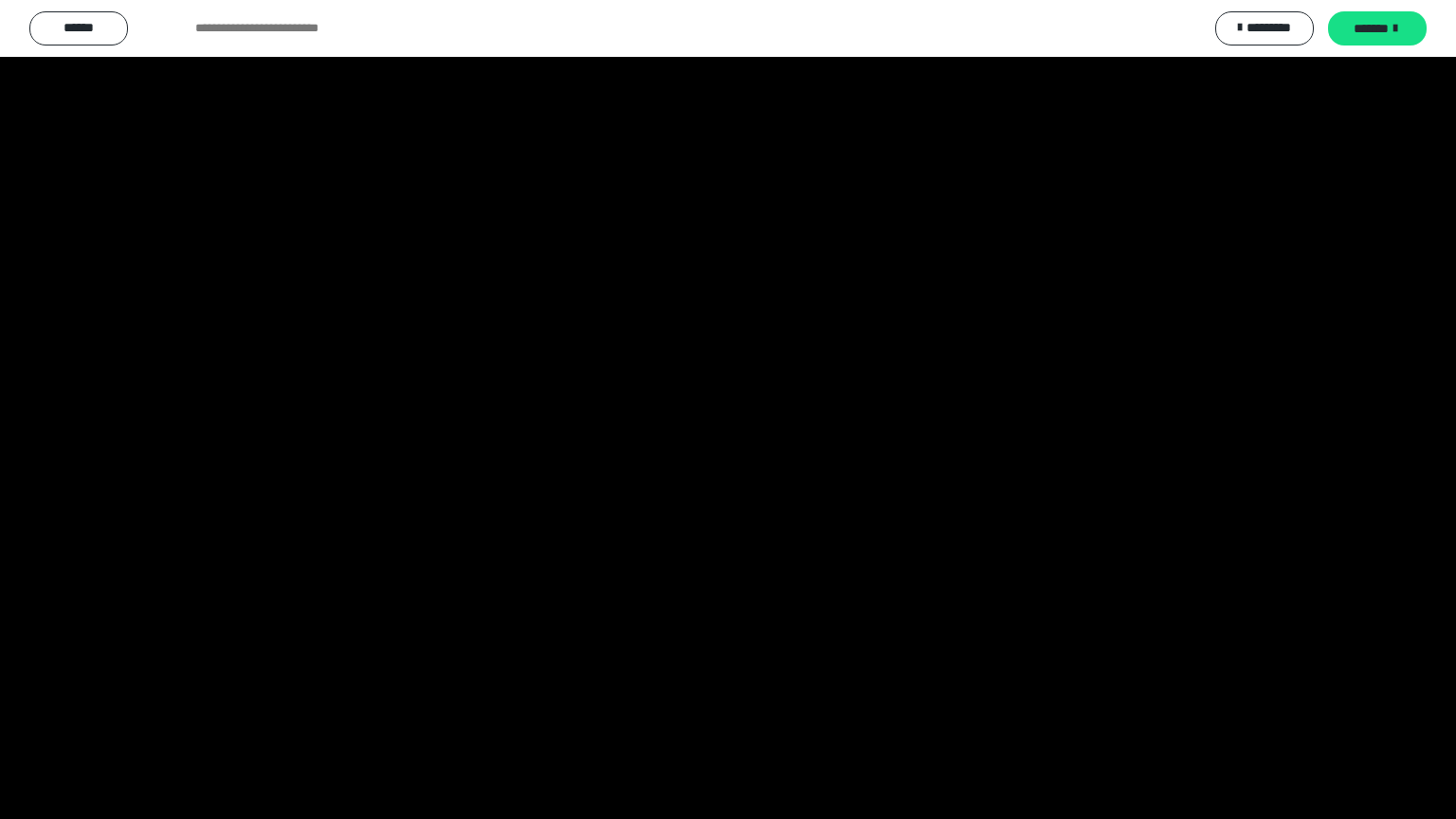 click at bounding box center (728, 410) 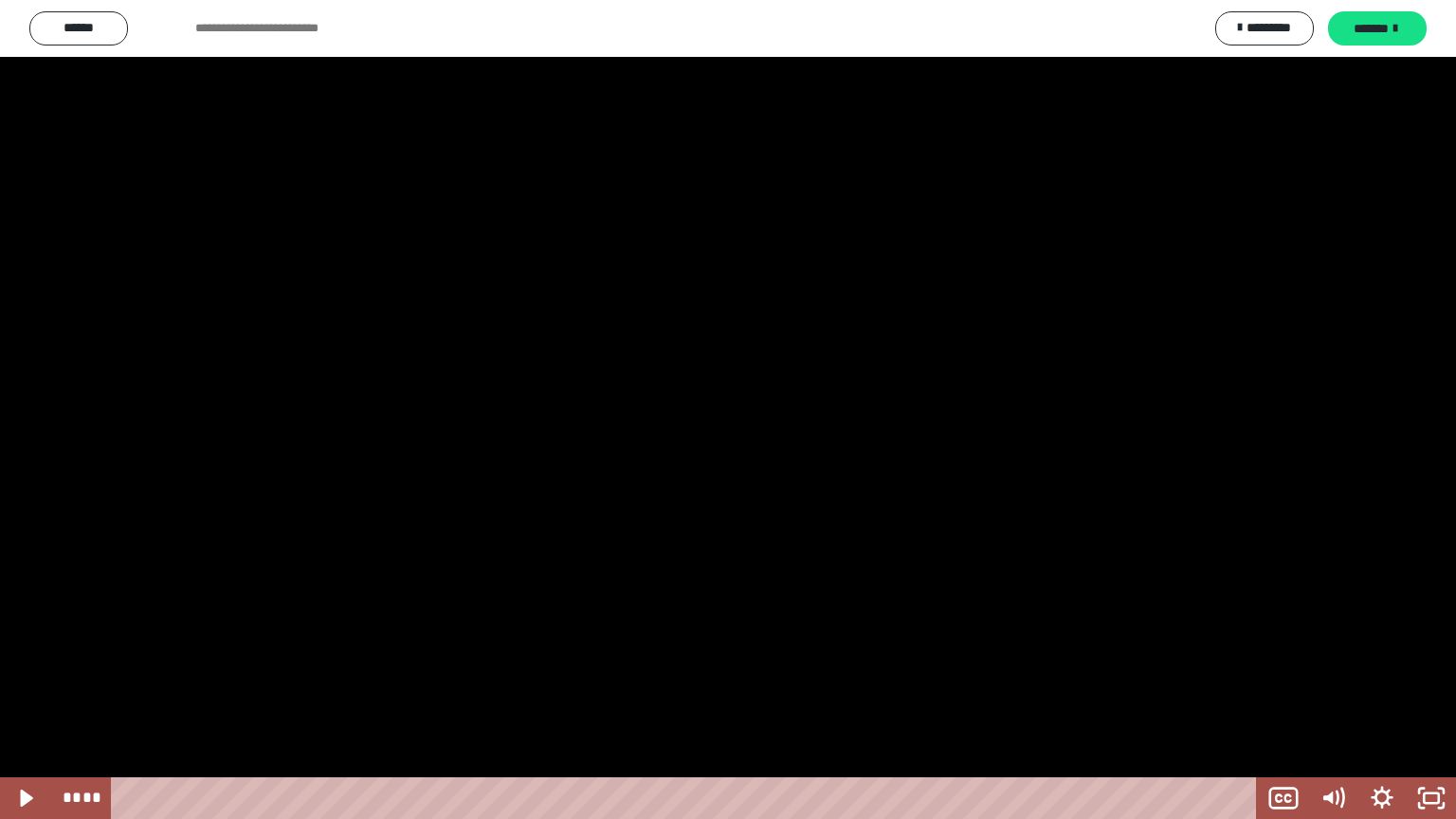 click at bounding box center (728, 410) 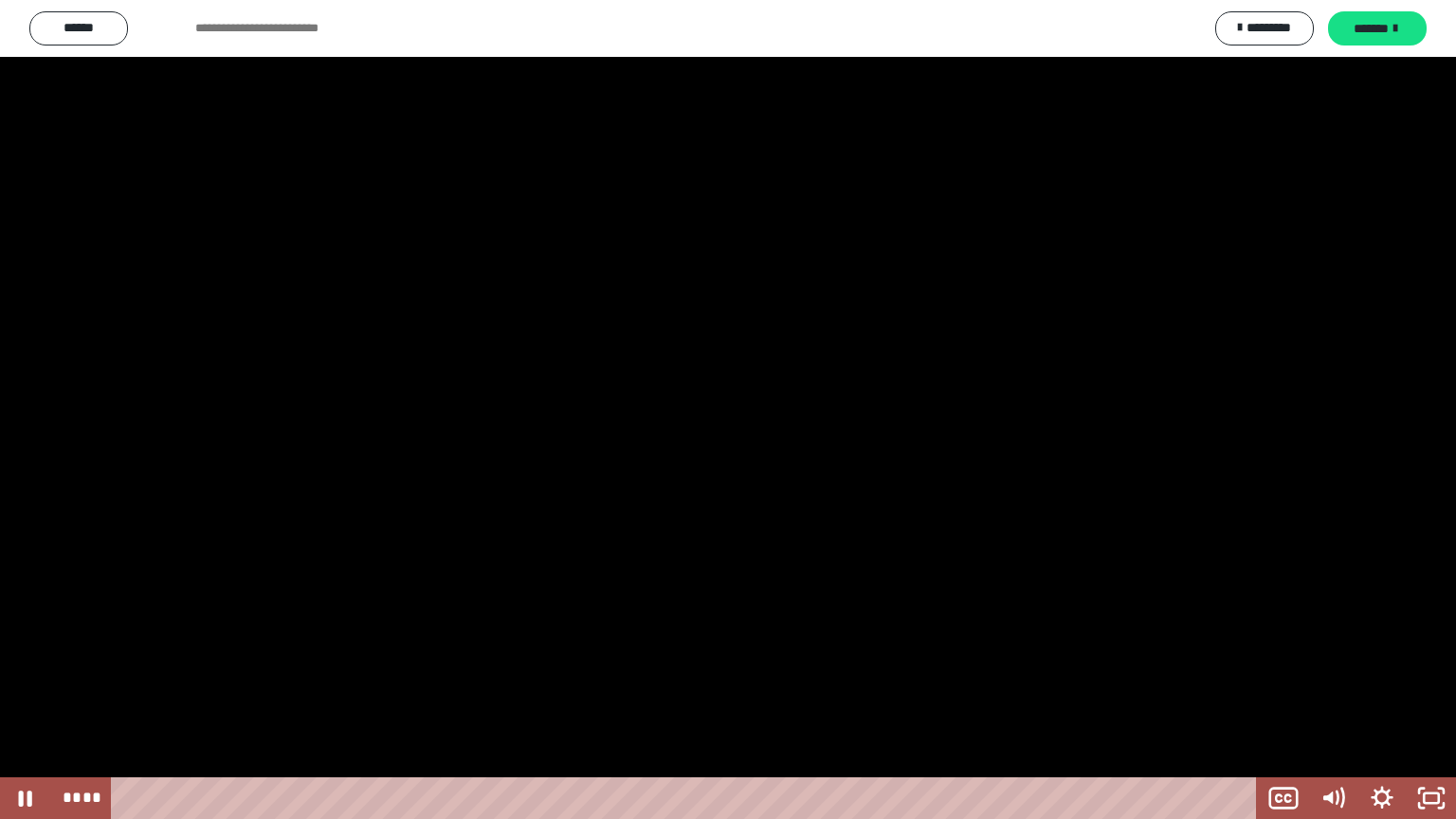 click at bounding box center [728, 410] 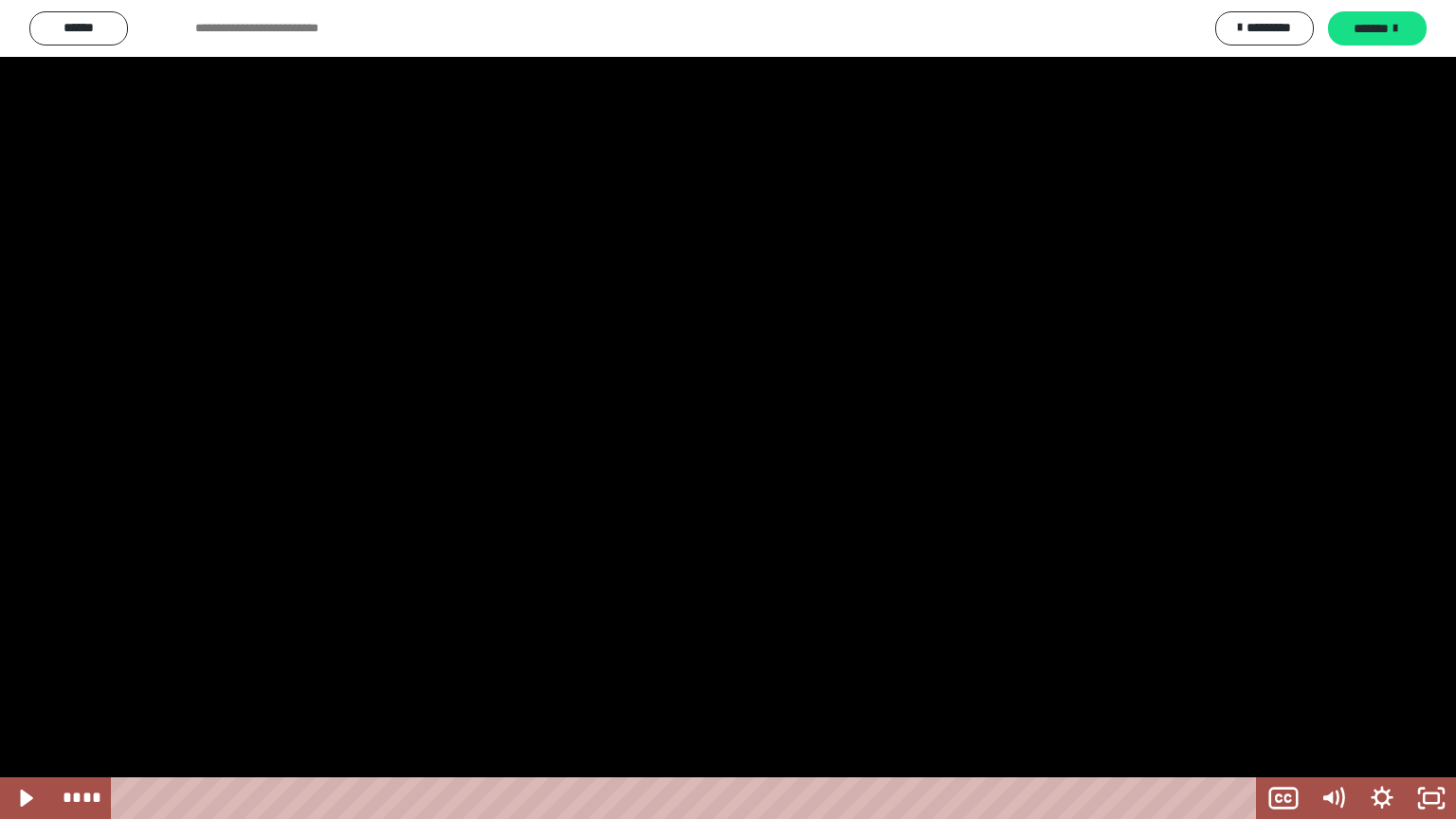 click at bounding box center [728, 410] 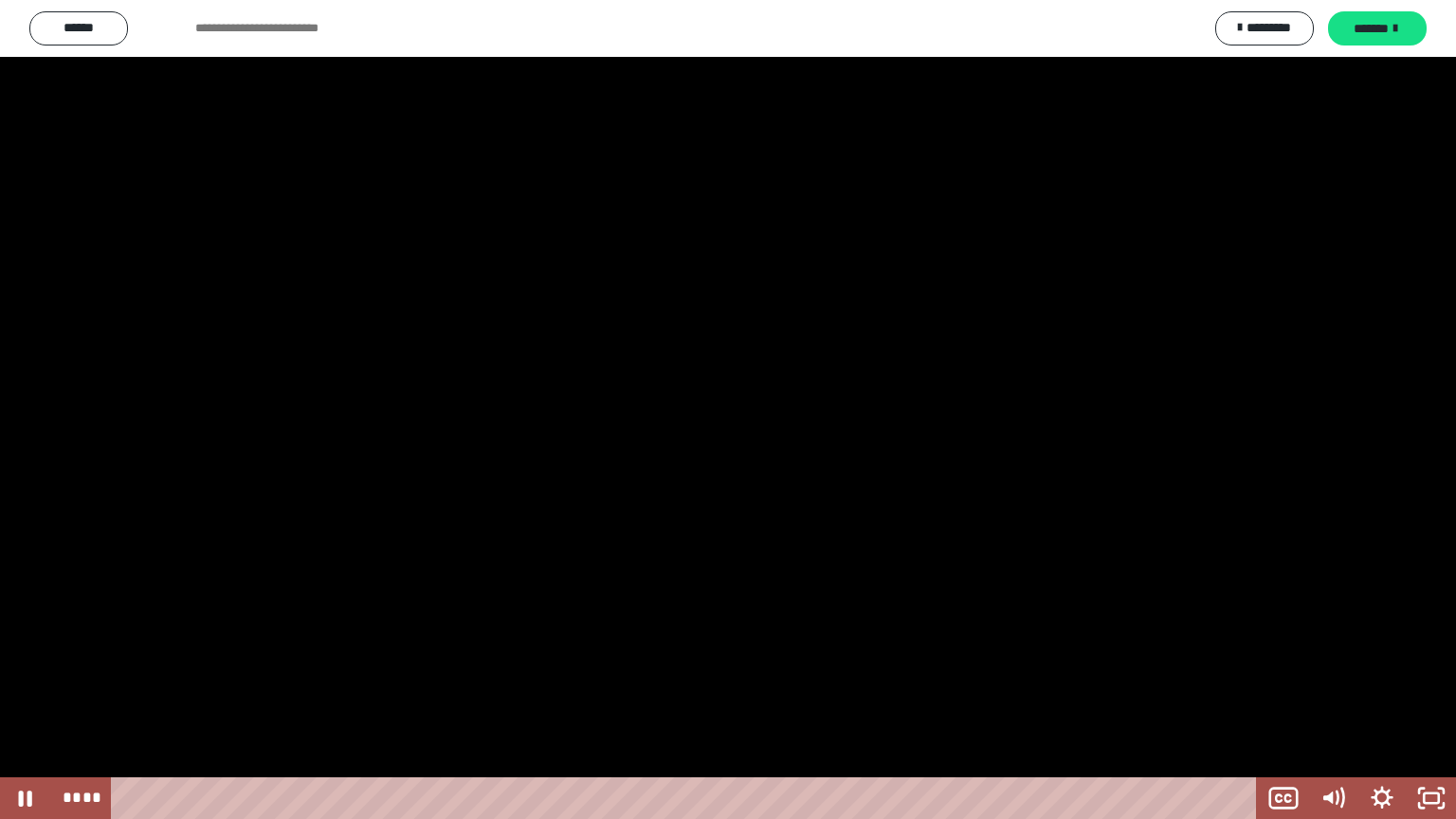 click at bounding box center (728, 410) 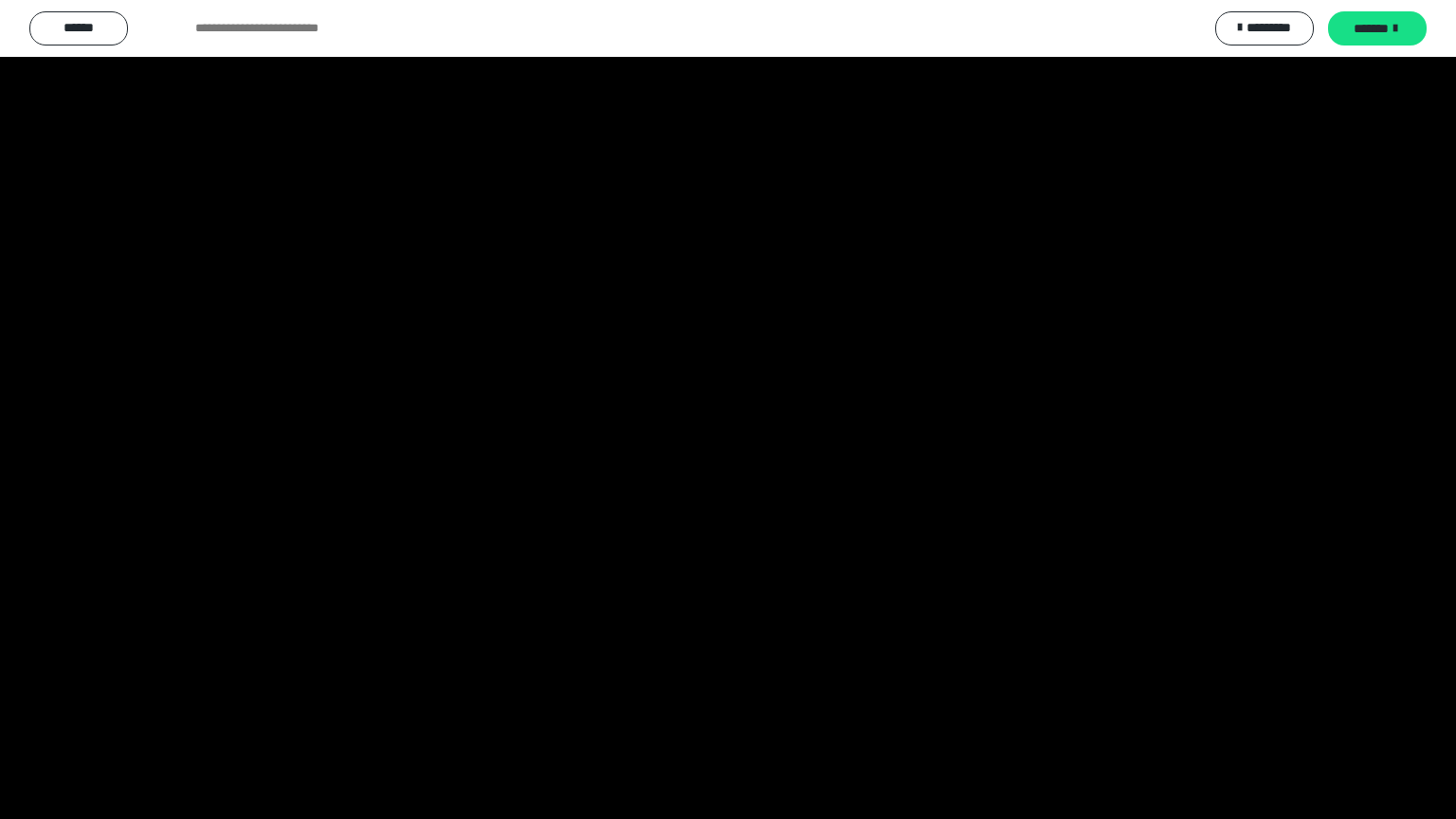 click at bounding box center [728, 410] 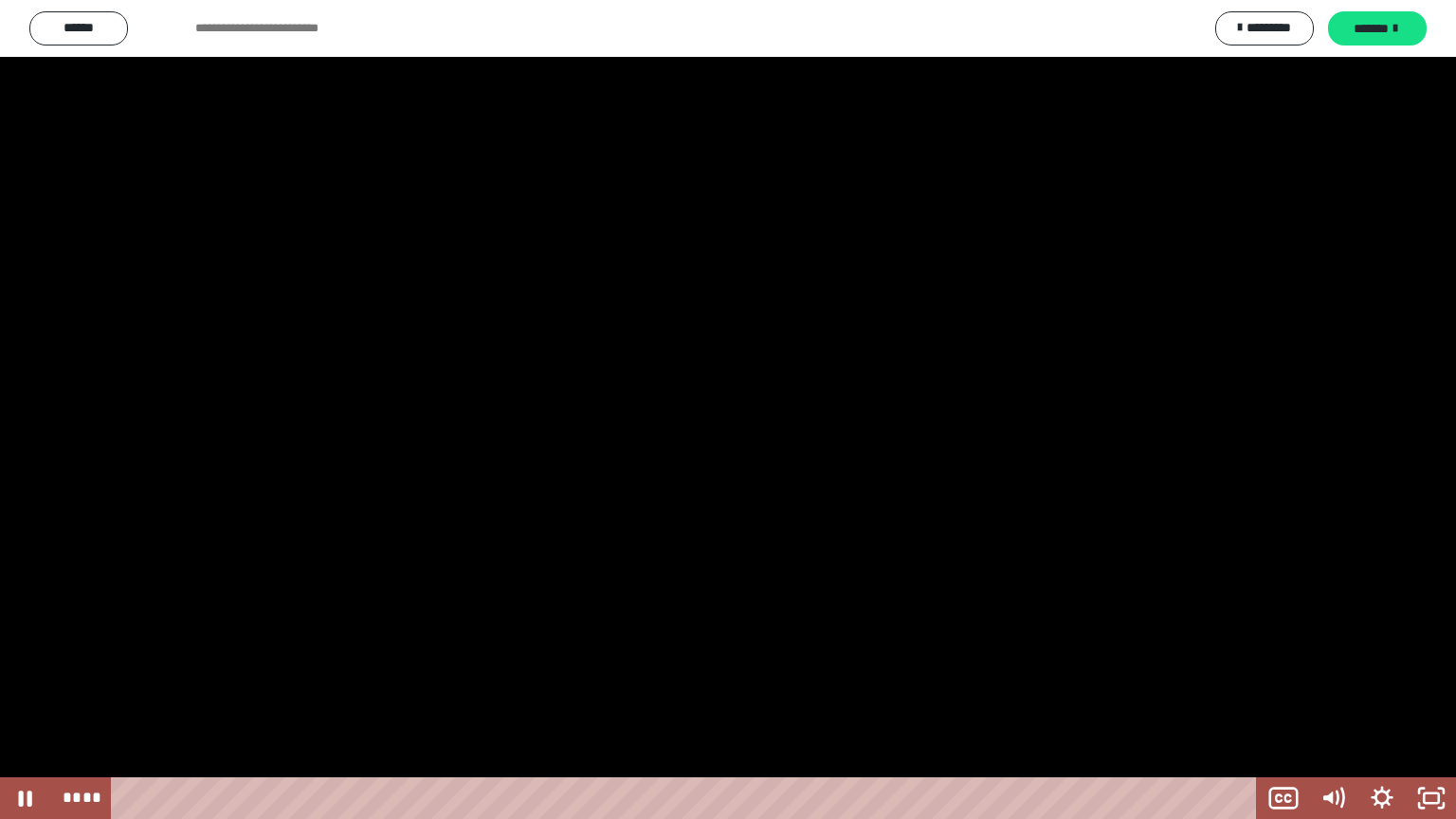 click at bounding box center [728, 410] 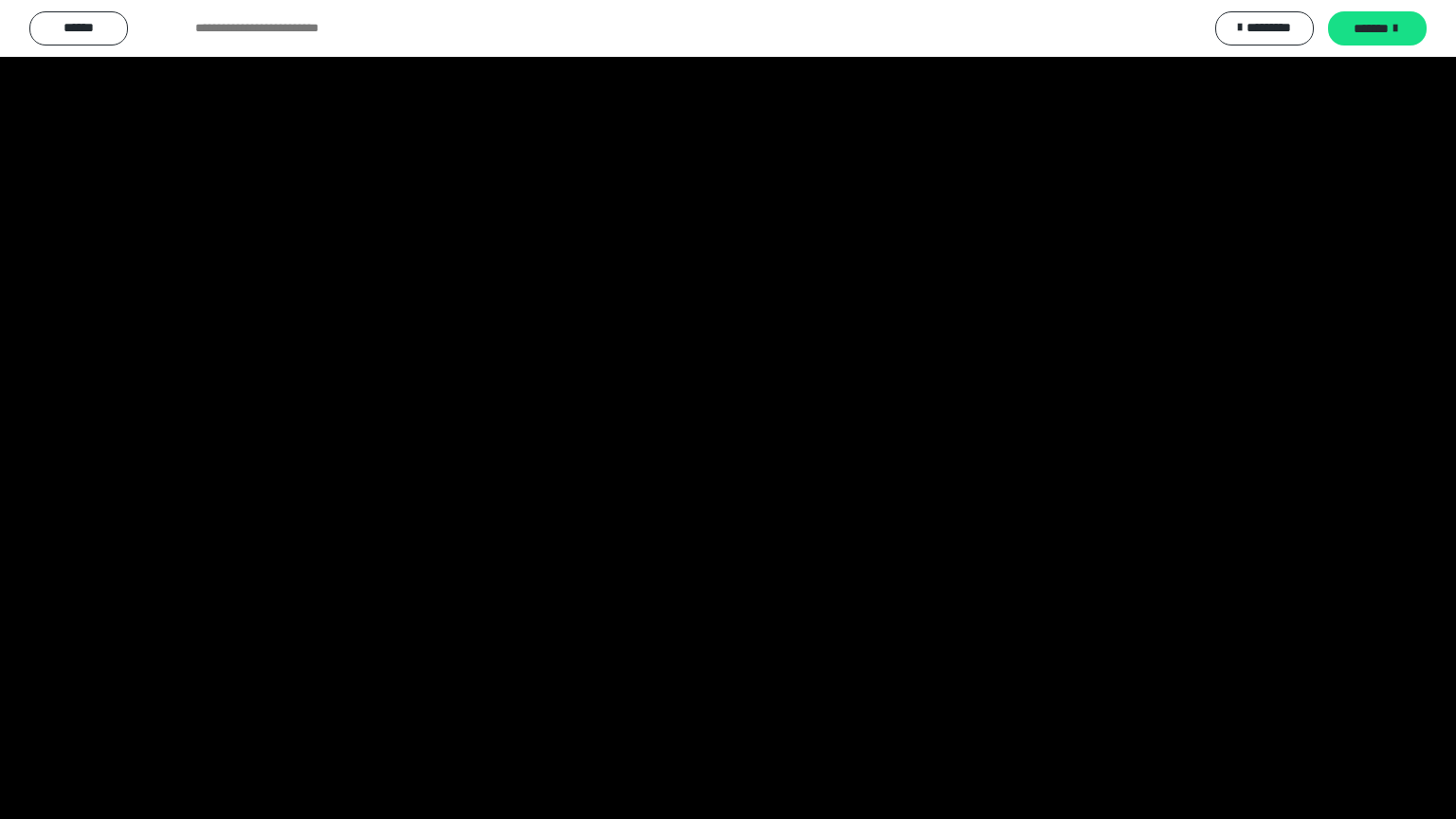 click at bounding box center [728, 410] 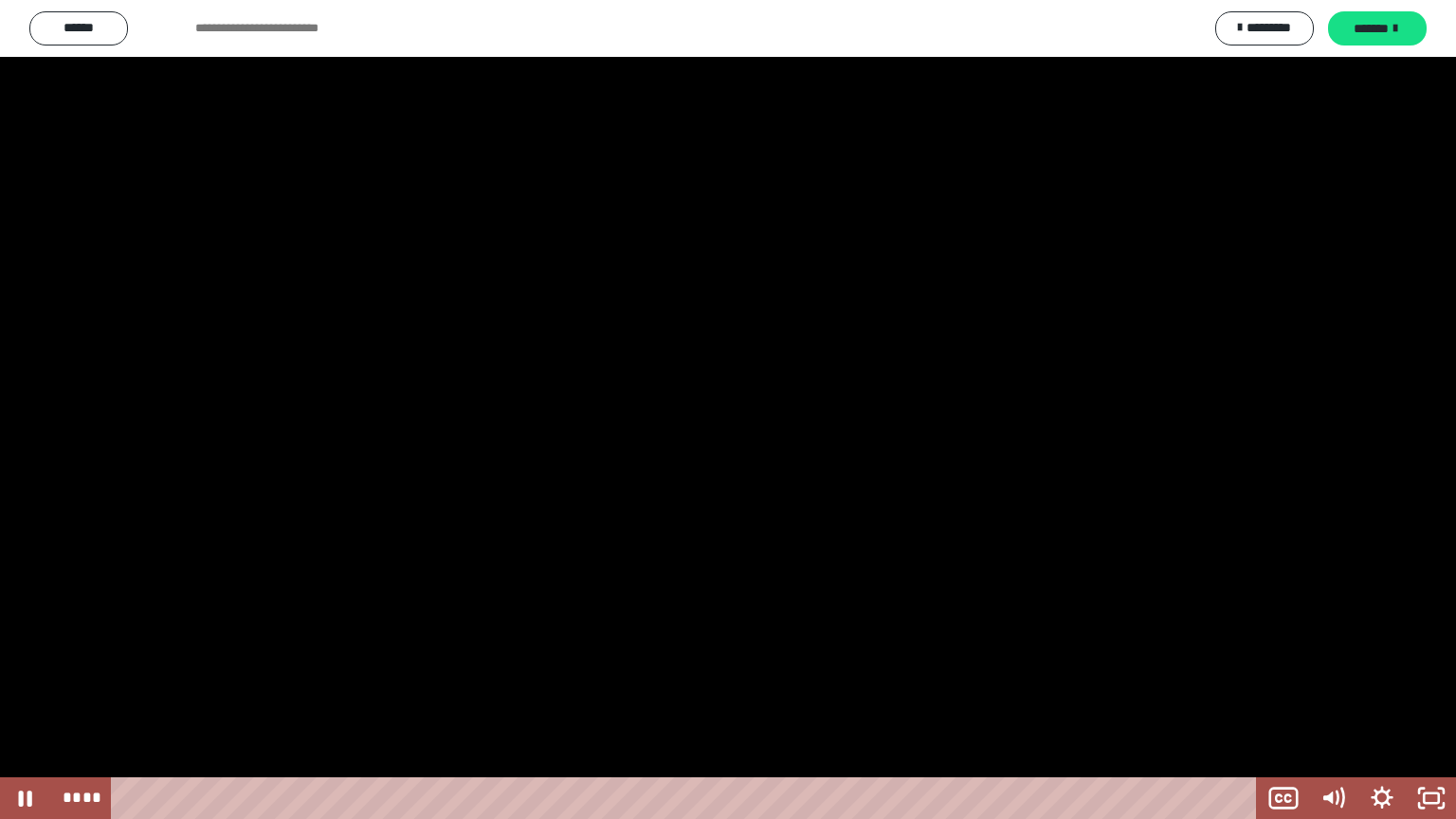 click at bounding box center (728, 410) 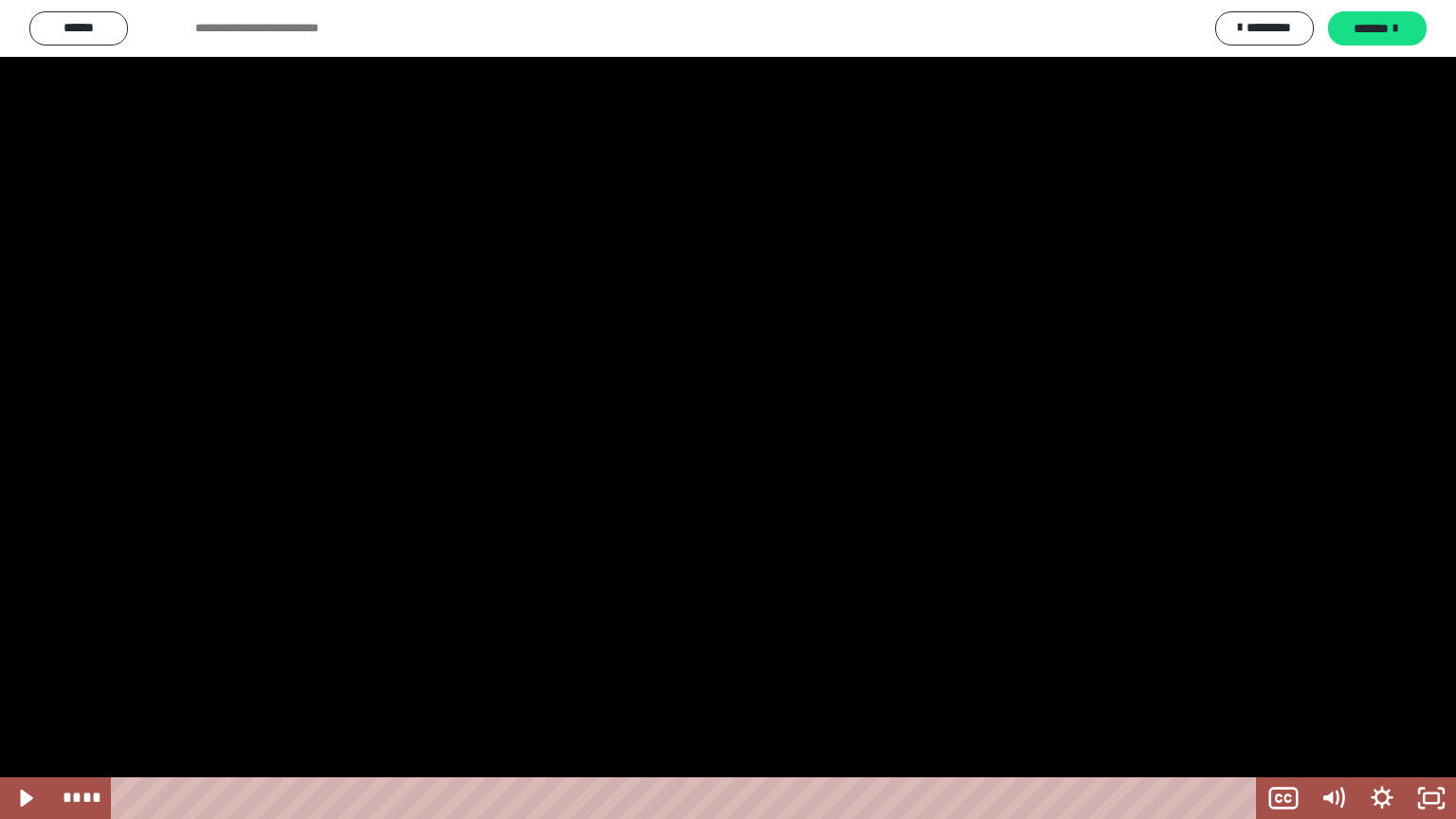 click at bounding box center [728, 410] 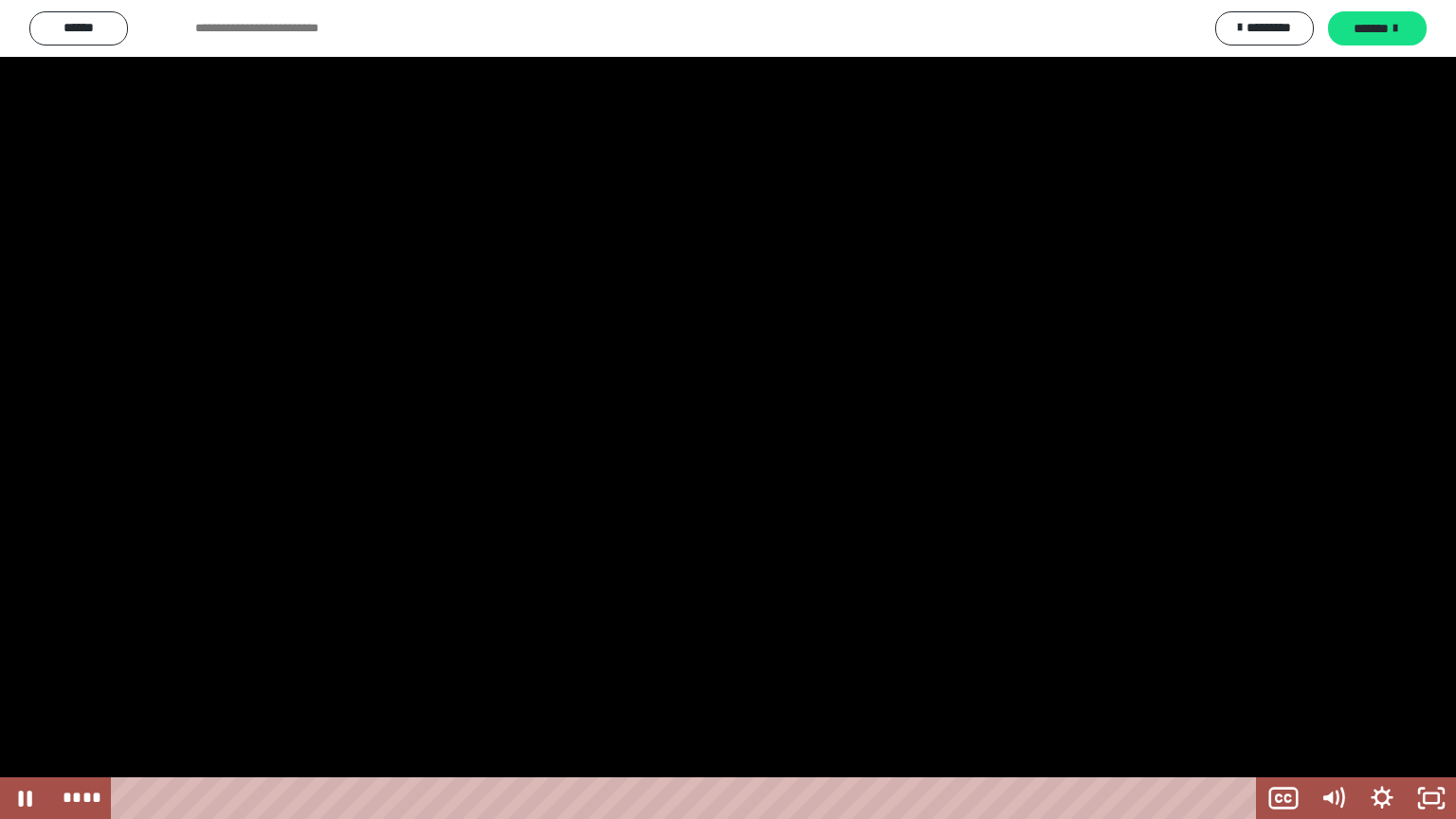 click at bounding box center [728, 410] 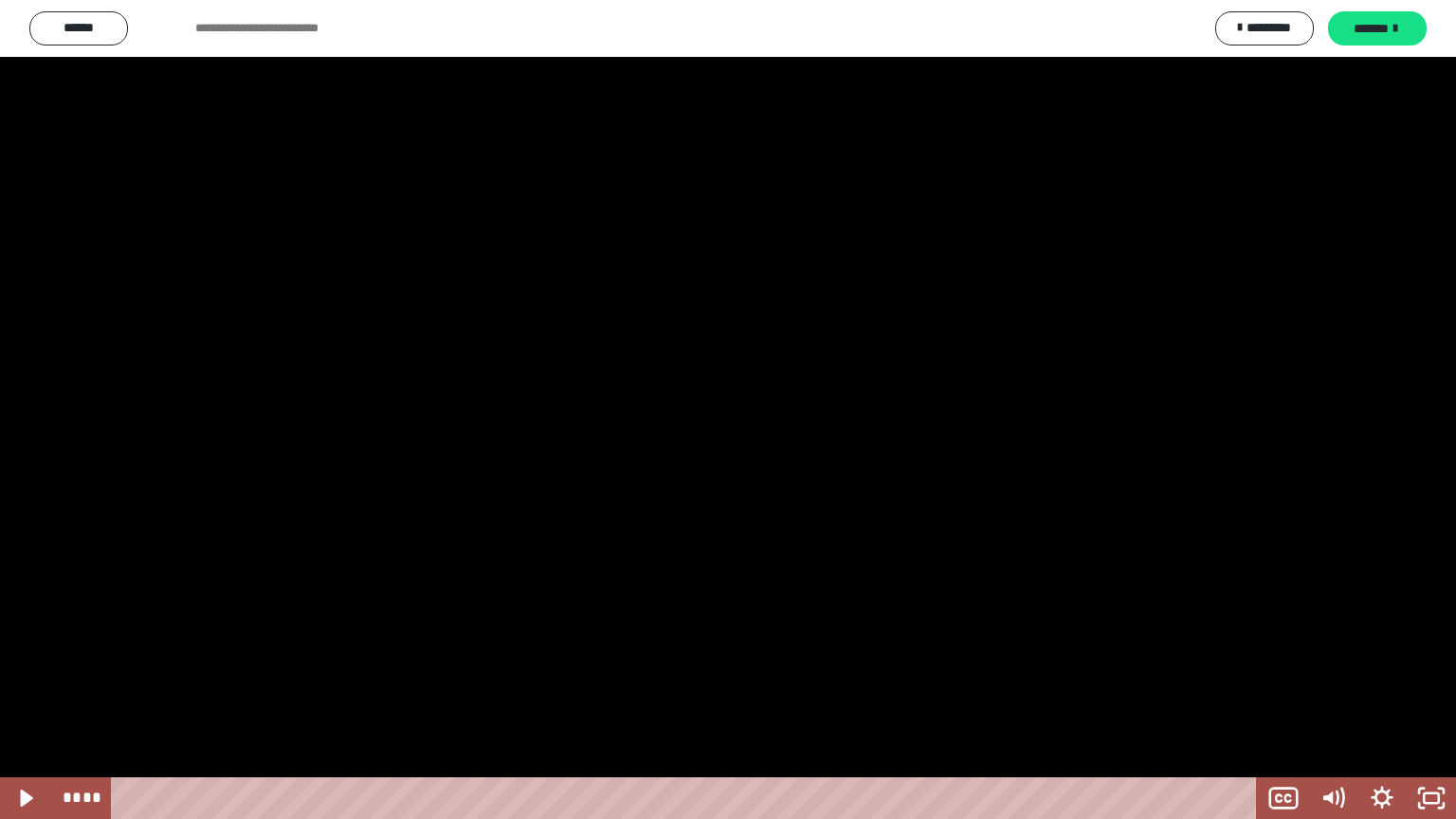 click at bounding box center [728, 410] 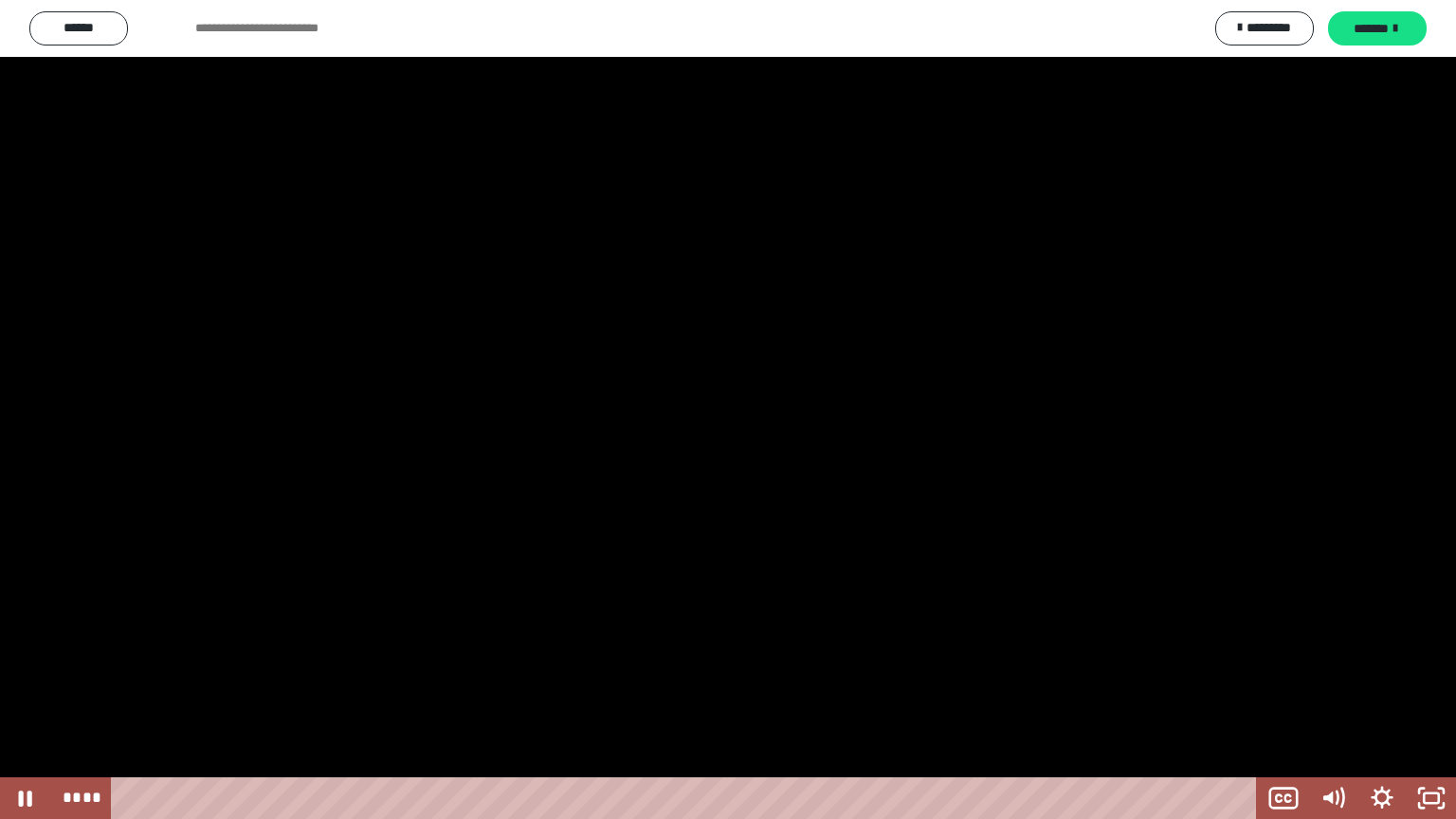 click at bounding box center [728, 410] 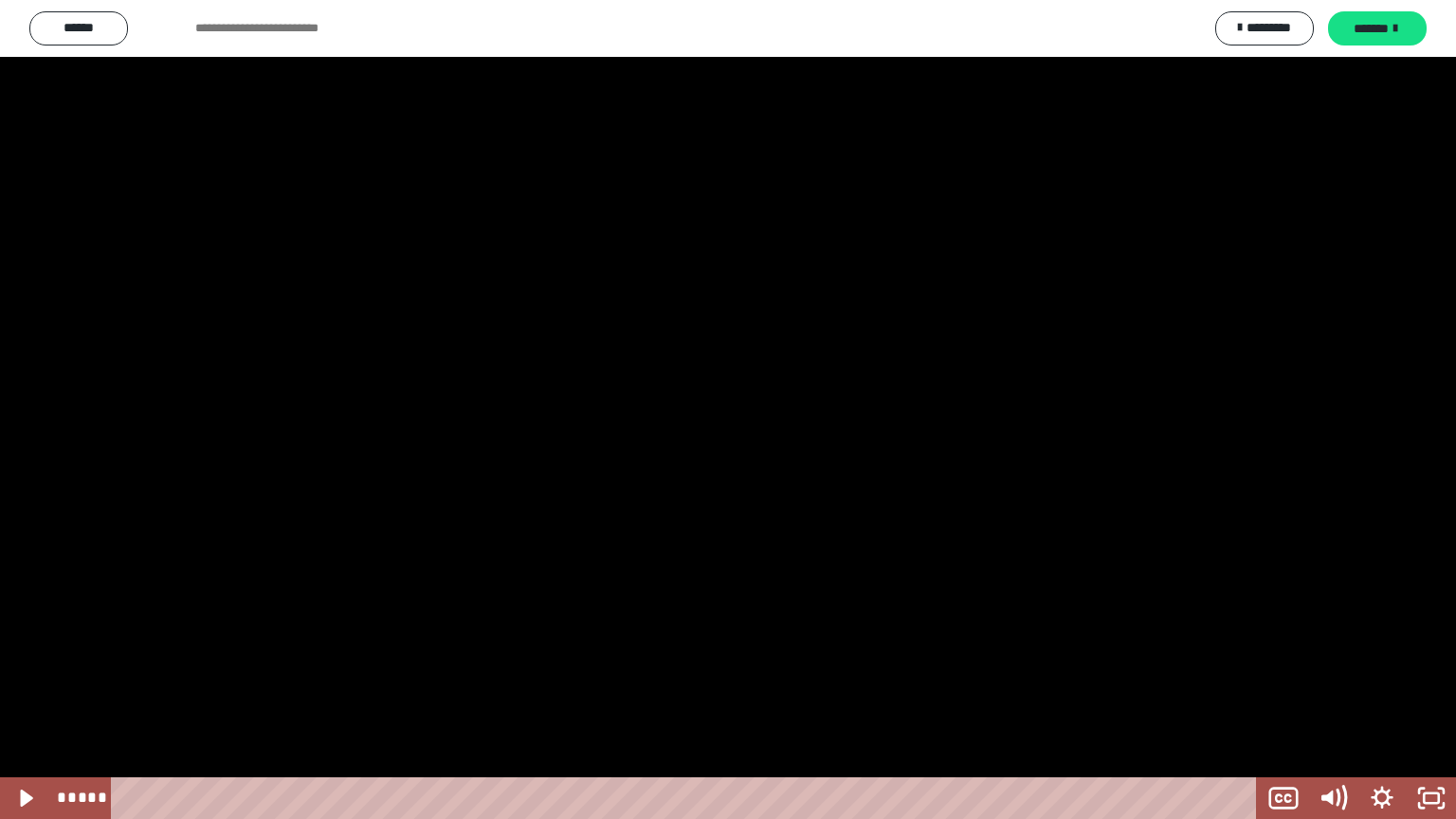 drag, startPoint x: 1335, startPoint y: 787, endPoint x: 1188, endPoint y: 710, distance: 165.94577 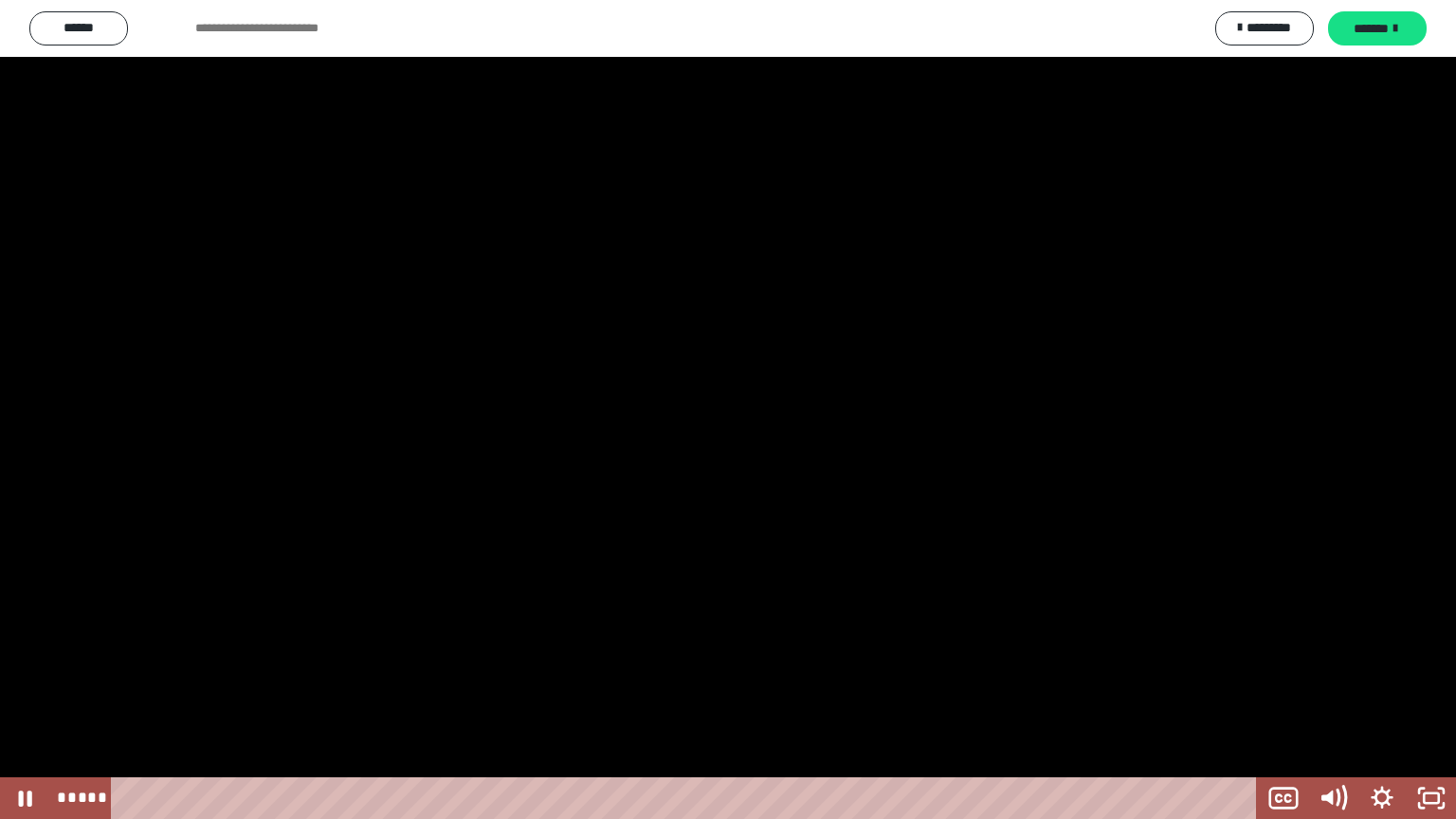 click at bounding box center (728, 410) 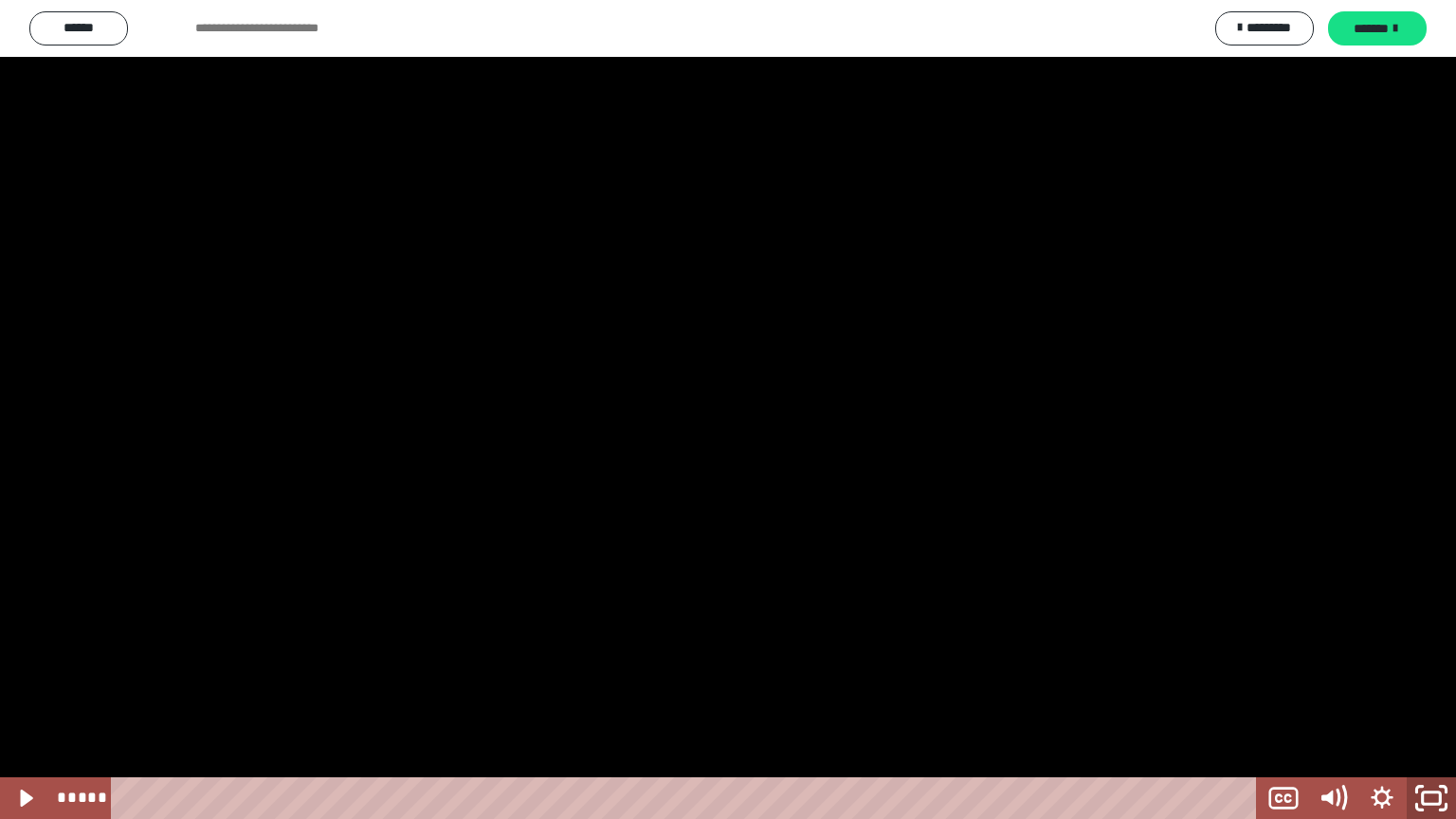 click 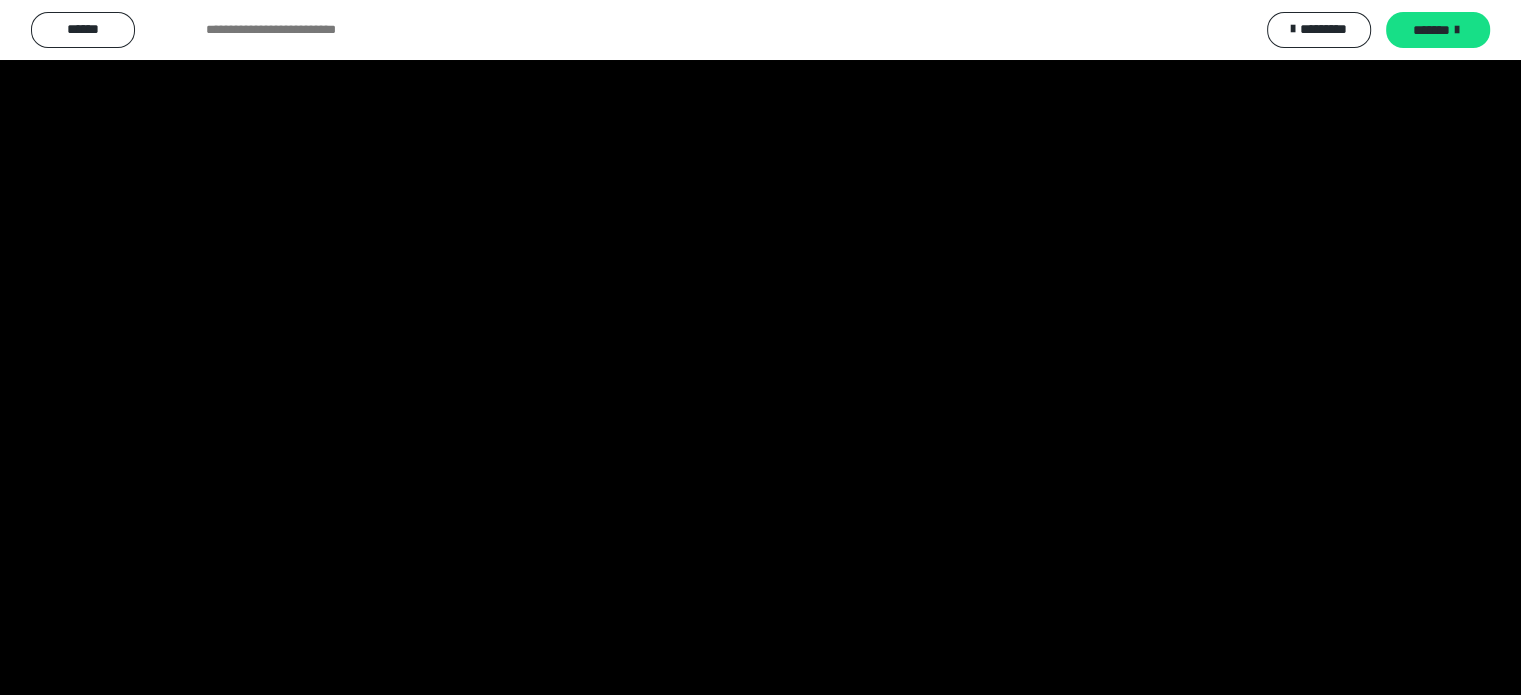 scroll, scrollTop: 619, scrollLeft: 0, axis: vertical 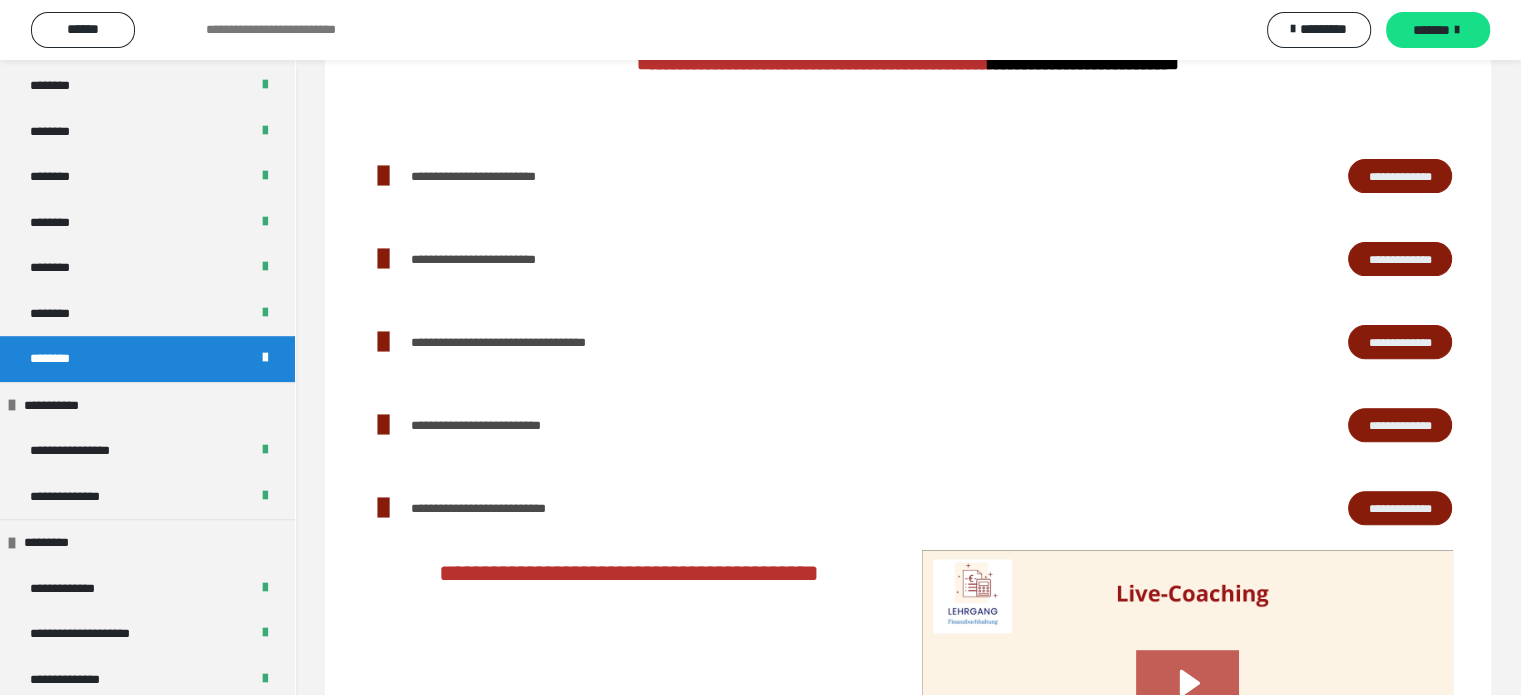 click on "**********" at bounding box center [1400, 176] 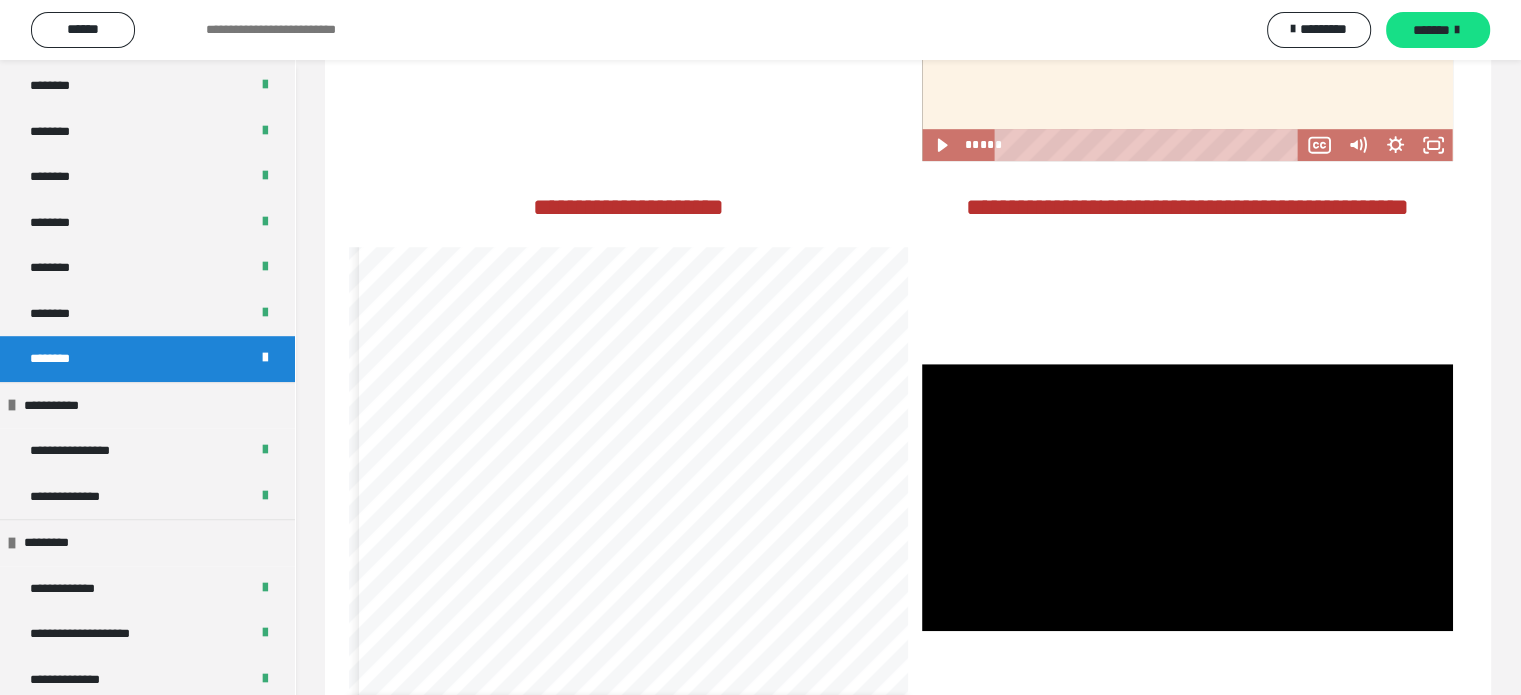 scroll, scrollTop: 1324, scrollLeft: 0, axis: vertical 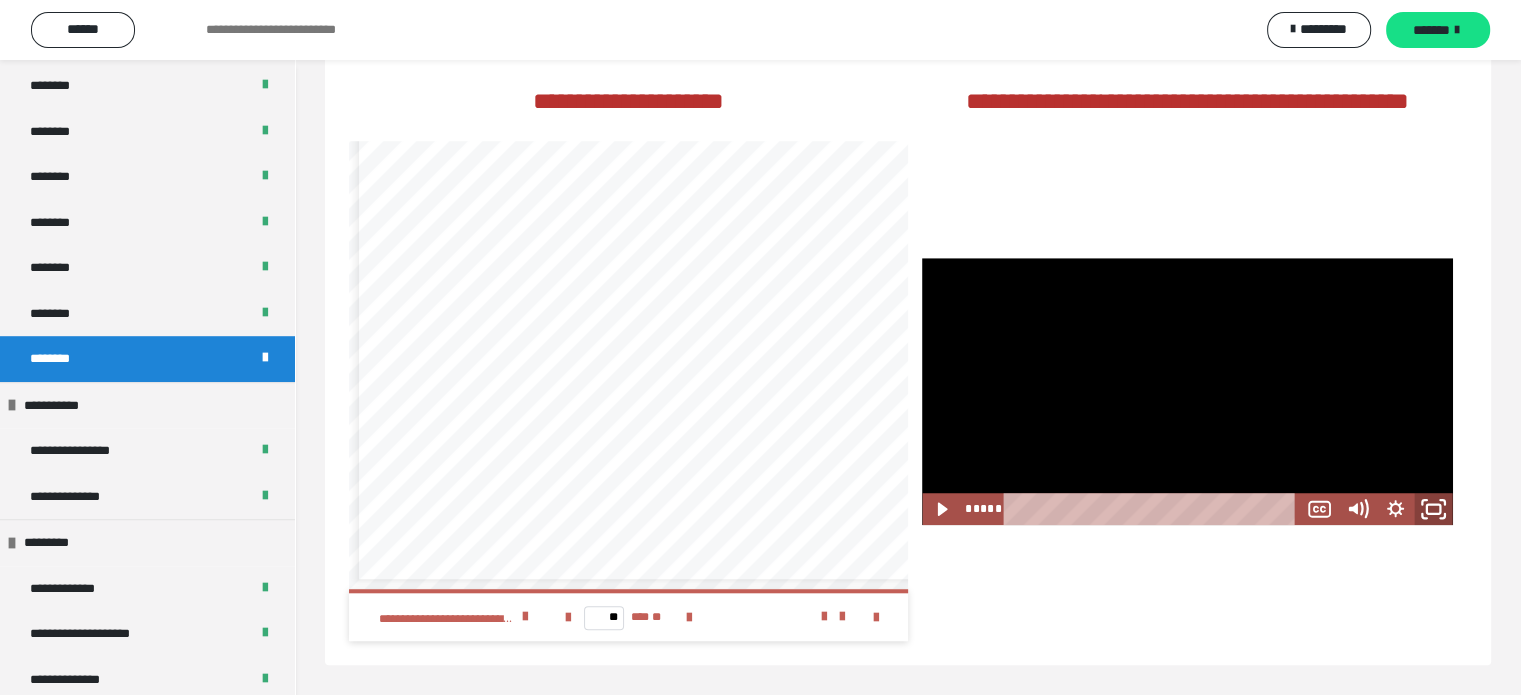 click 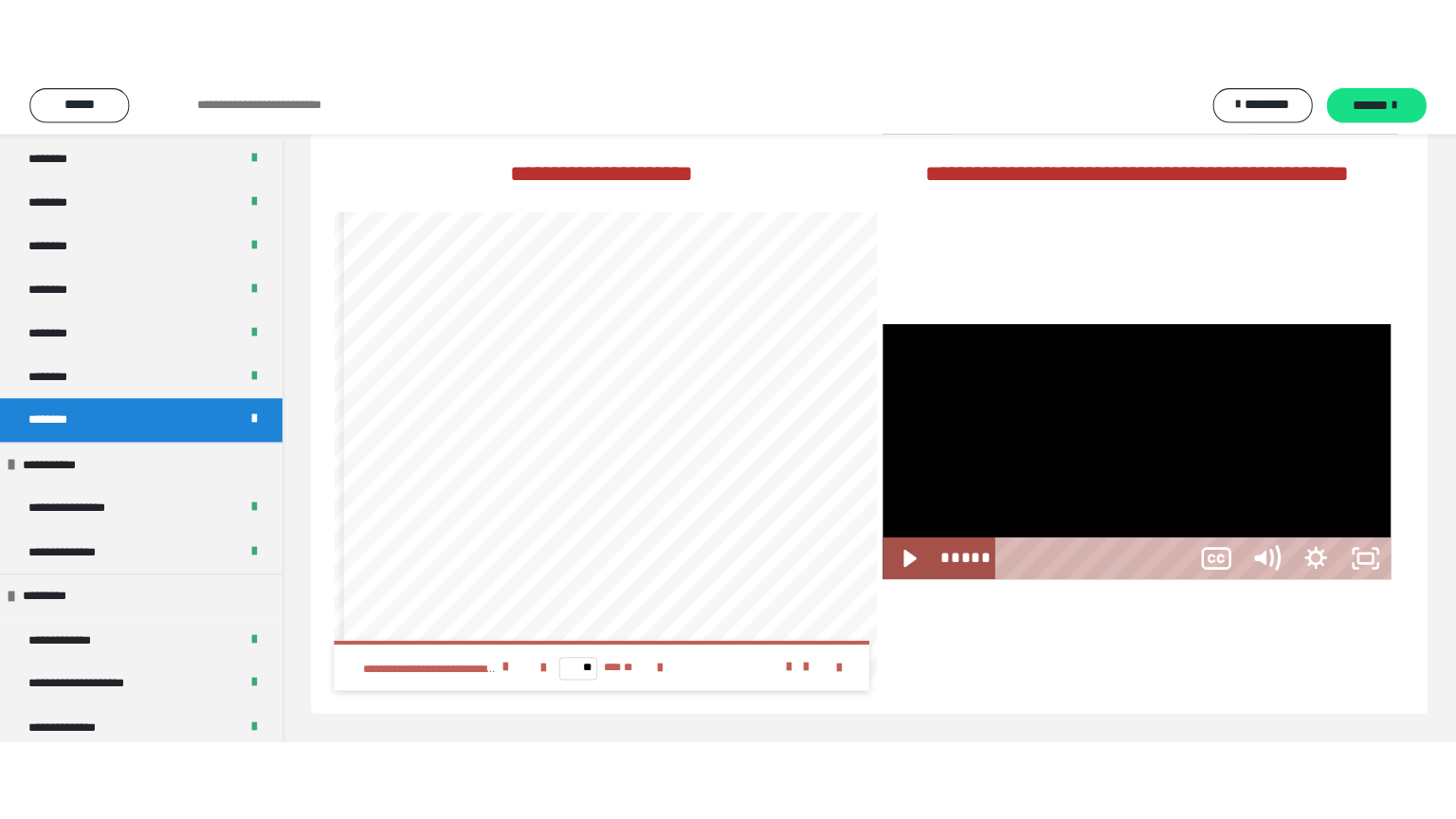 scroll, scrollTop: 1217, scrollLeft: 0, axis: vertical 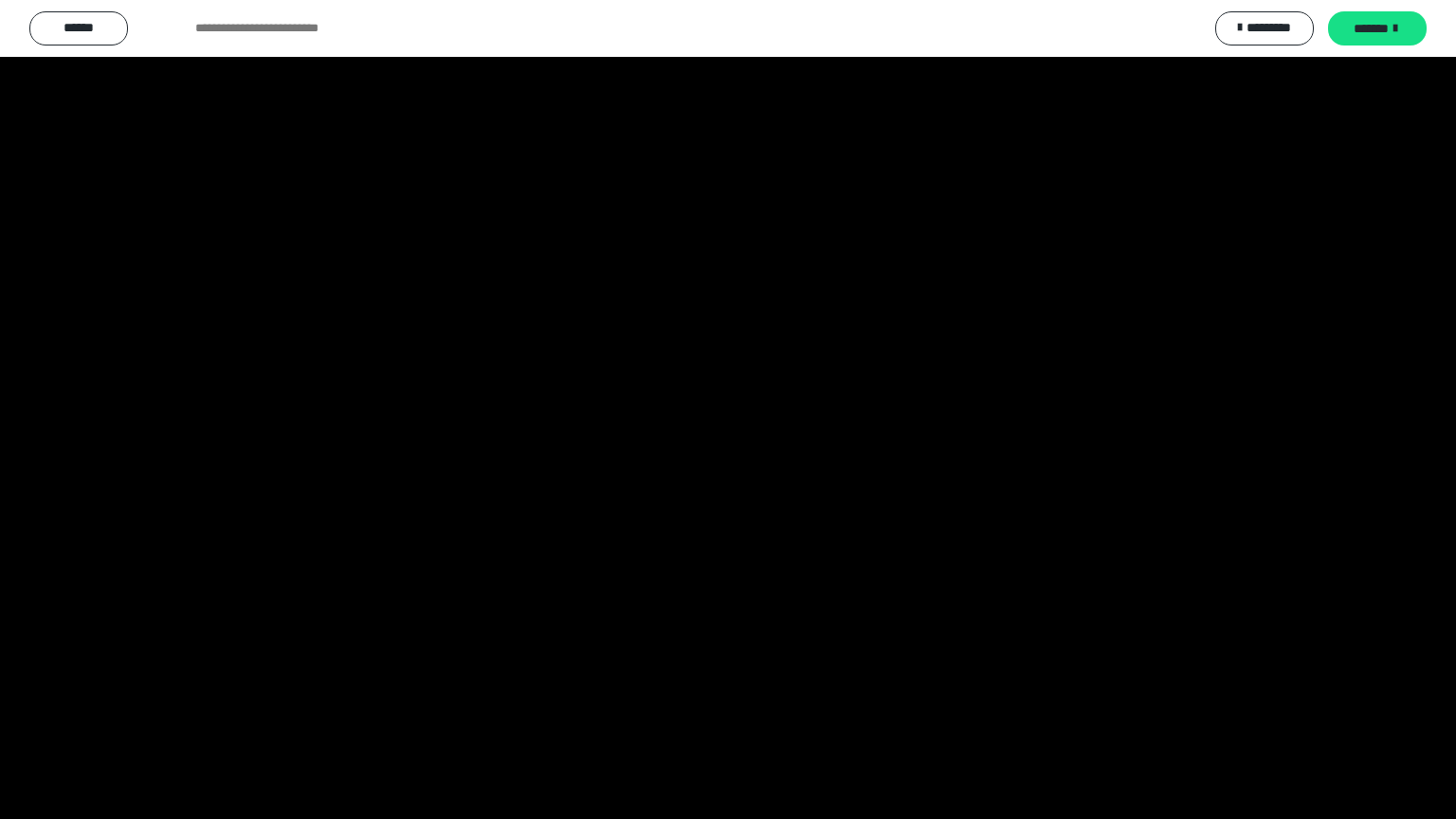 click at bounding box center (728, 410) 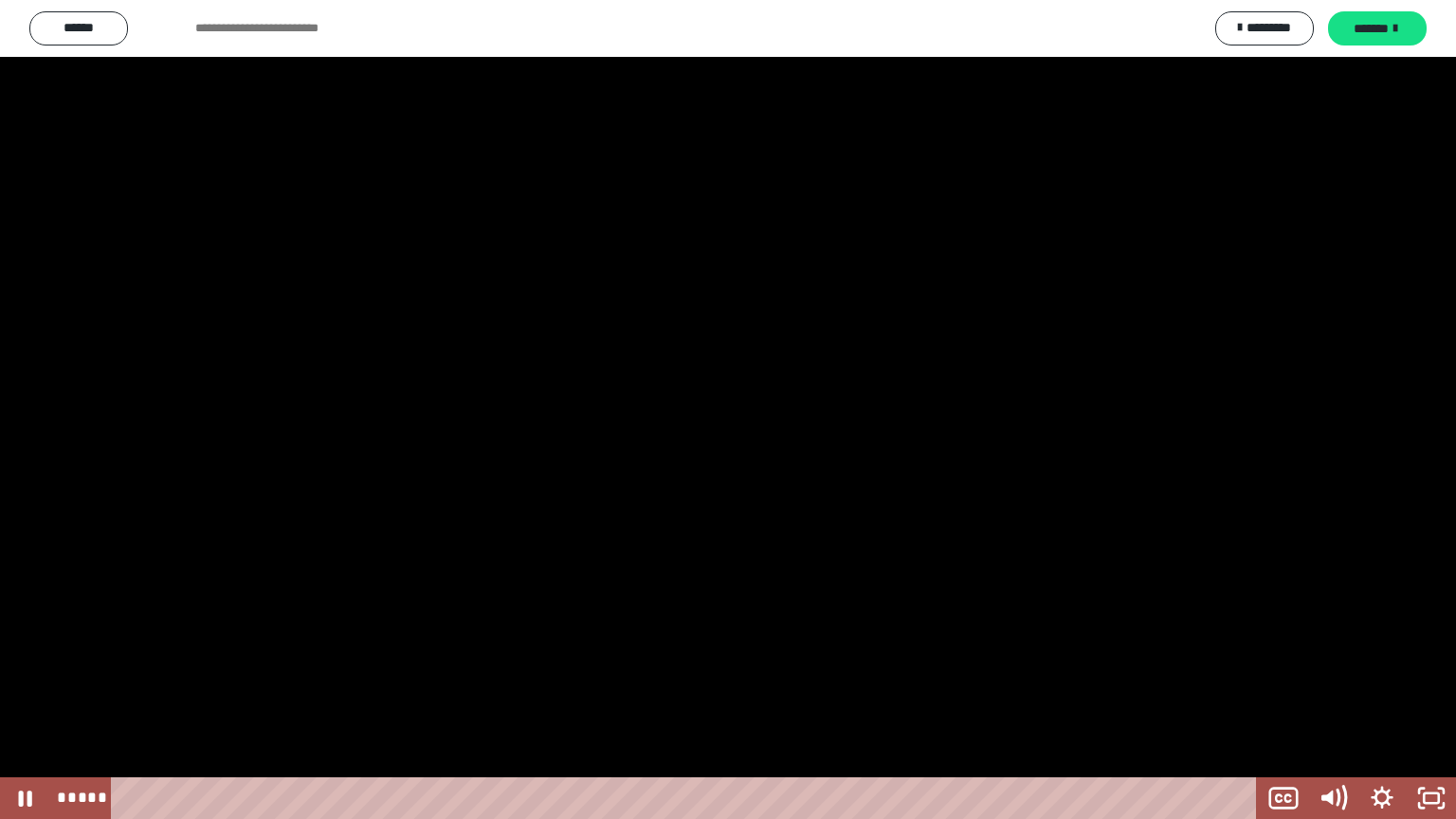 click at bounding box center [728, 410] 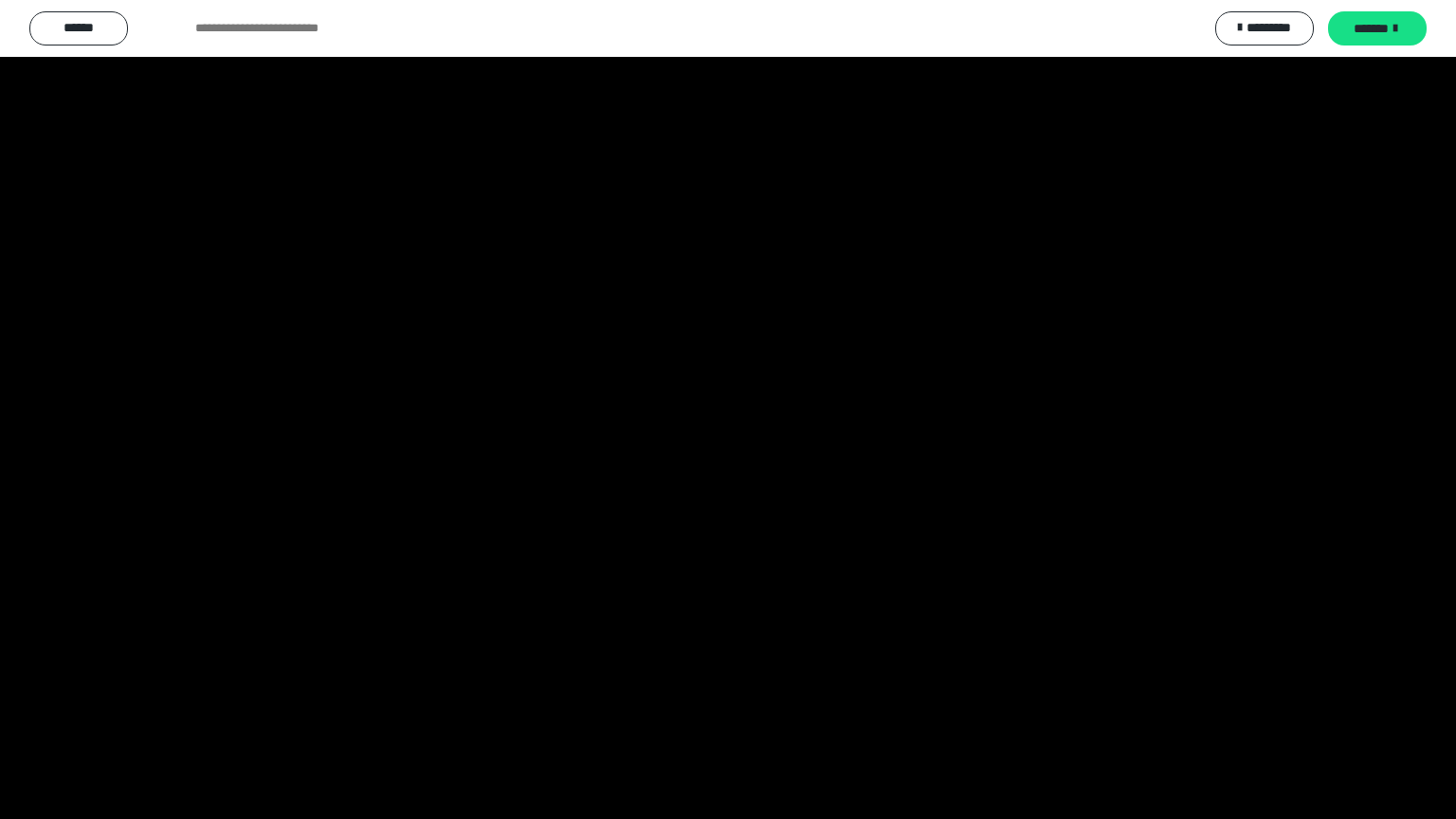 click at bounding box center [728, 410] 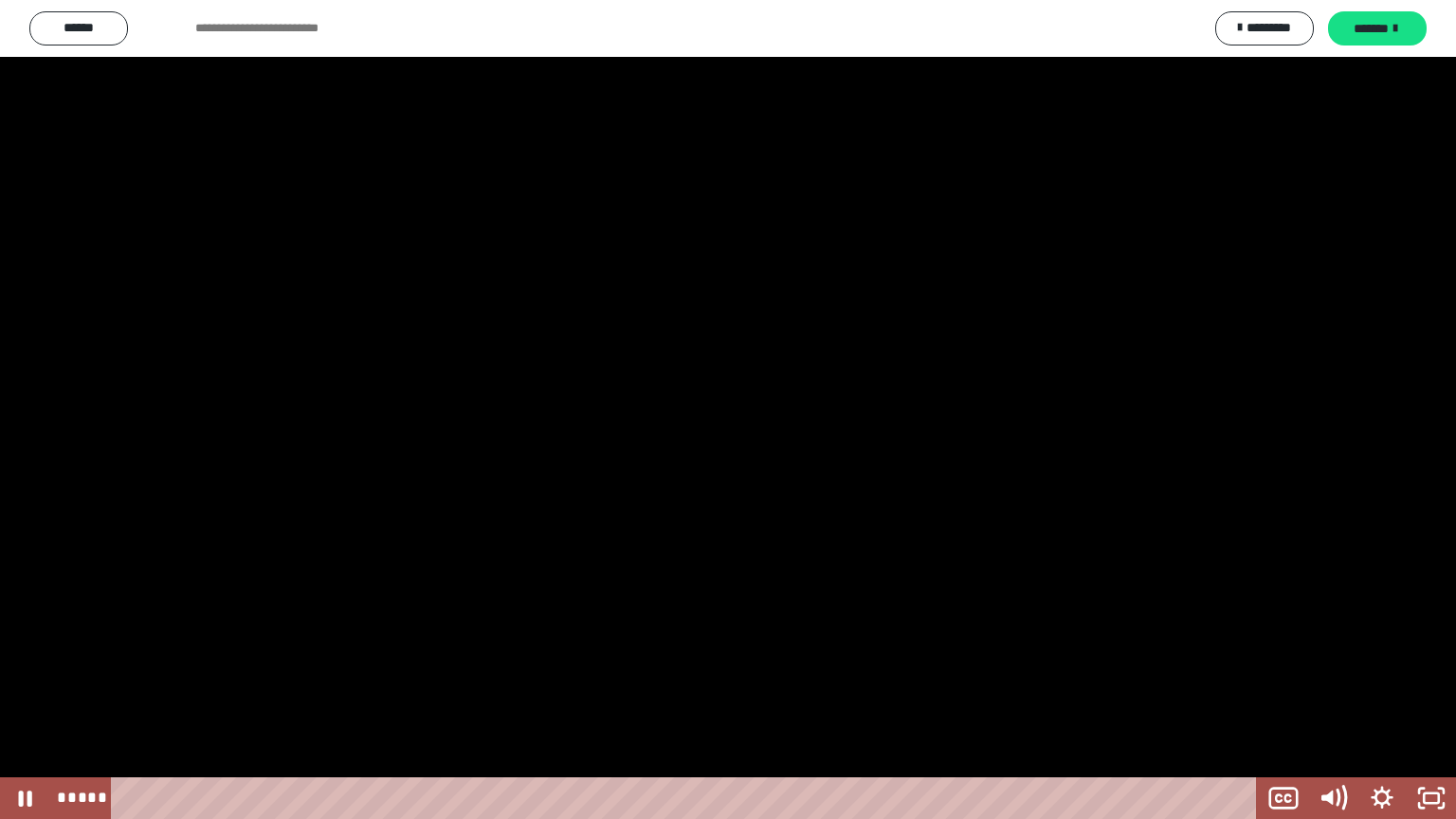 click at bounding box center [728, 410] 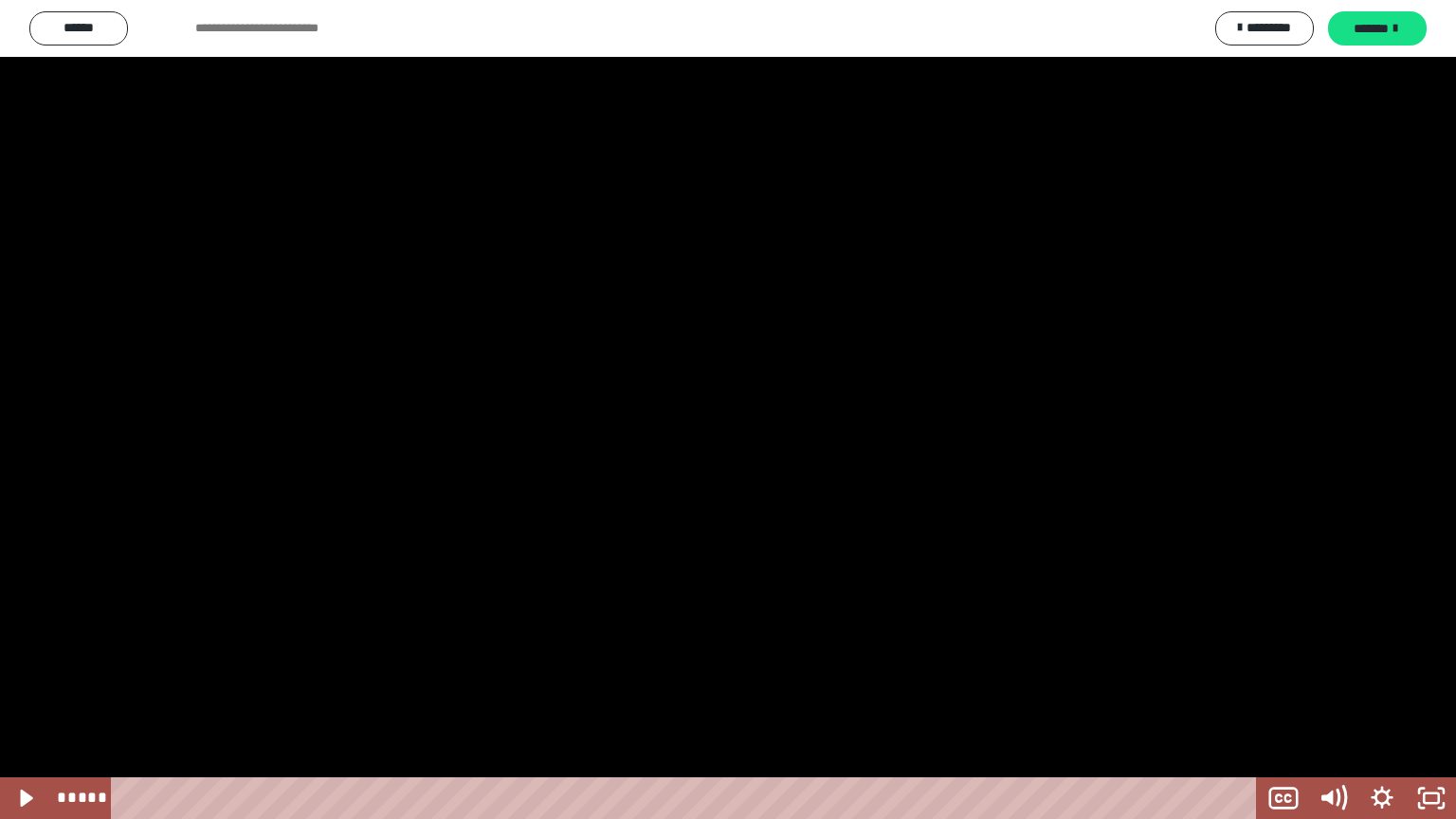 click at bounding box center [728, 410] 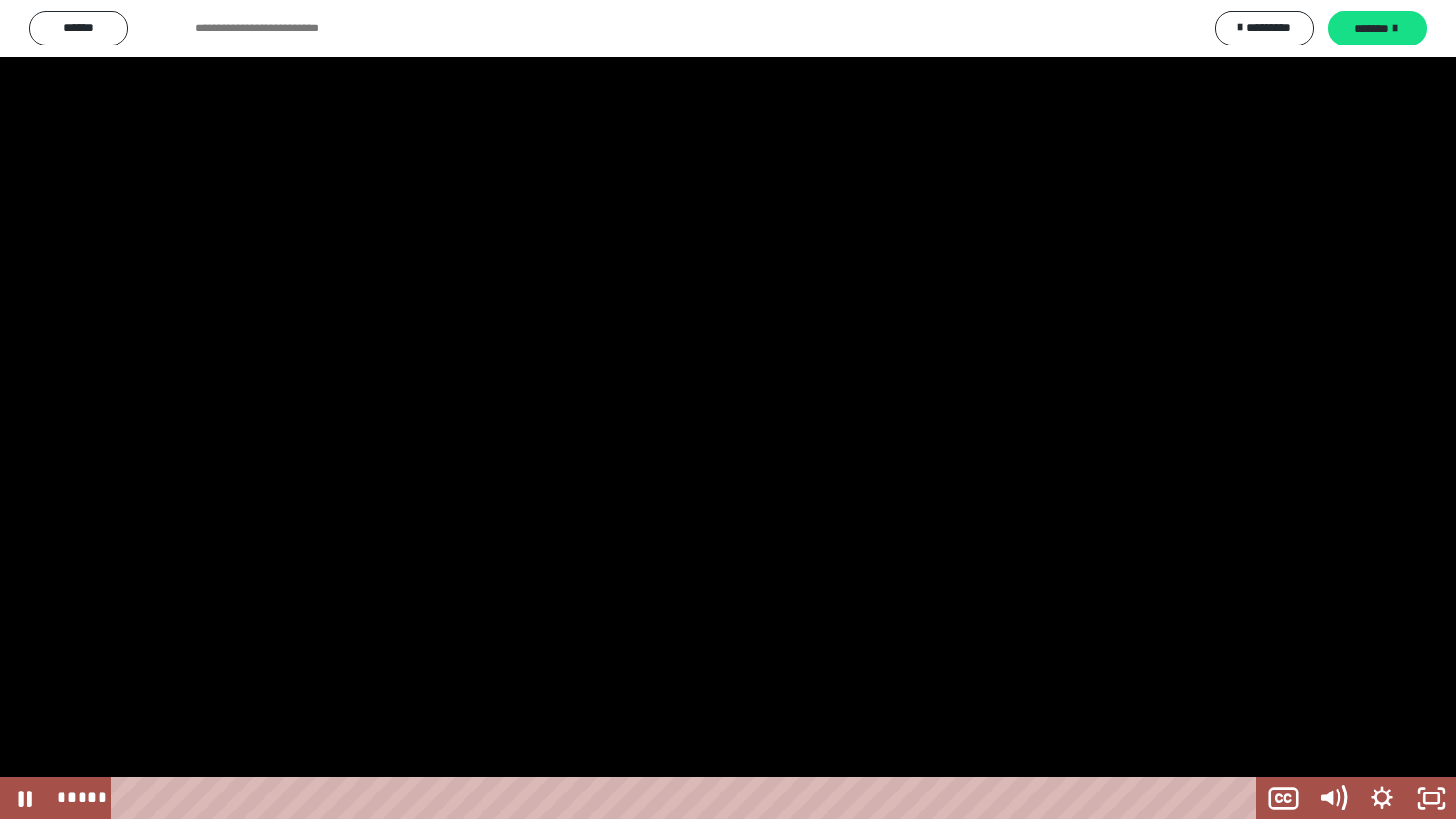 click at bounding box center [728, 410] 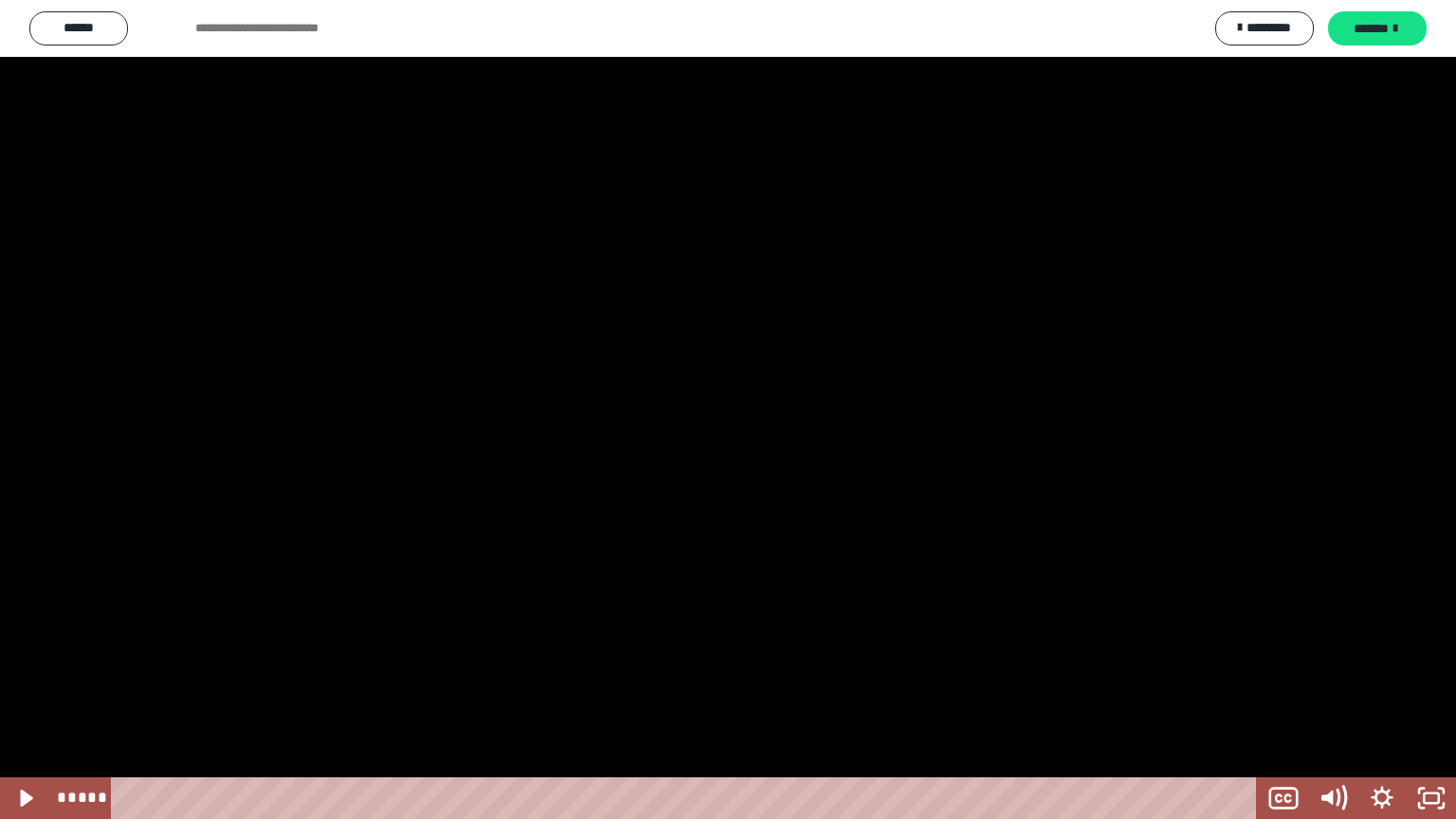 click at bounding box center (728, 410) 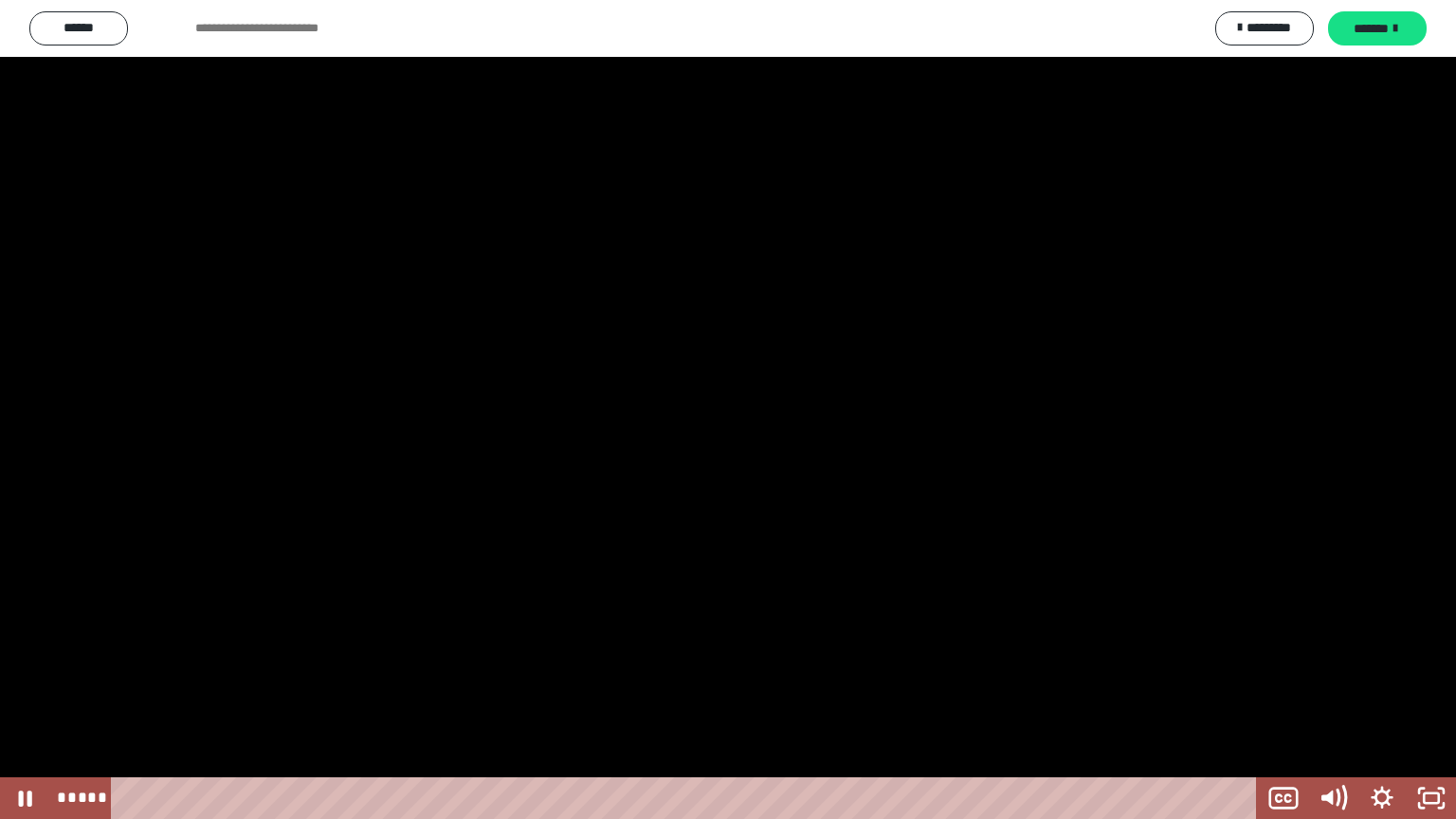 click at bounding box center (728, 410) 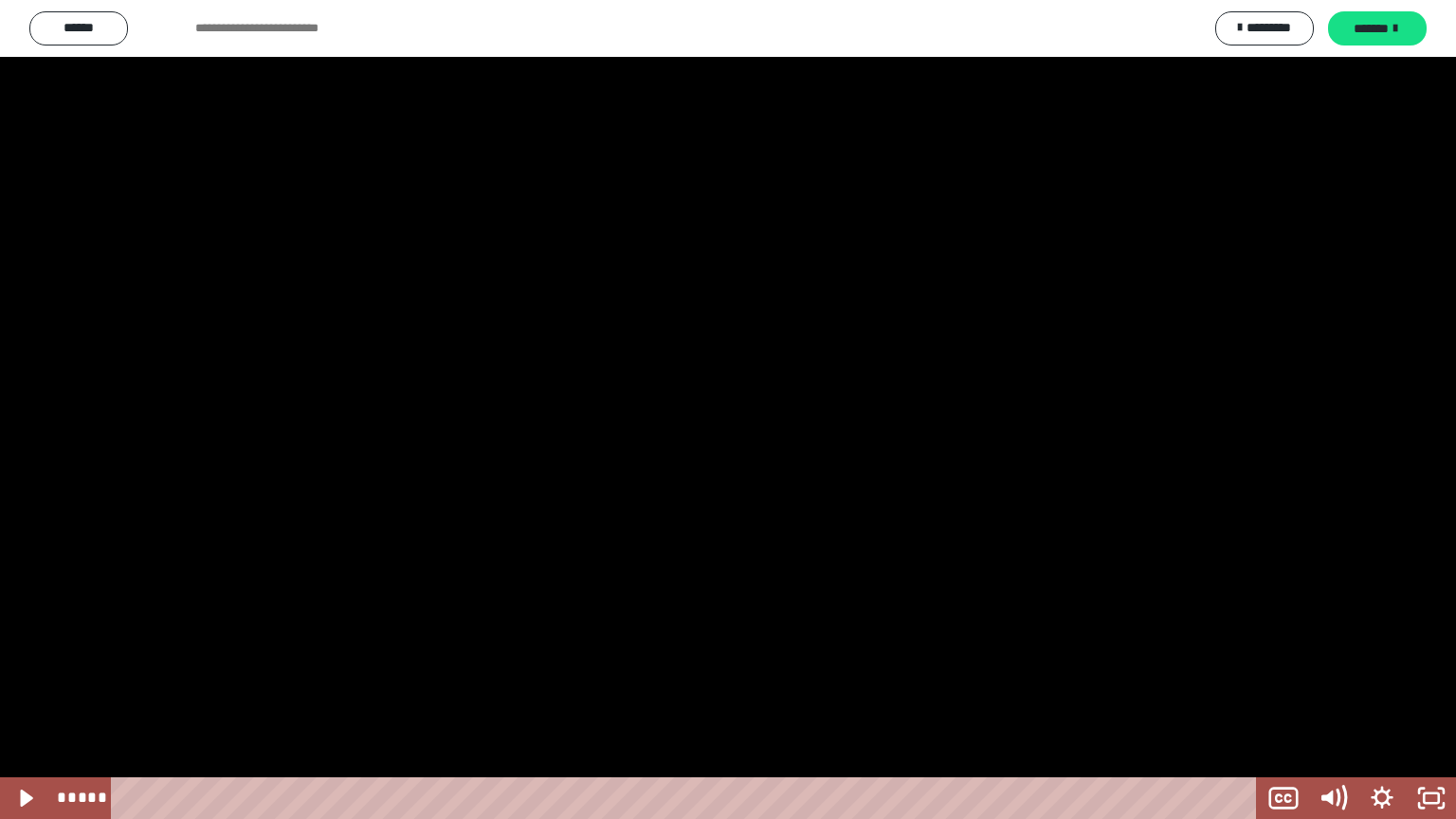 click at bounding box center [728, 410] 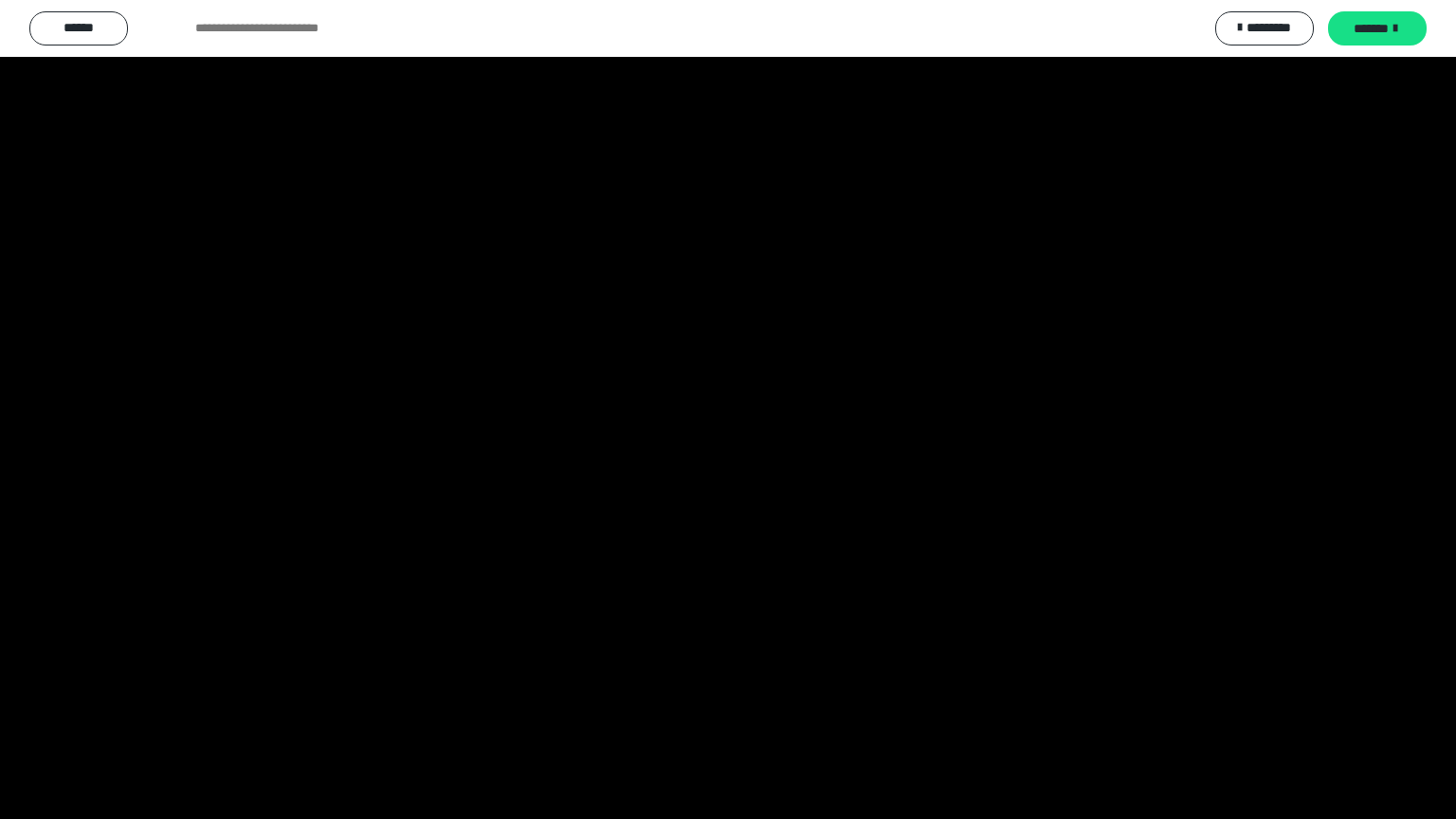 click at bounding box center [728, 410] 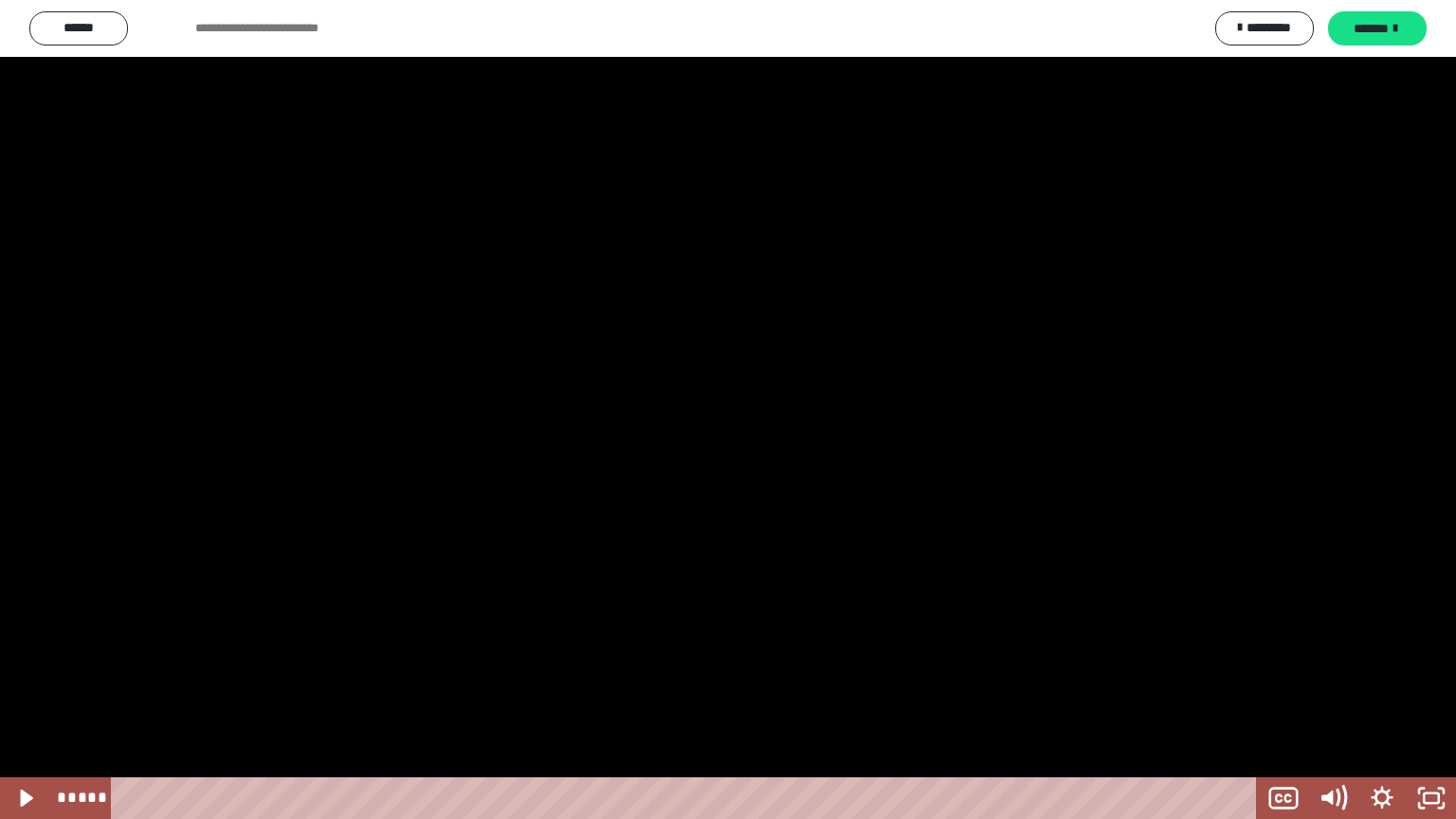 click at bounding box center (728, 410) 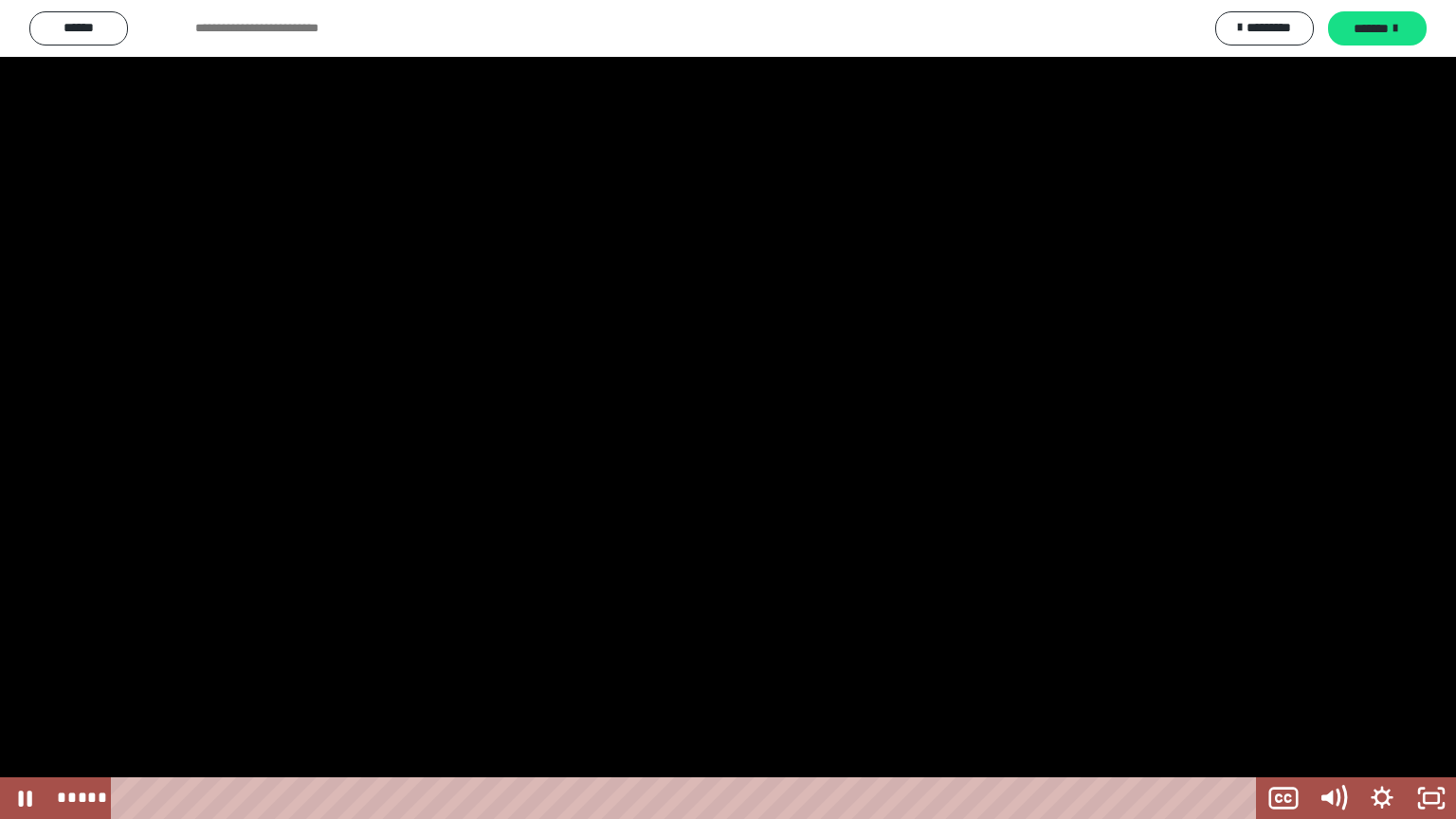 click at bounding box center (728, 410) 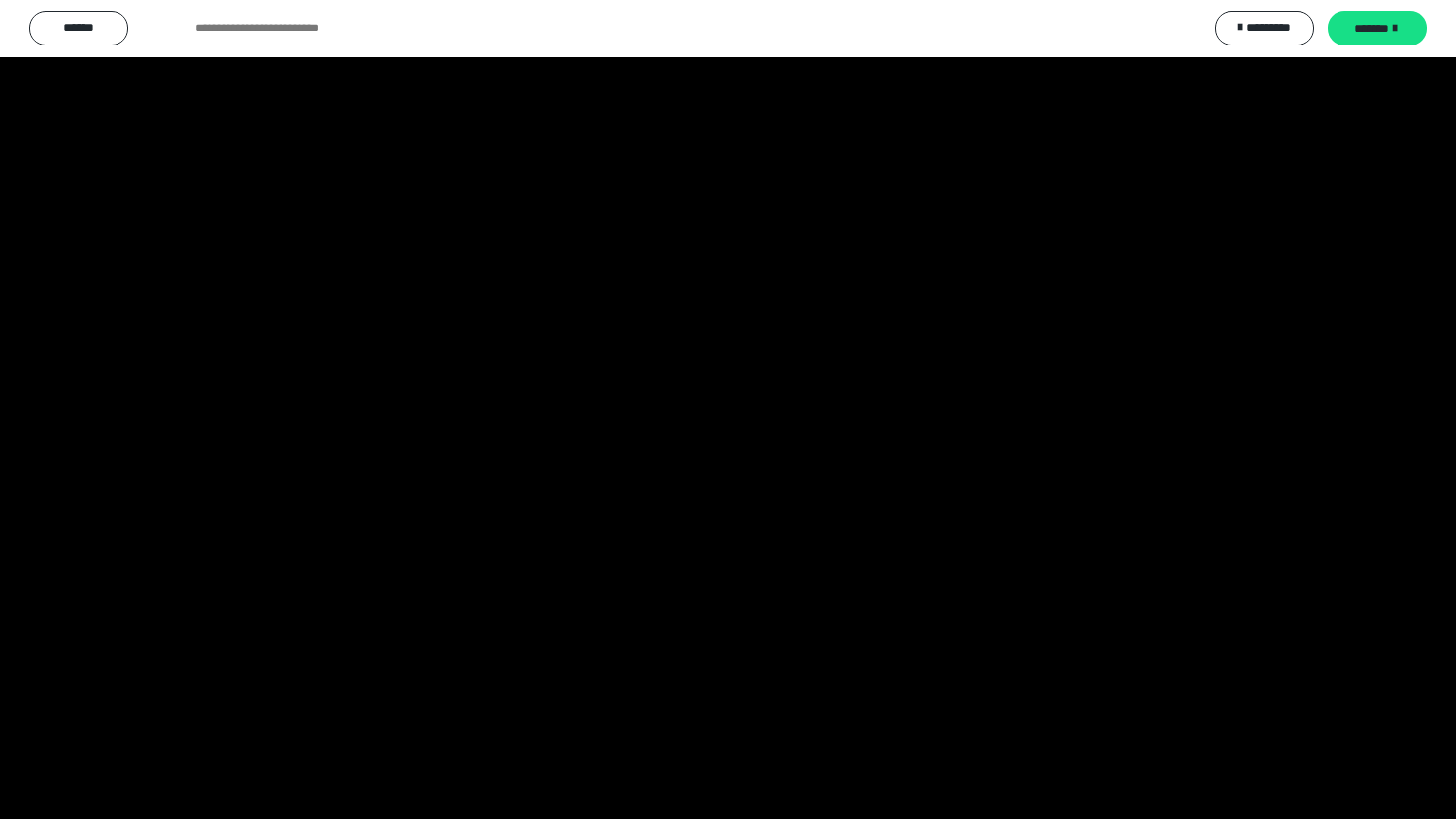 click at bounding box center (728, 410) 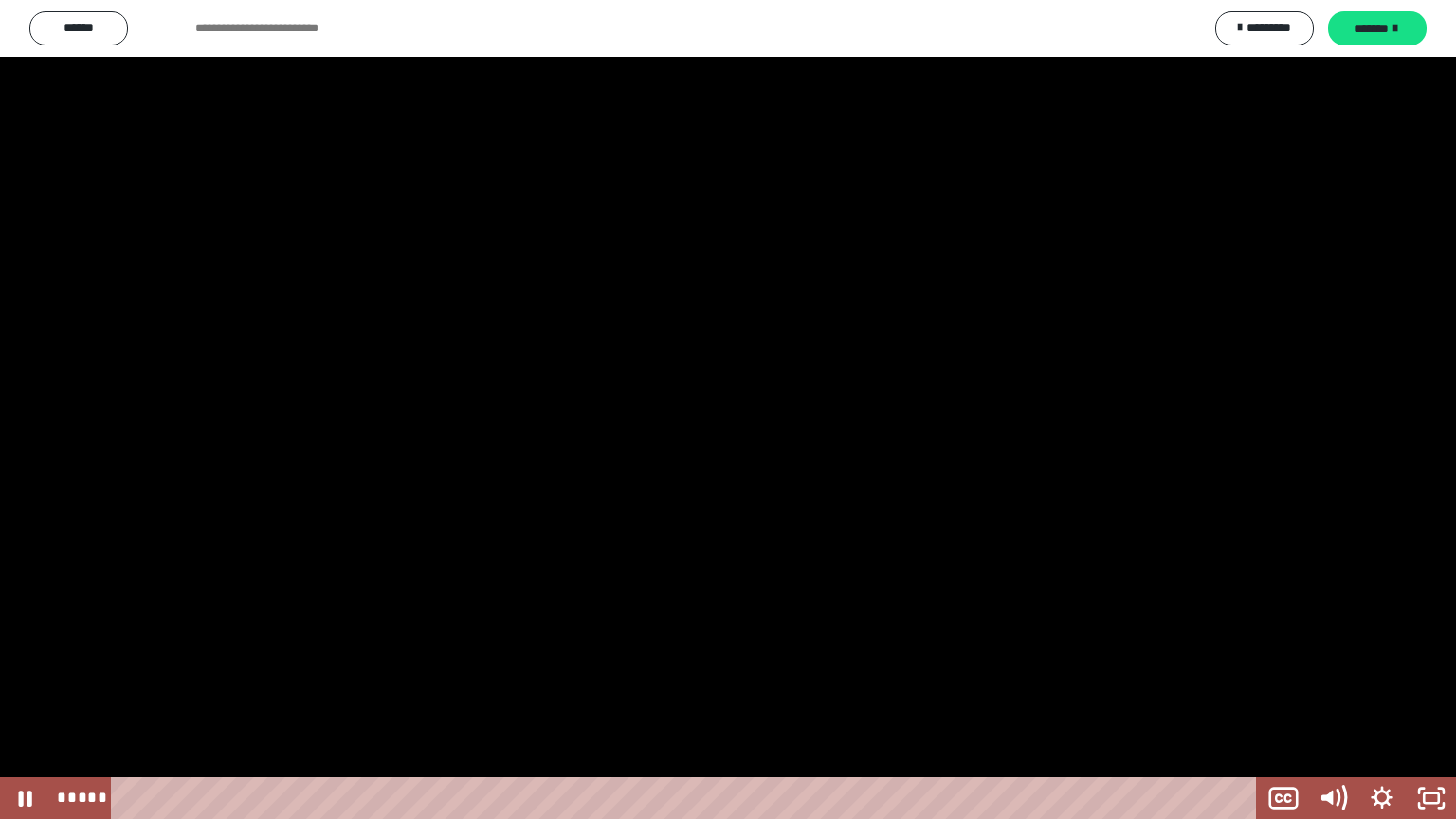 click at bounding box center [728, 410] 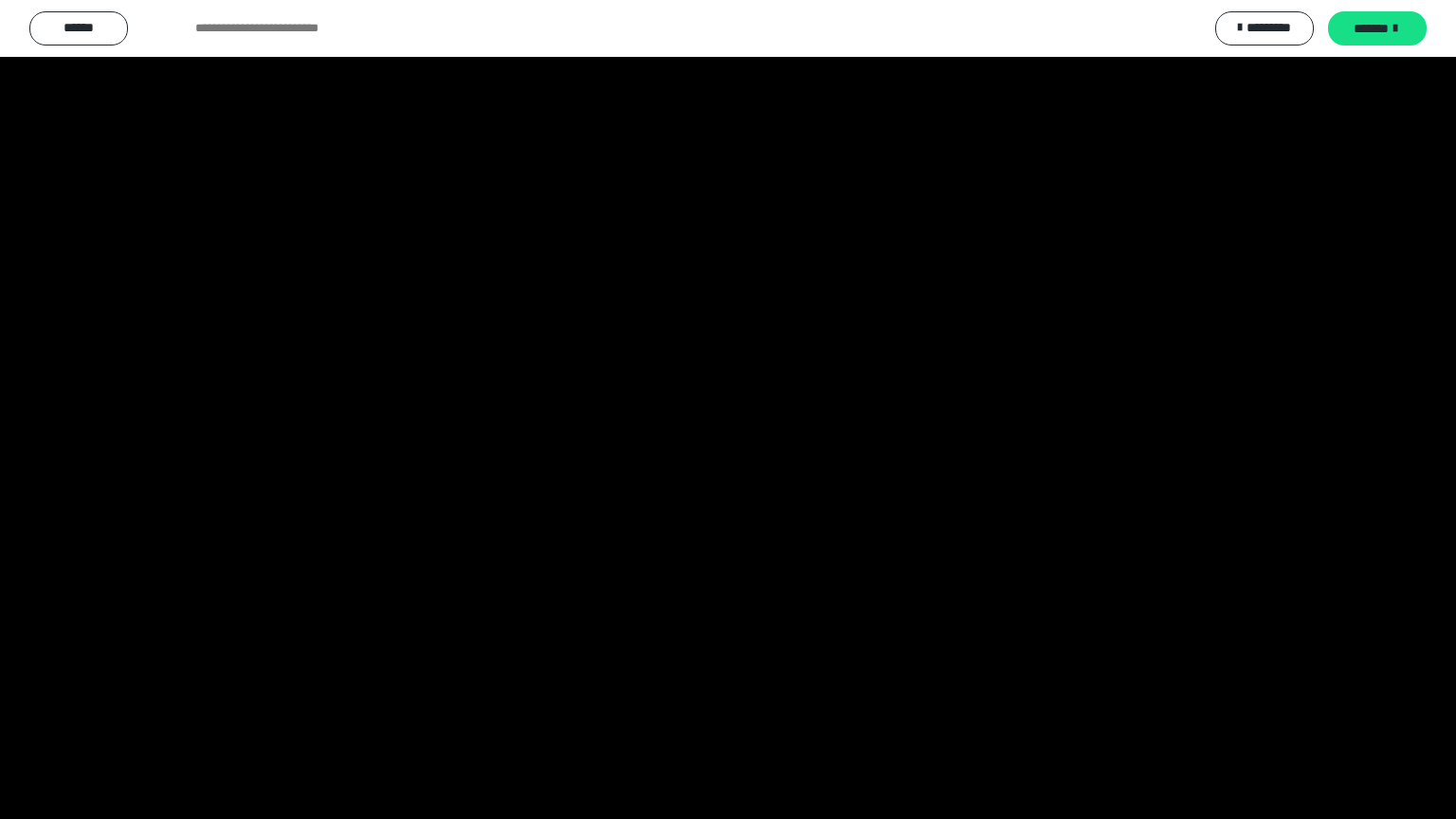 click at bounding box center [728, 410] 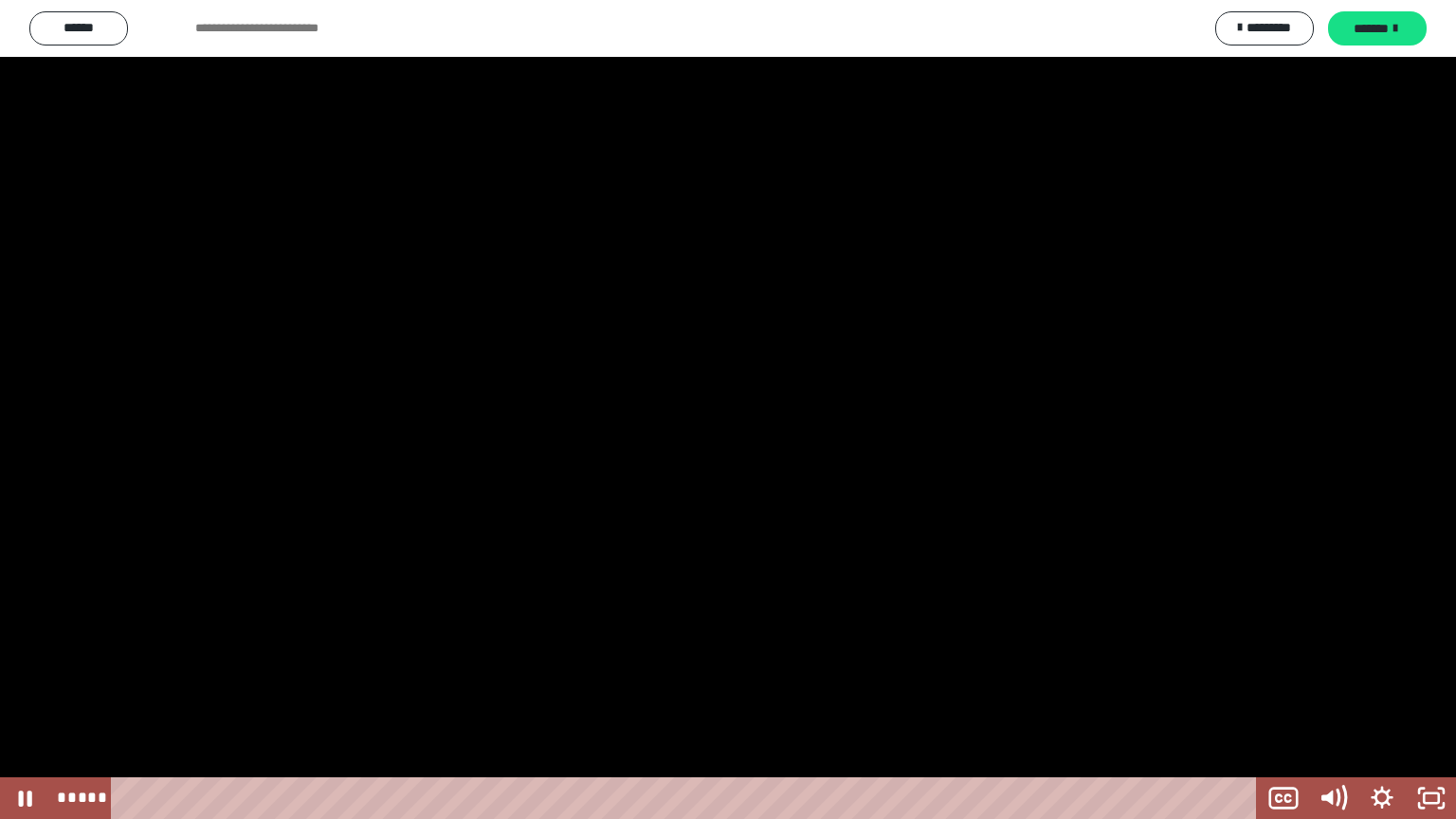 click at bounding box center [728, 410] 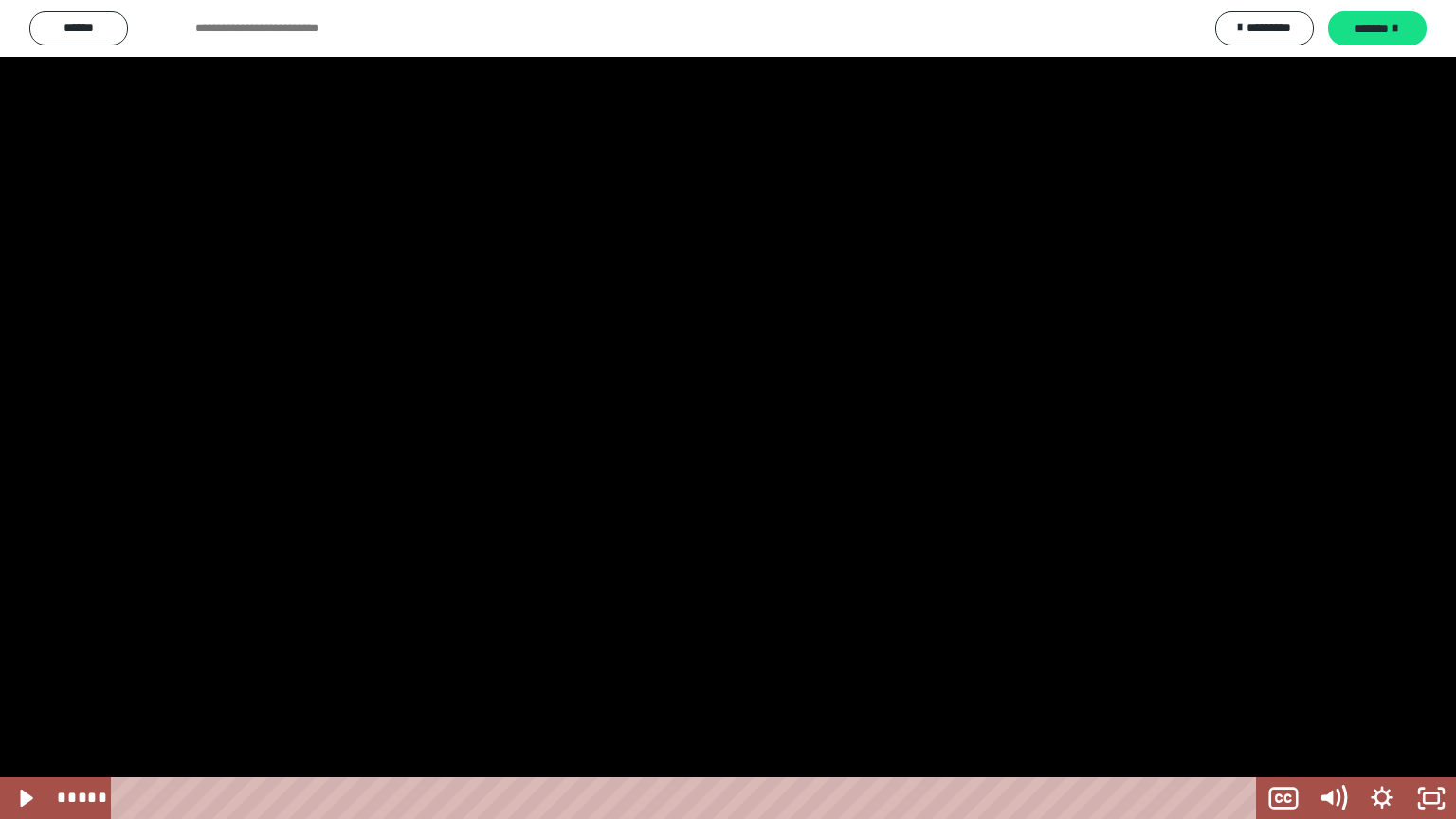 click at bounding box center (728, 410) 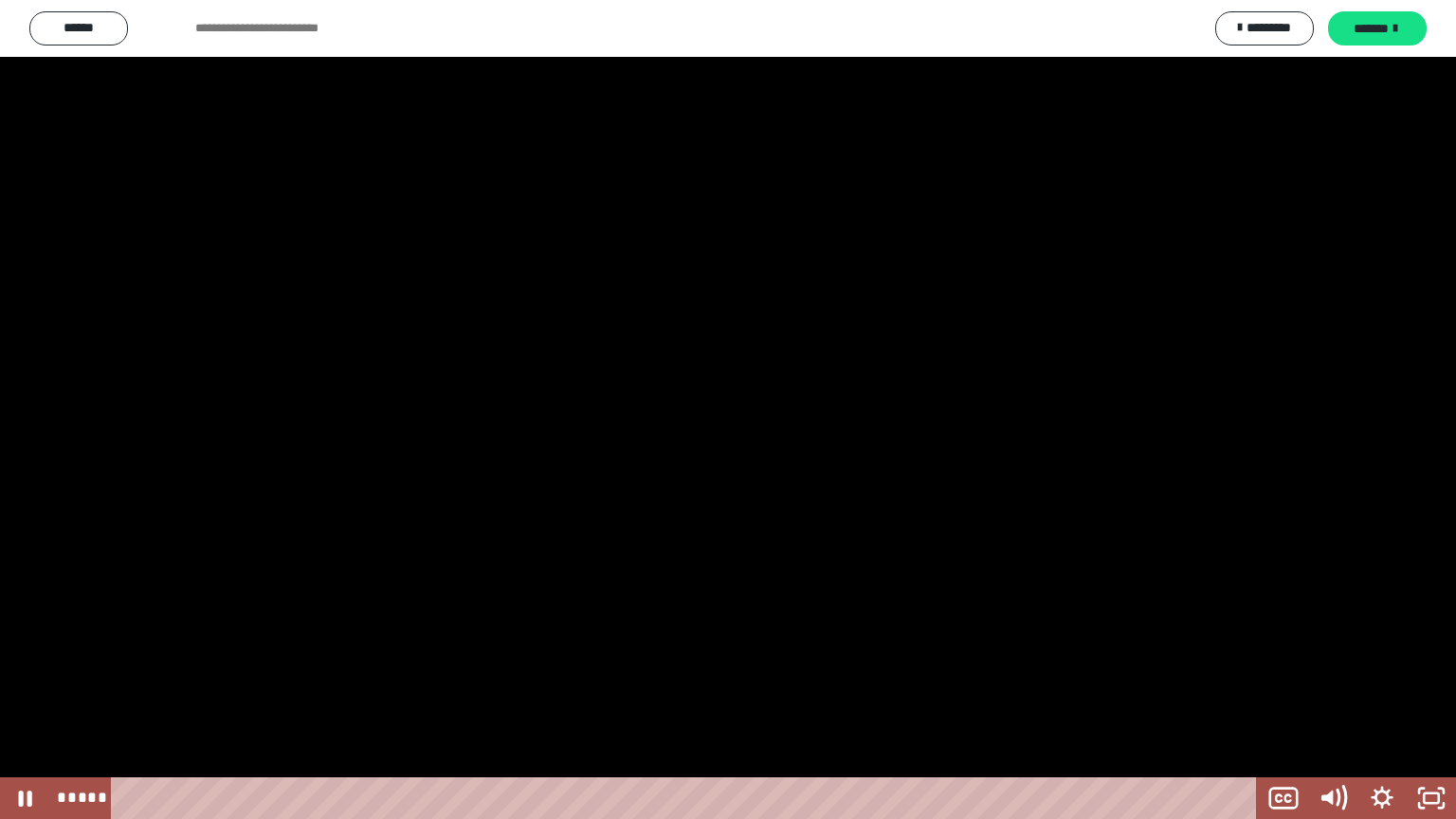 click at bounding box center [728, 410] 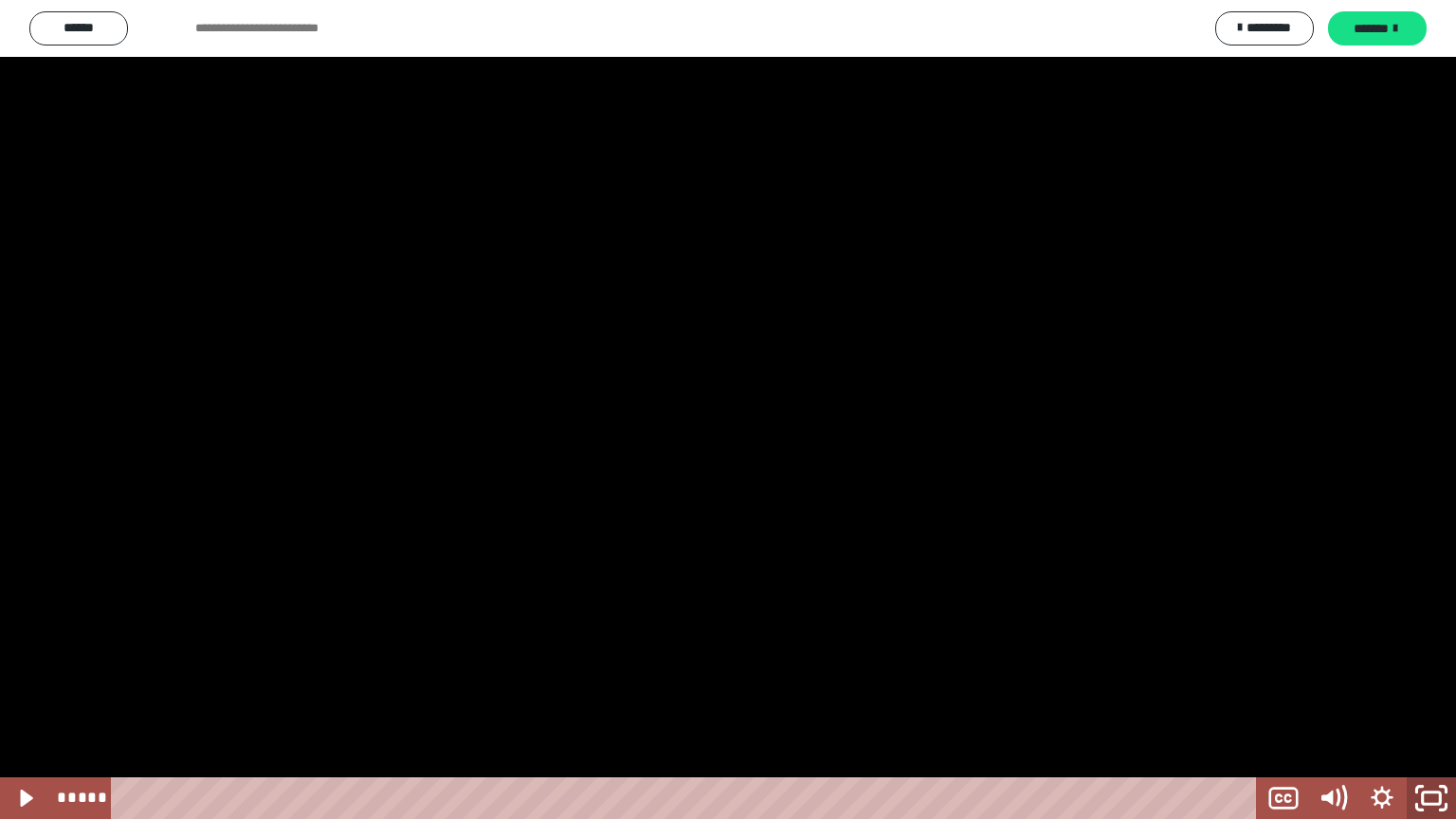 click 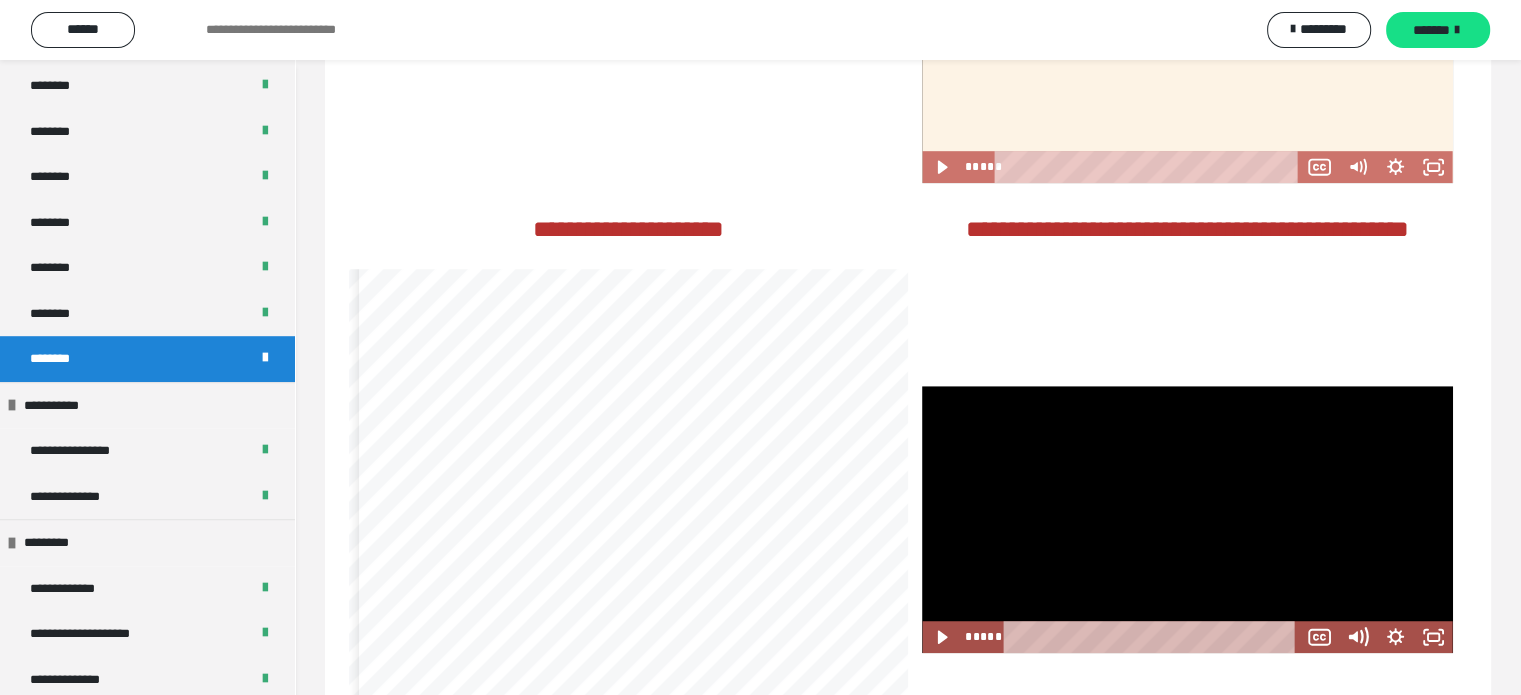 click at bounding box center [1187, 519] 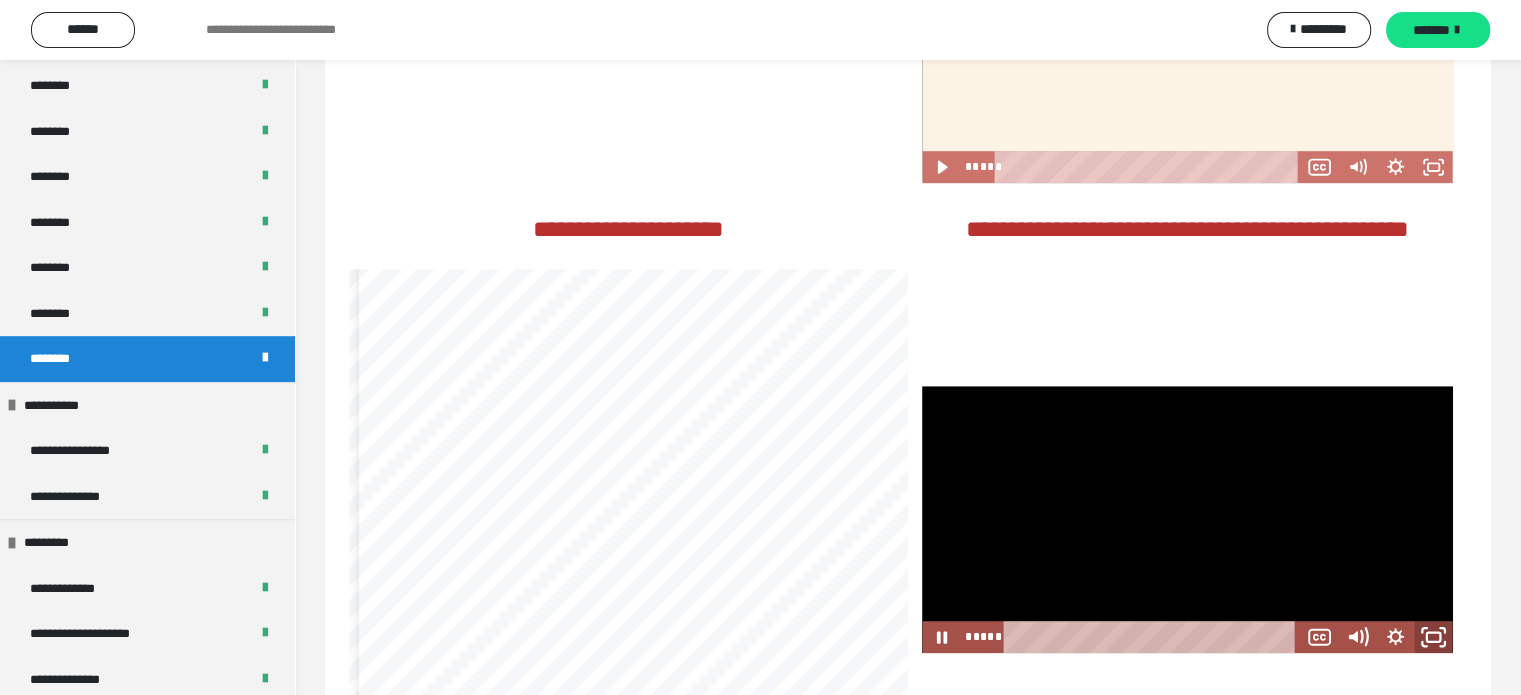 click 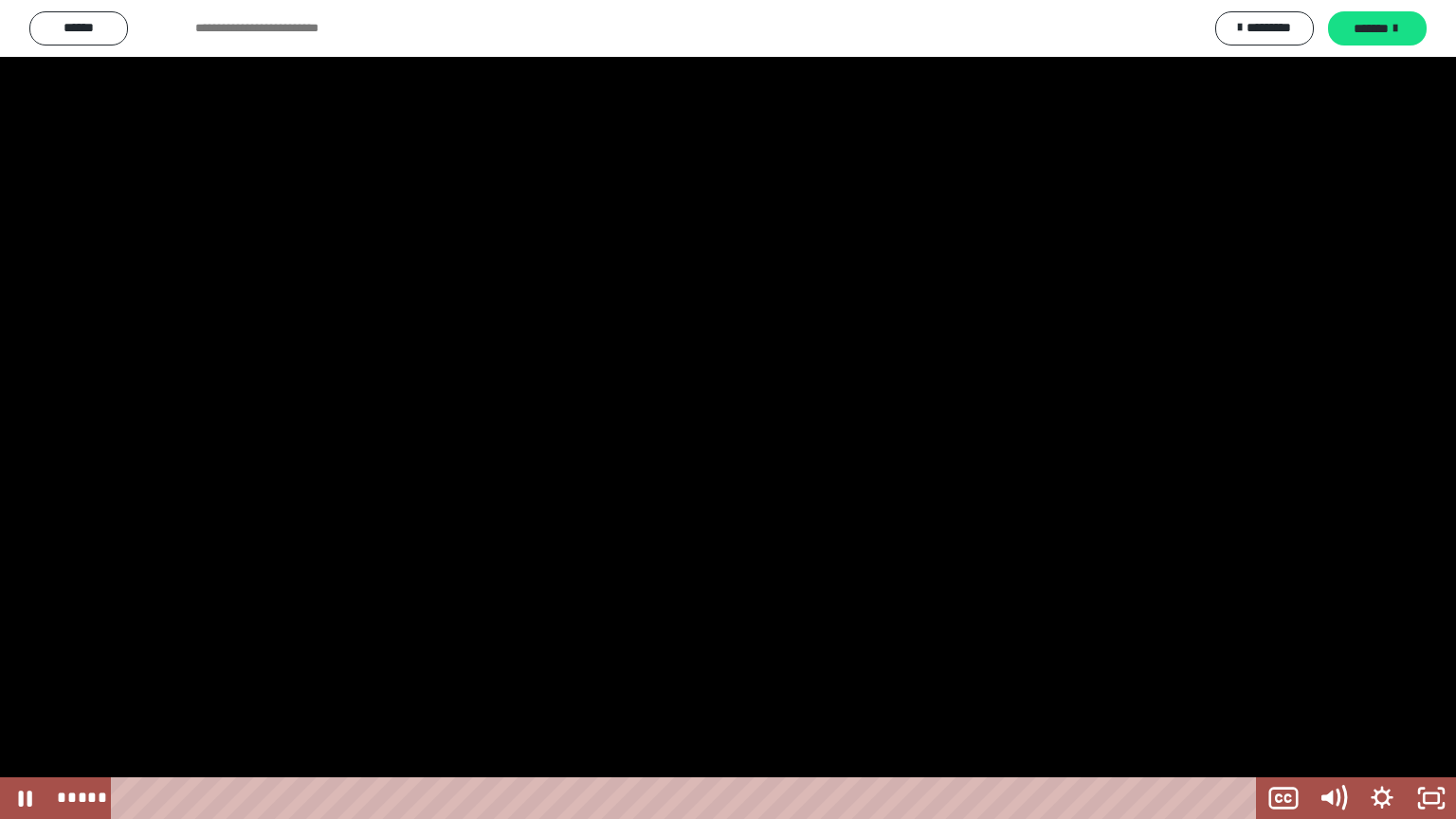 click at bounding box center [728, 410] 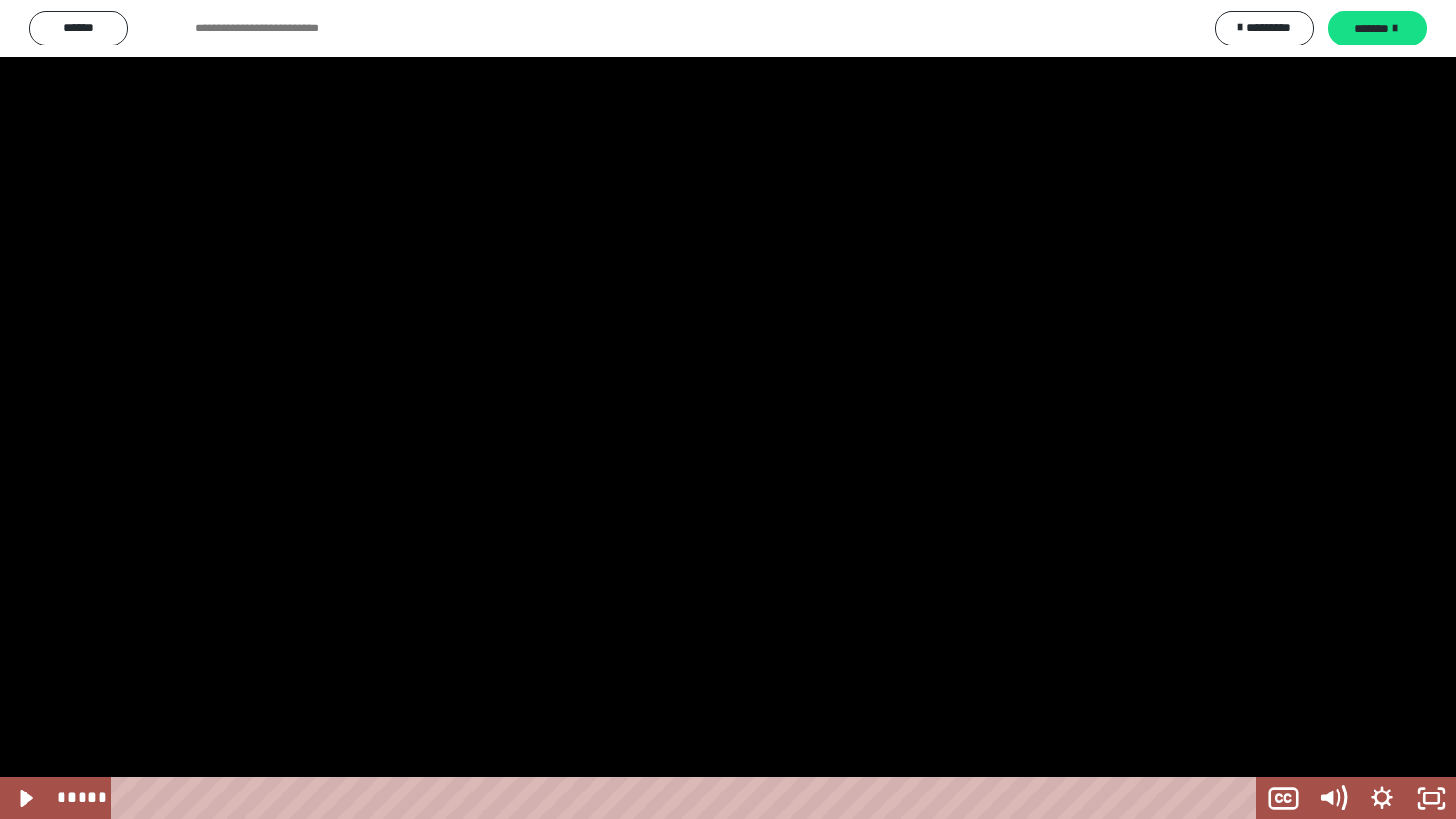 click at bounding box center [728, 410] 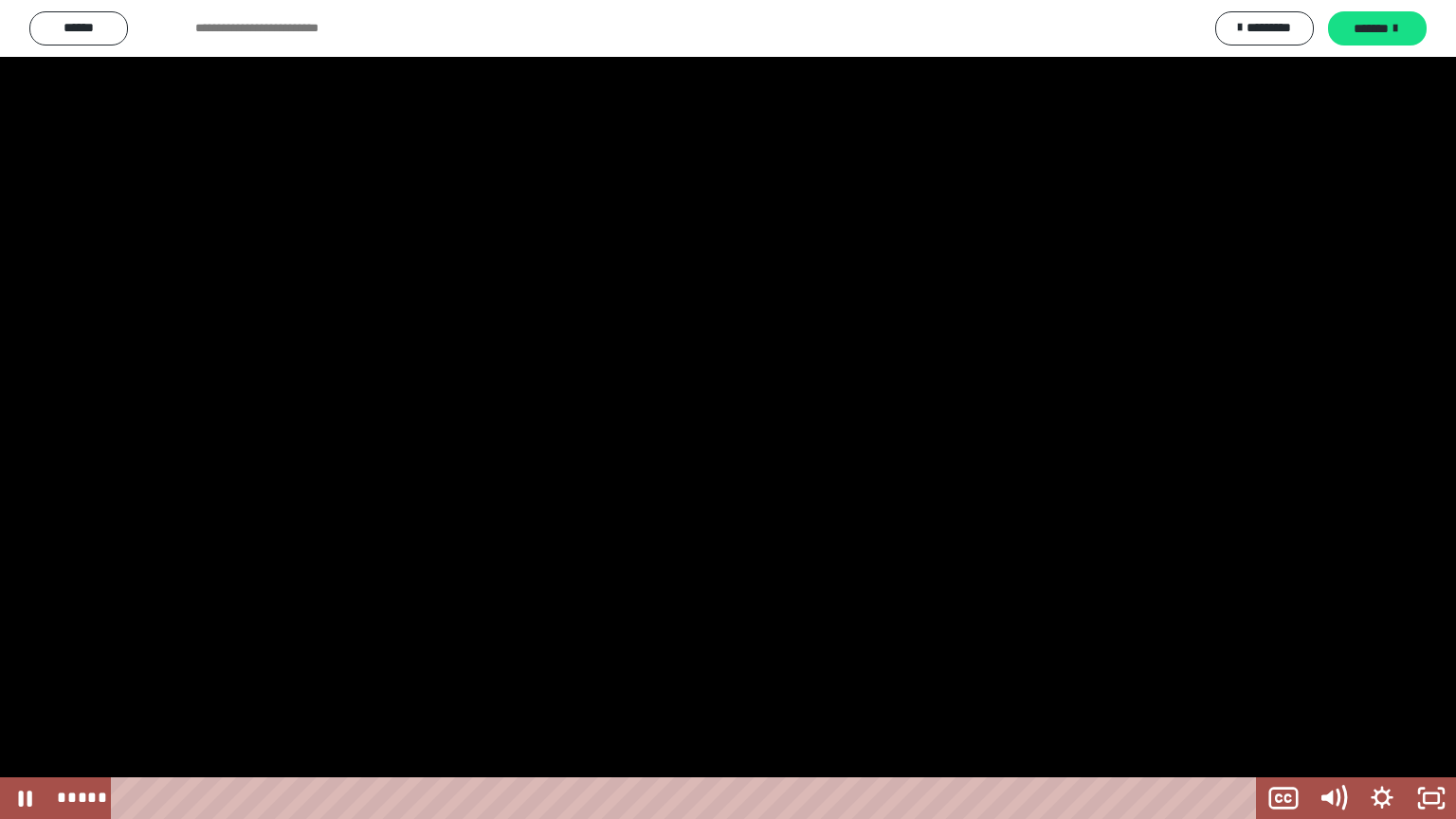 click at bounding box center (728, 410) 